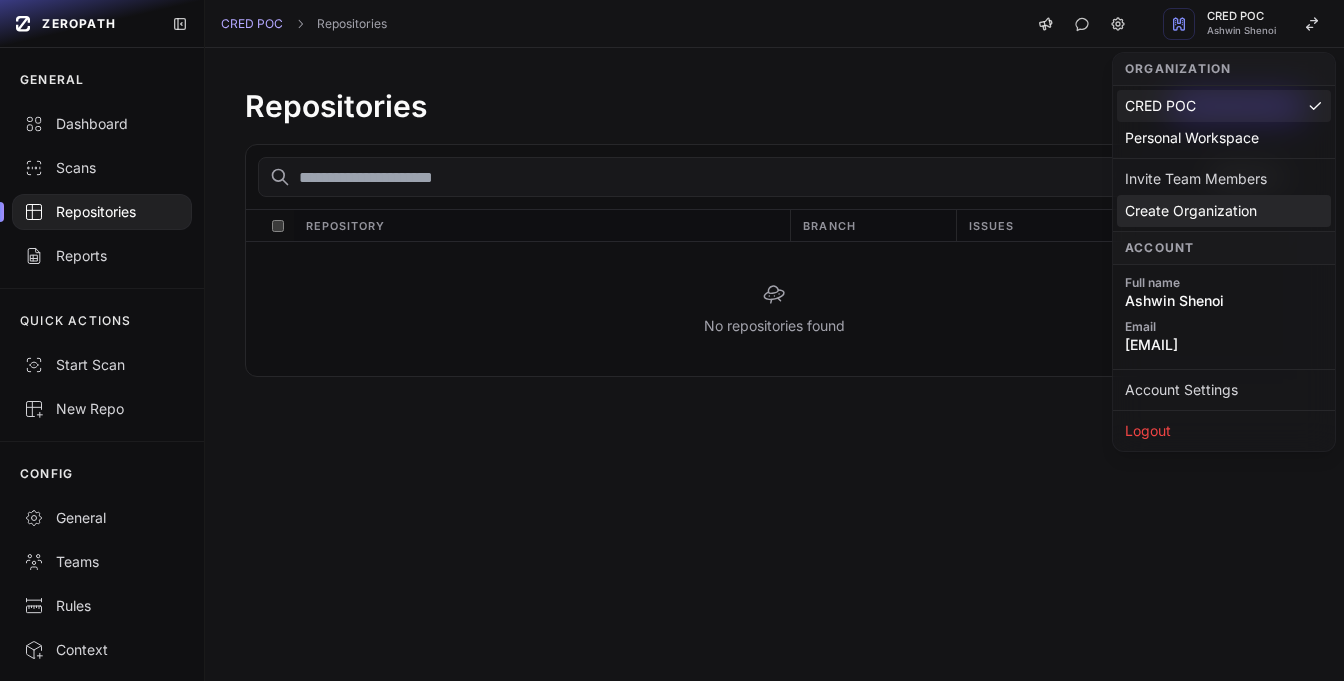 scroll, scrollTop: 0, scrollLeft: 0, axis: both 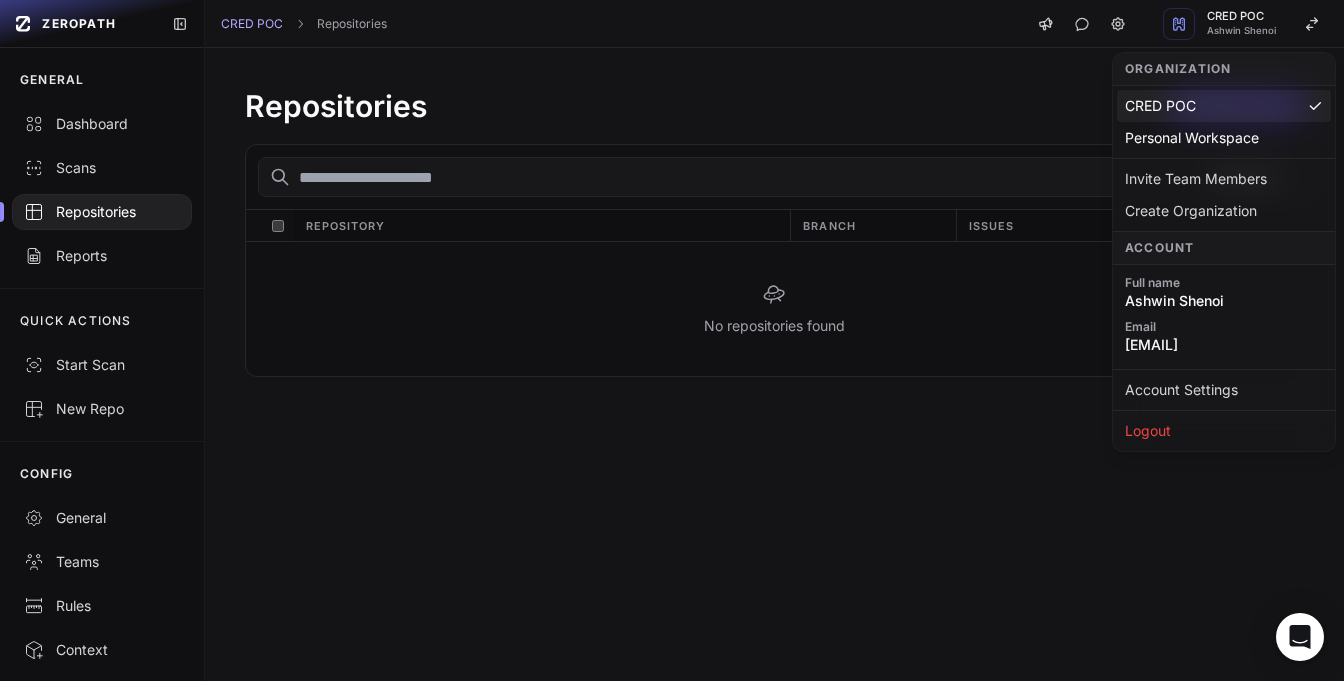 click on "Repositories   Add Repository         Select All           Repository     Branch     Issues             No repositories found" at bounding box center [774, 364] 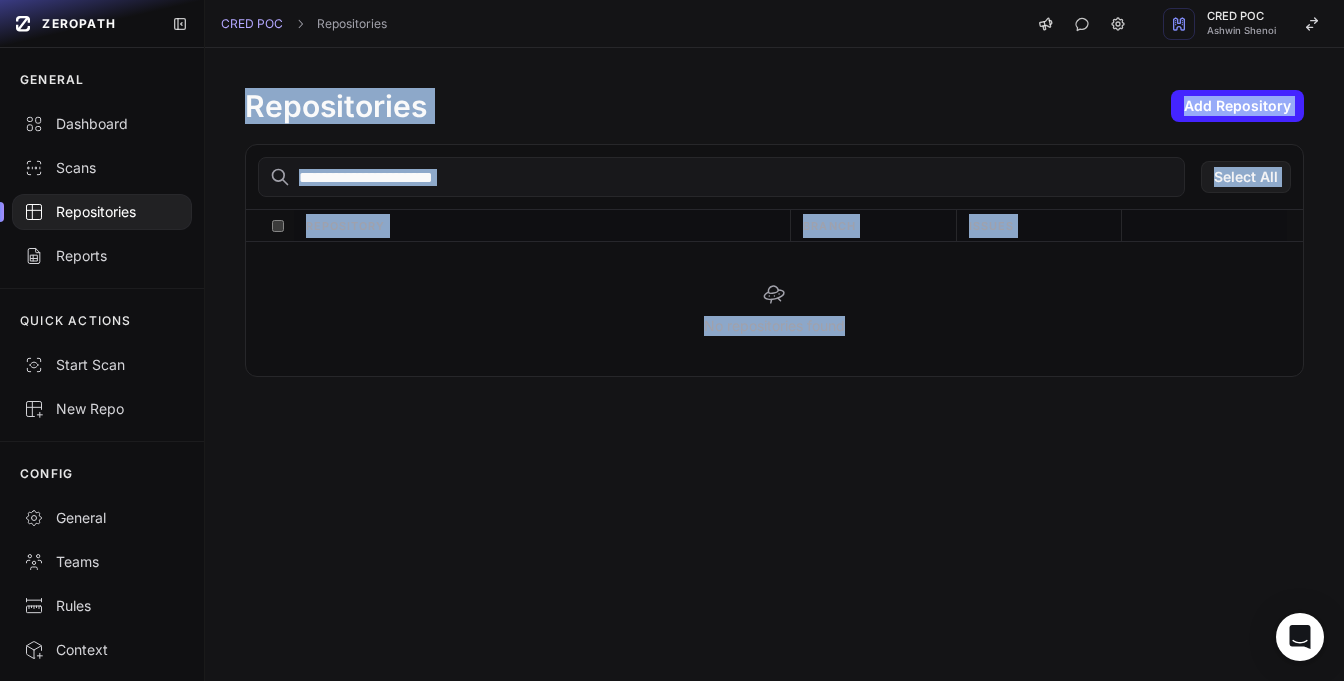 drag, startPoint x: 500, startPoint y: 67, endPoint x: 762, endPoint y: 568, distance: 565.3716 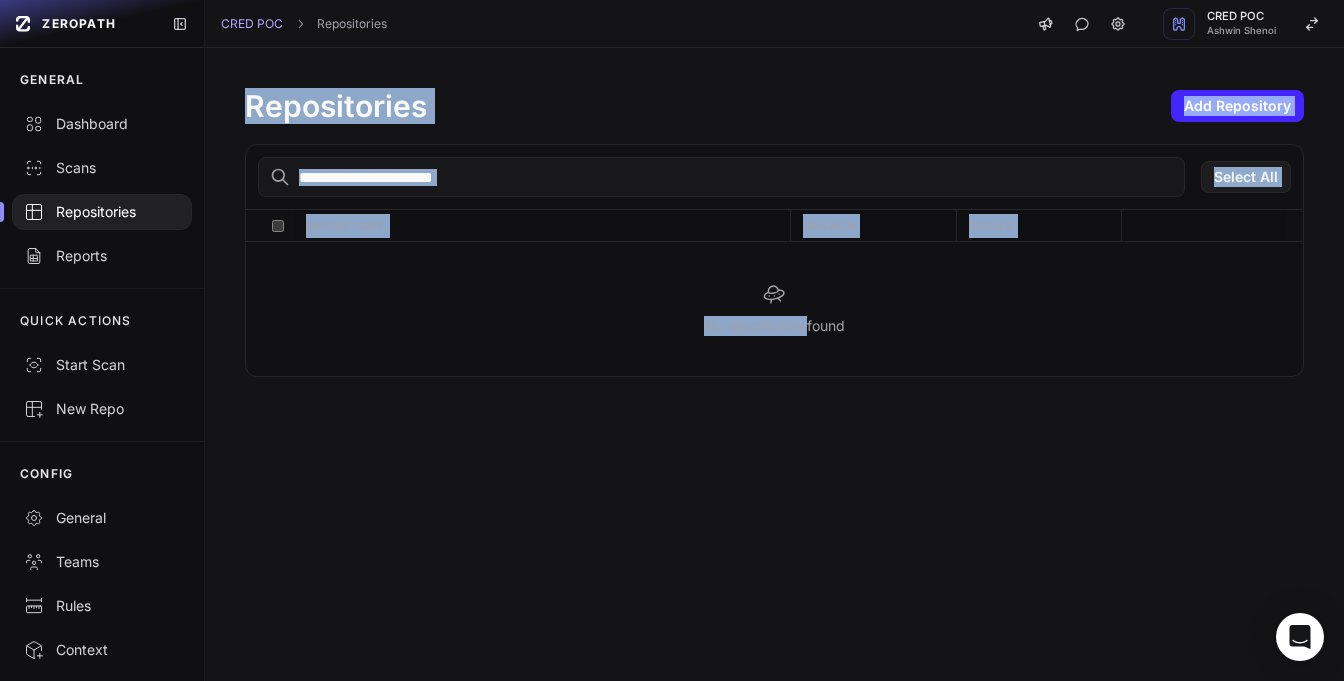 drag, startPoint x: 762, startPoint y: 568, endPoint x: 457, endPoint y: 63, distance: 589.95764 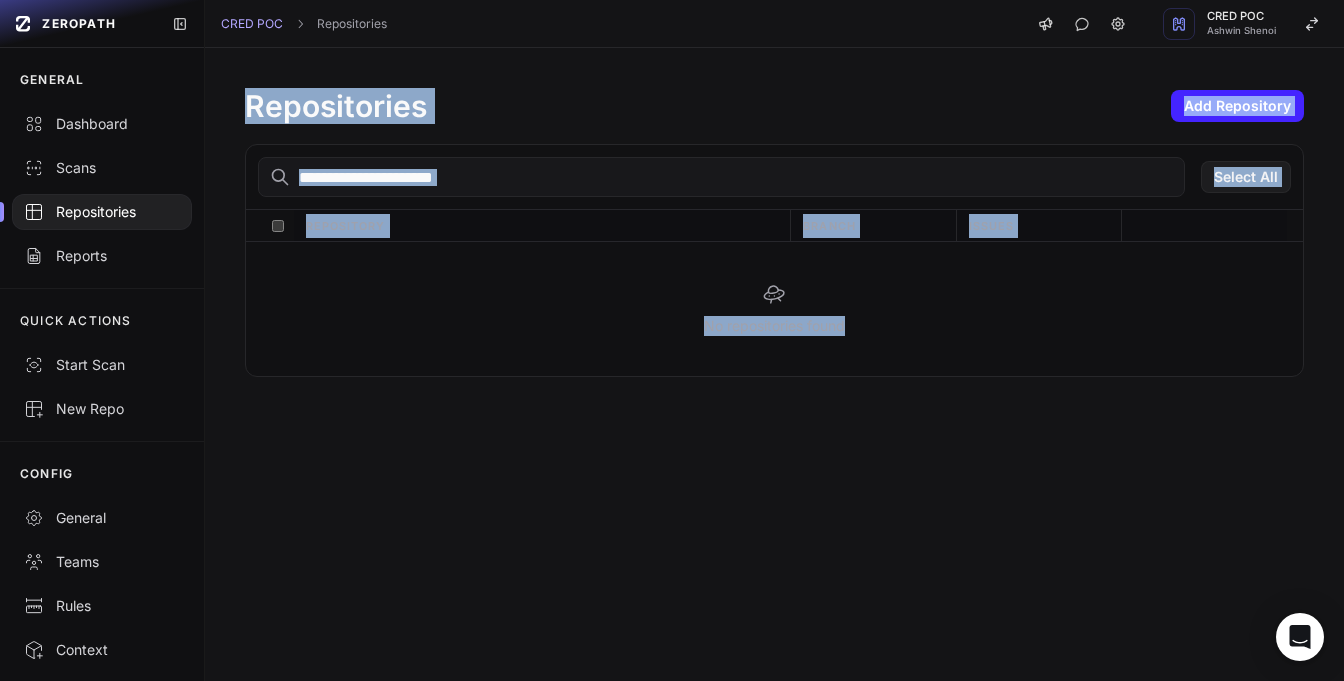 drag, startPoint x: 457, startPoint y: 63, endPoint x: 983, endPoint y: 469, distance: 664.4637 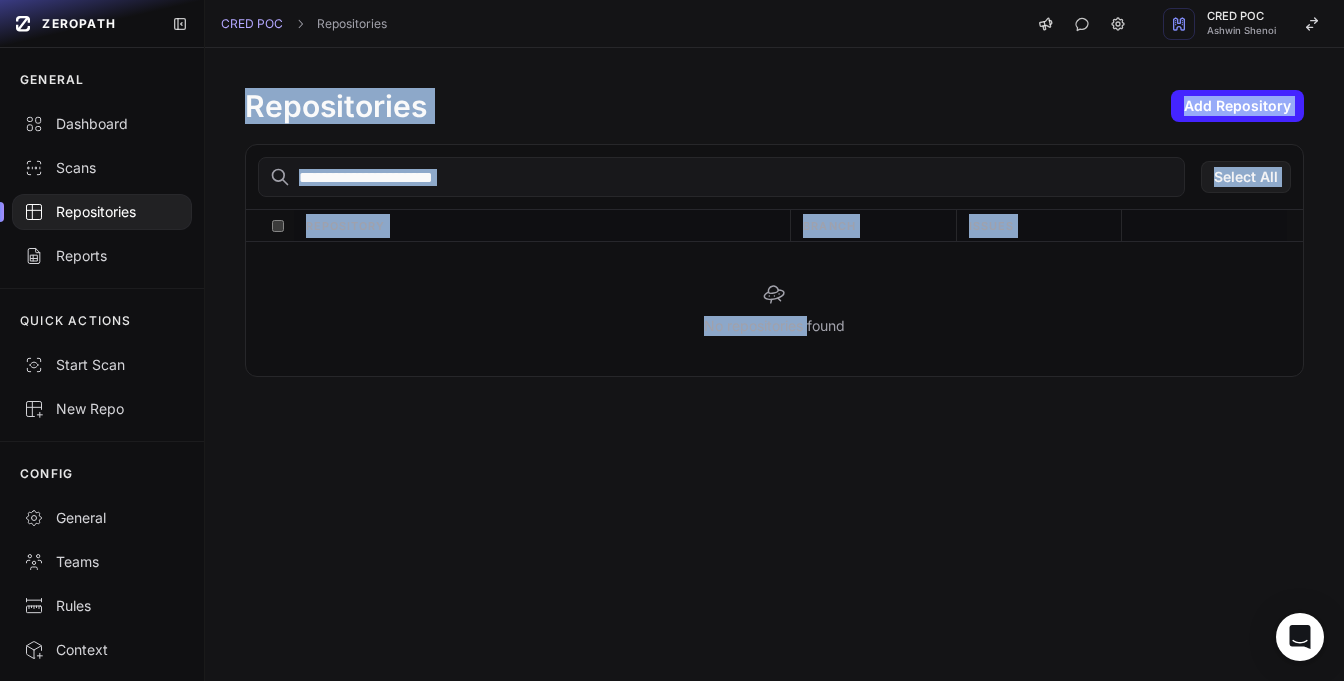 drag, startPoint x: 983, startPoint y: 469, endPoint x: 590, endPoint y: 74, distance: 557.20197 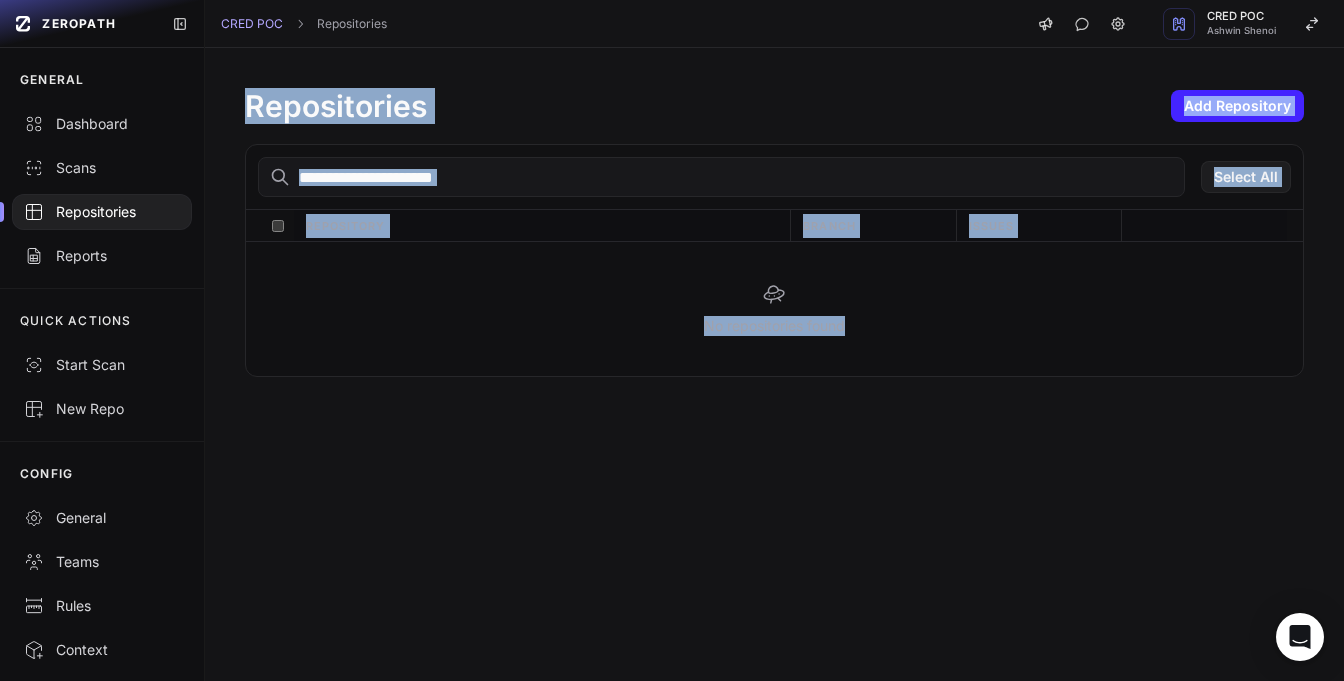 drag, startPoint x: 590, startPoint y: 74, endPoint x: 1058, endPoint y: 589, distance: 695.88 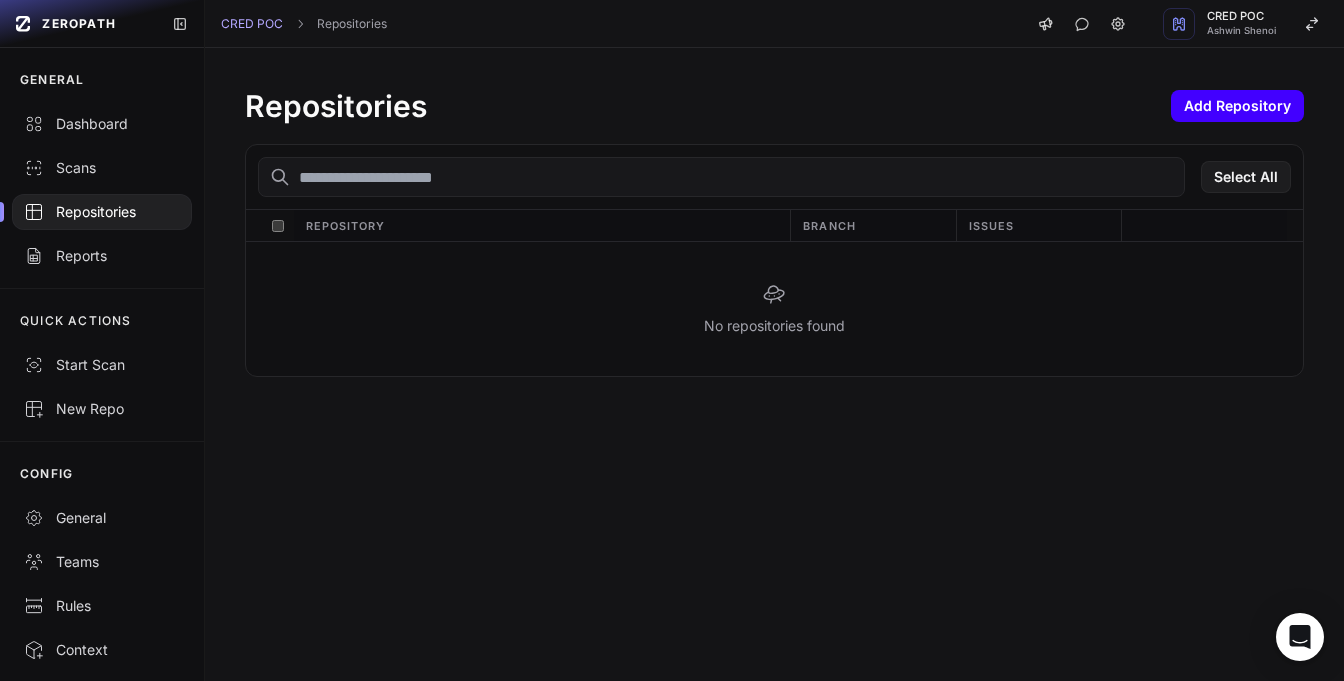 click on "Add Repository" at bounding box center (1237, 106) 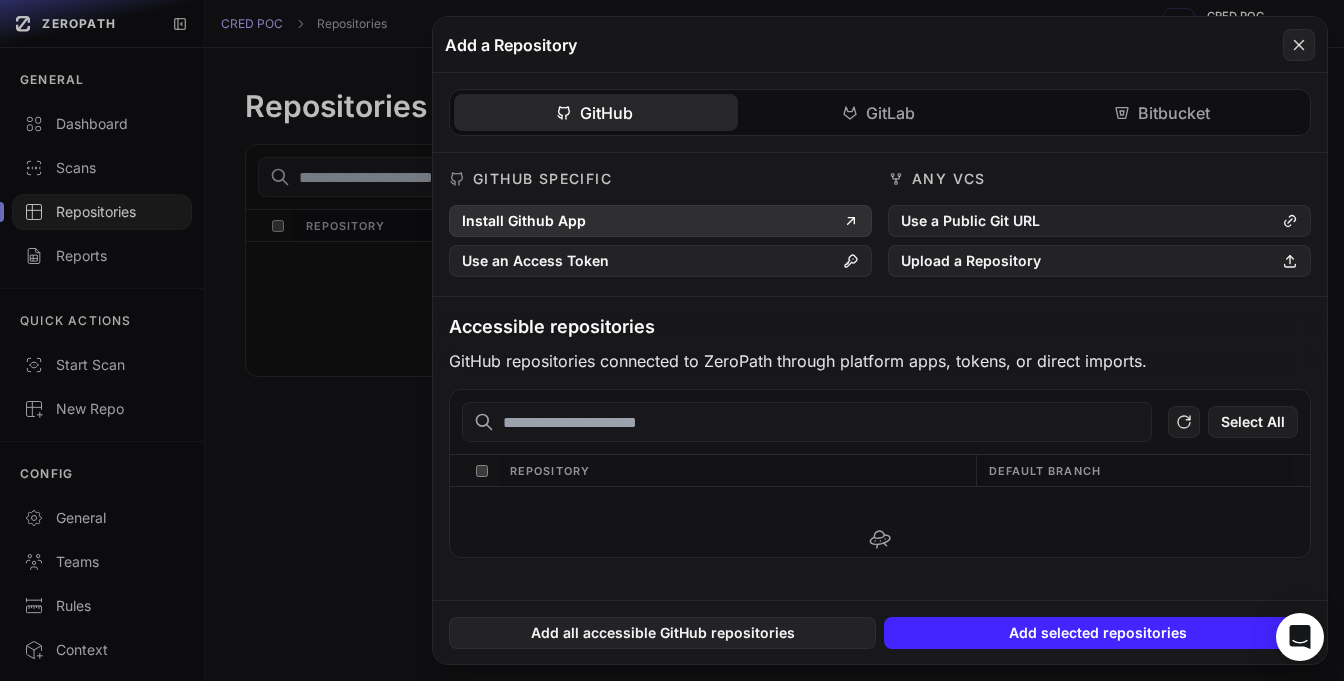 click on "Install Github App" at bounding box center [660, 221] 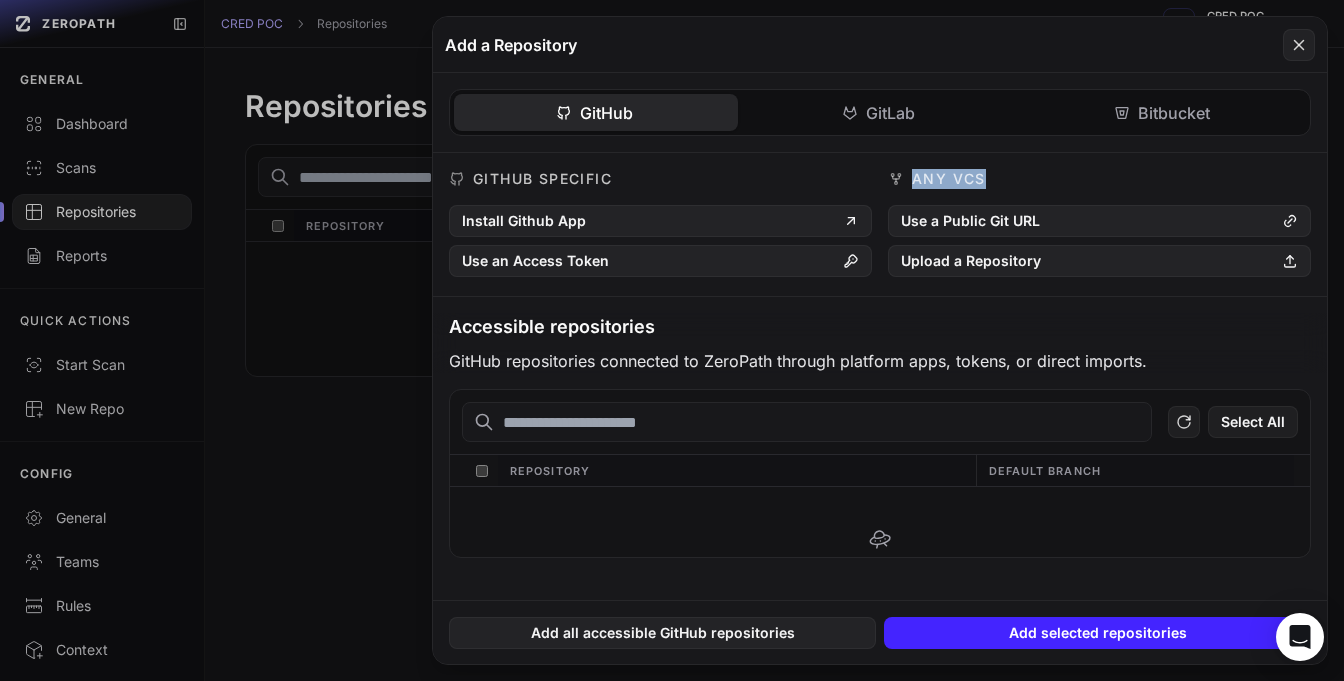 drag, startPoint x: 885, startPoint y: 177, endPoint x: 1054, endPoint y: 177, distance: 169 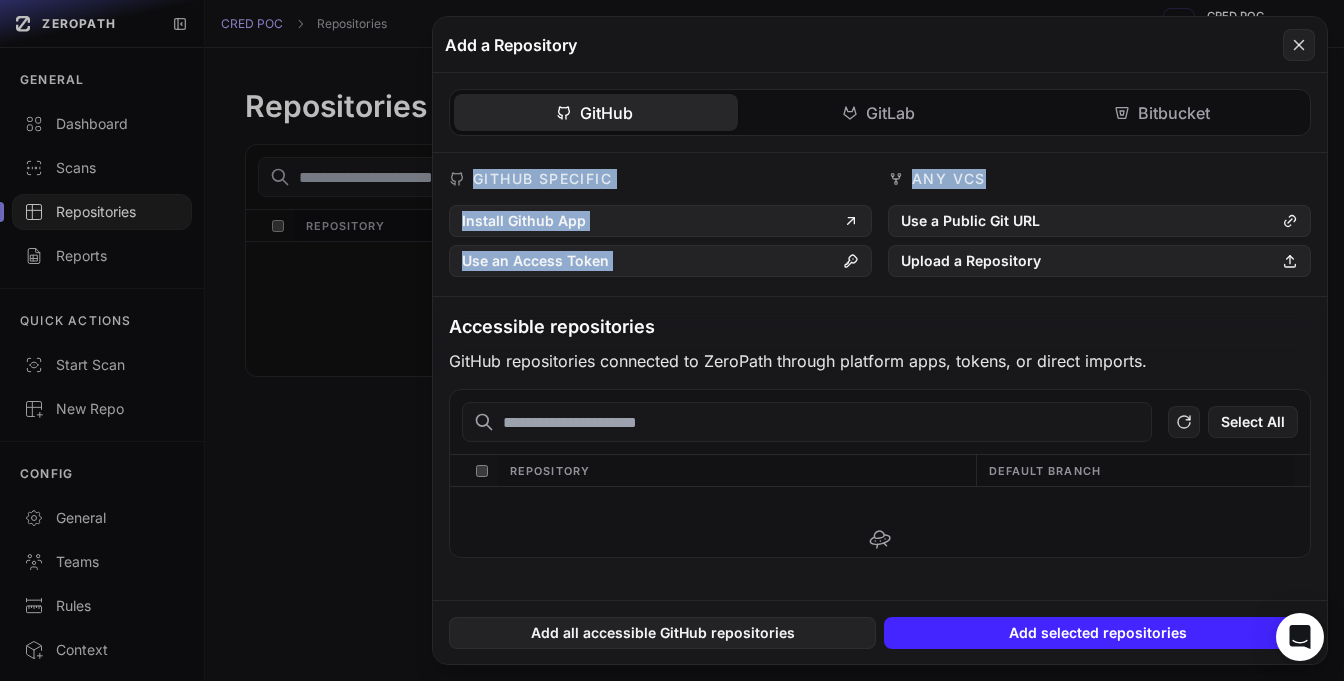 drag, startPoint x: 1054, startPoint y: 177, endPoint x: 530, endPoint y: 160, distance: 524.2757 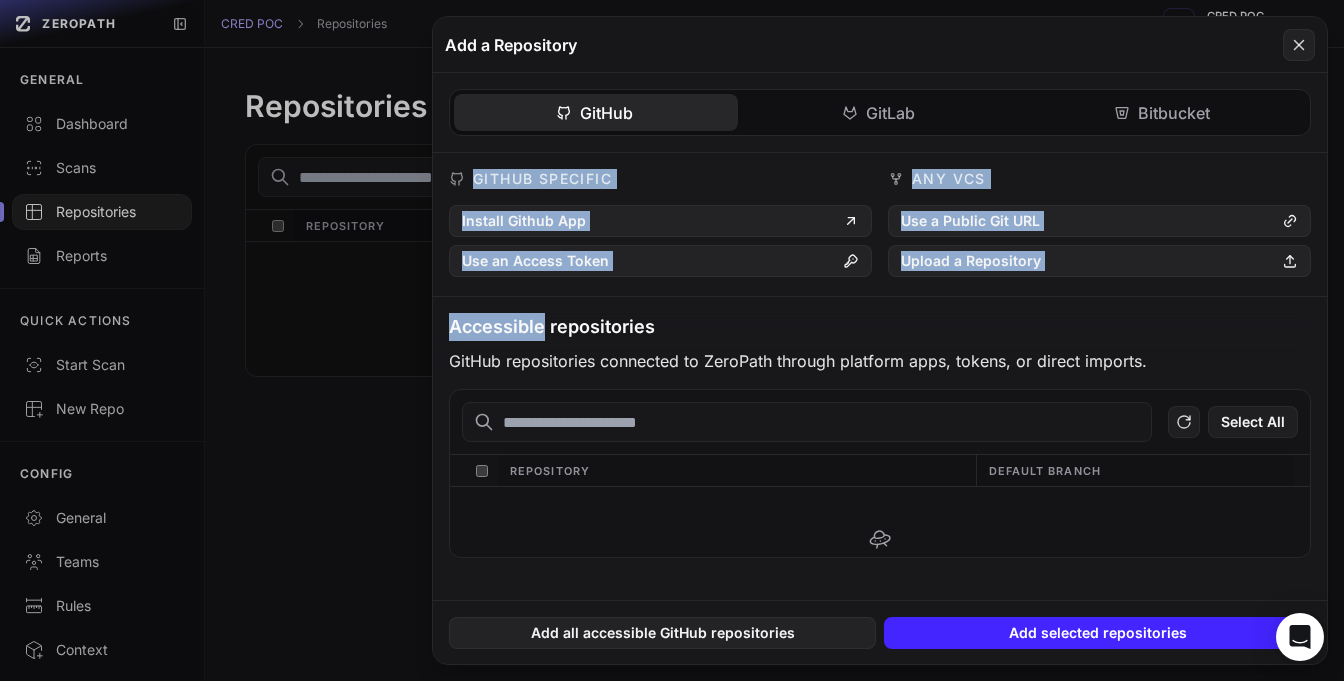 drag, startPoint x: 530, startPoint y: 160, endPoint x: 1113, endPoint y: 308, distance: 601.4923 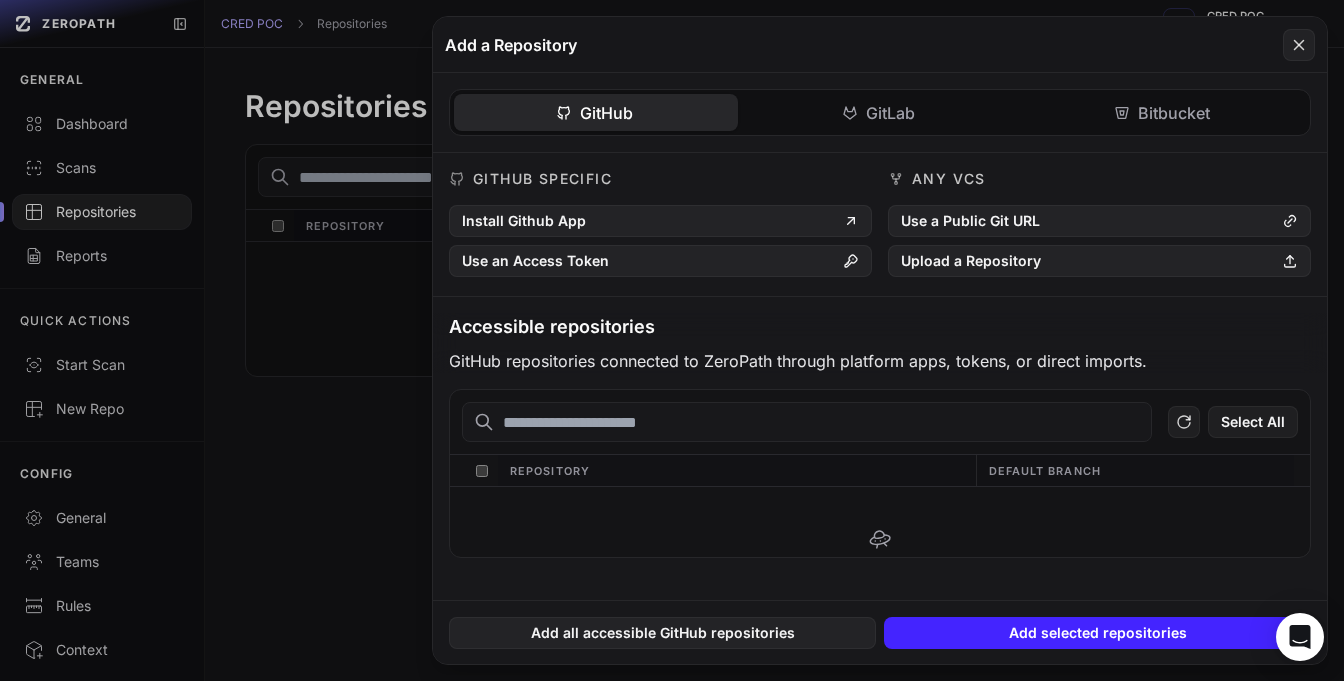 click on "Select All           Repository     Default Branch         No available GitHub repositories found." at bounding box center (880, 505) 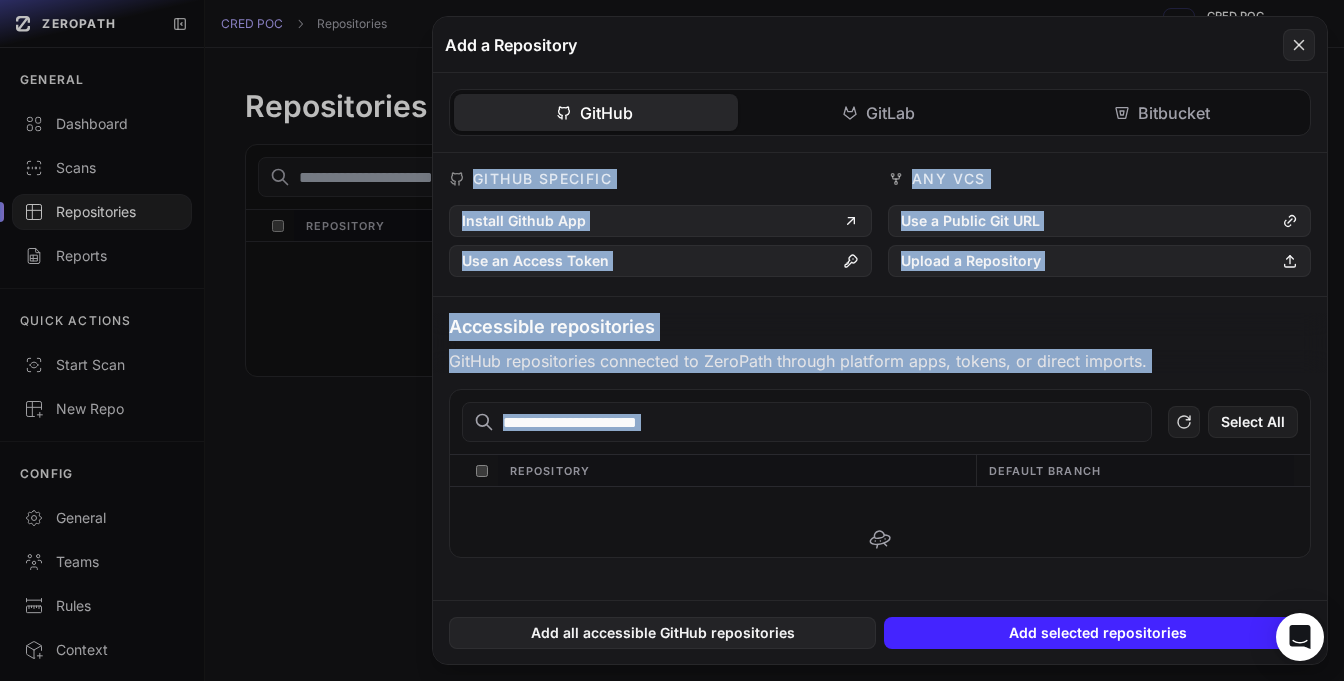 drag, startPoint x: 1116, startPoint y: 377, endPoint x: 624, endPoint y: 170, distance: 533.7724 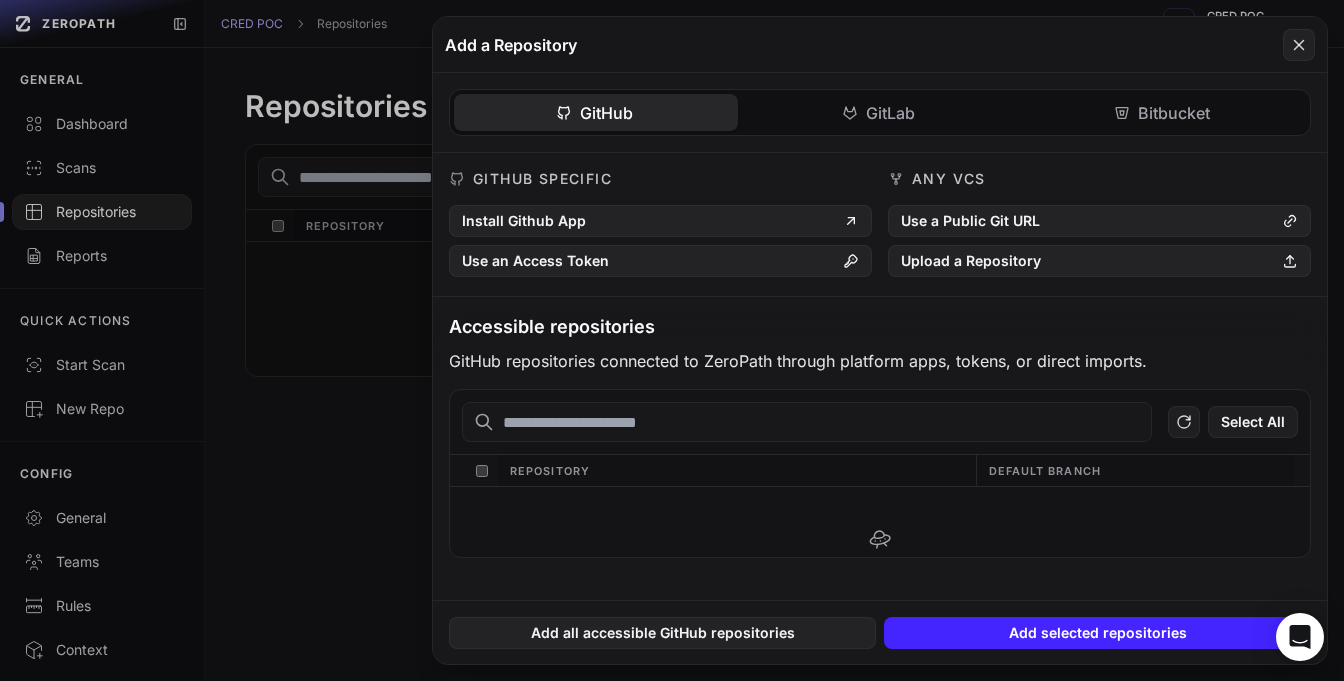 click on "GitHub Specific" at bounding box center (660, 179) 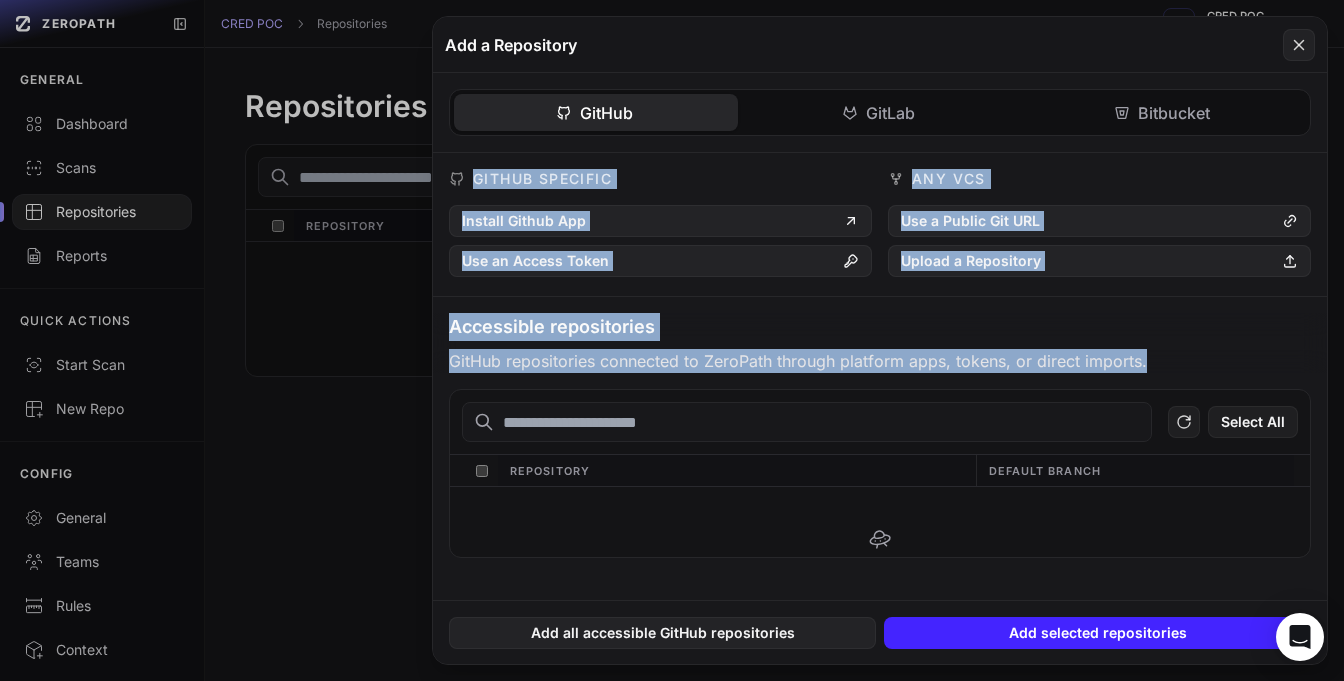 drag, startPoint x: 624, startPoint y: 170, endPoint x: 1175, endPoint y: 368, distance: 585.49554 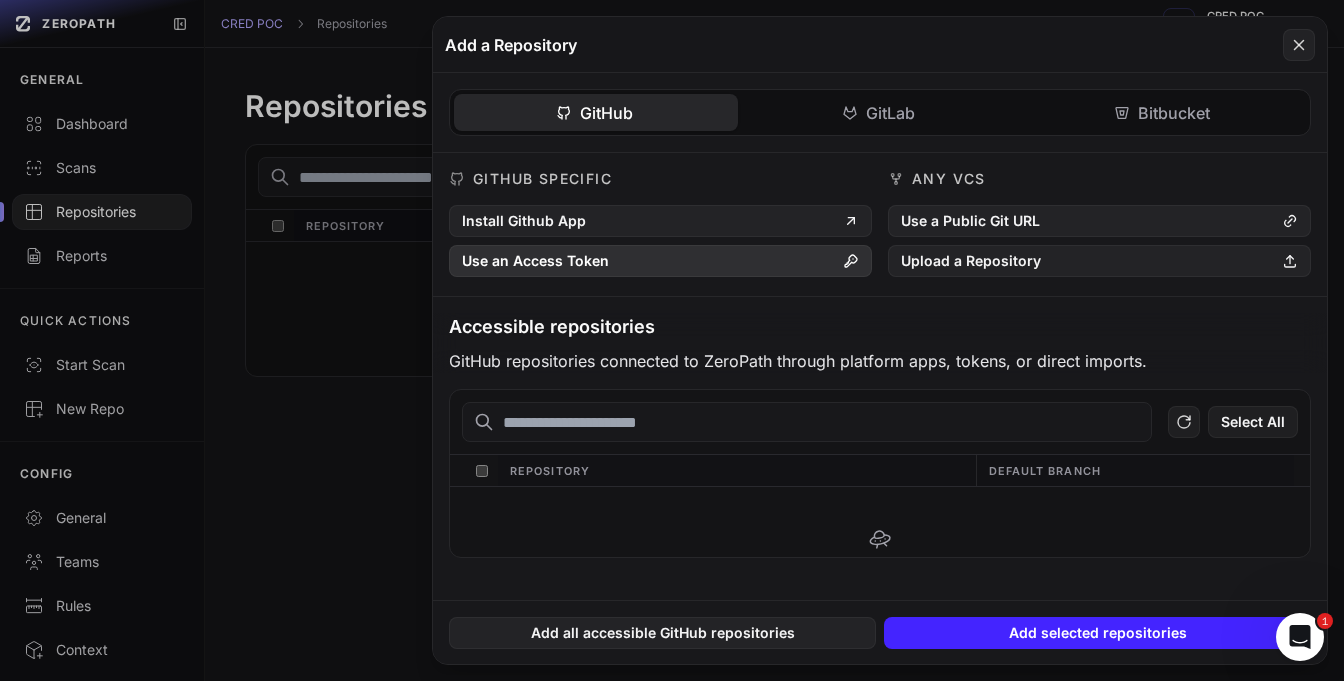 scroll, scrollTop: 0, scrollLeft: 0, axis: both 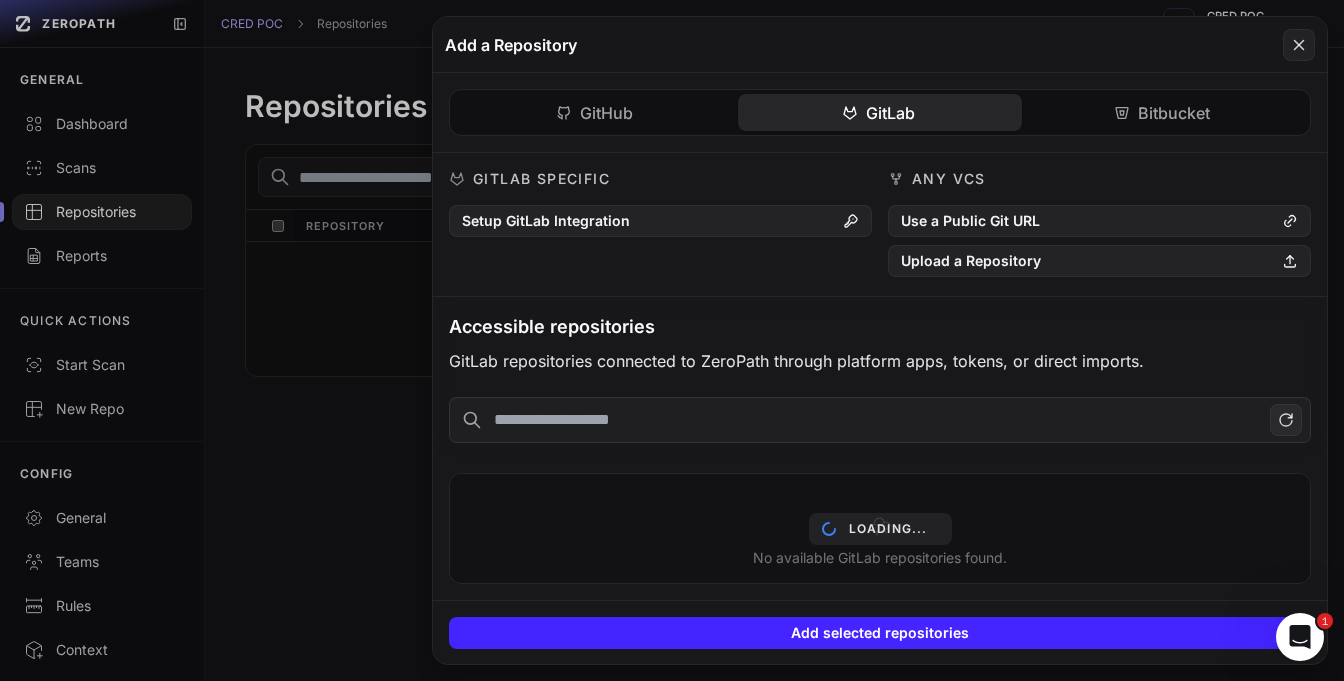 click on "GitLab" 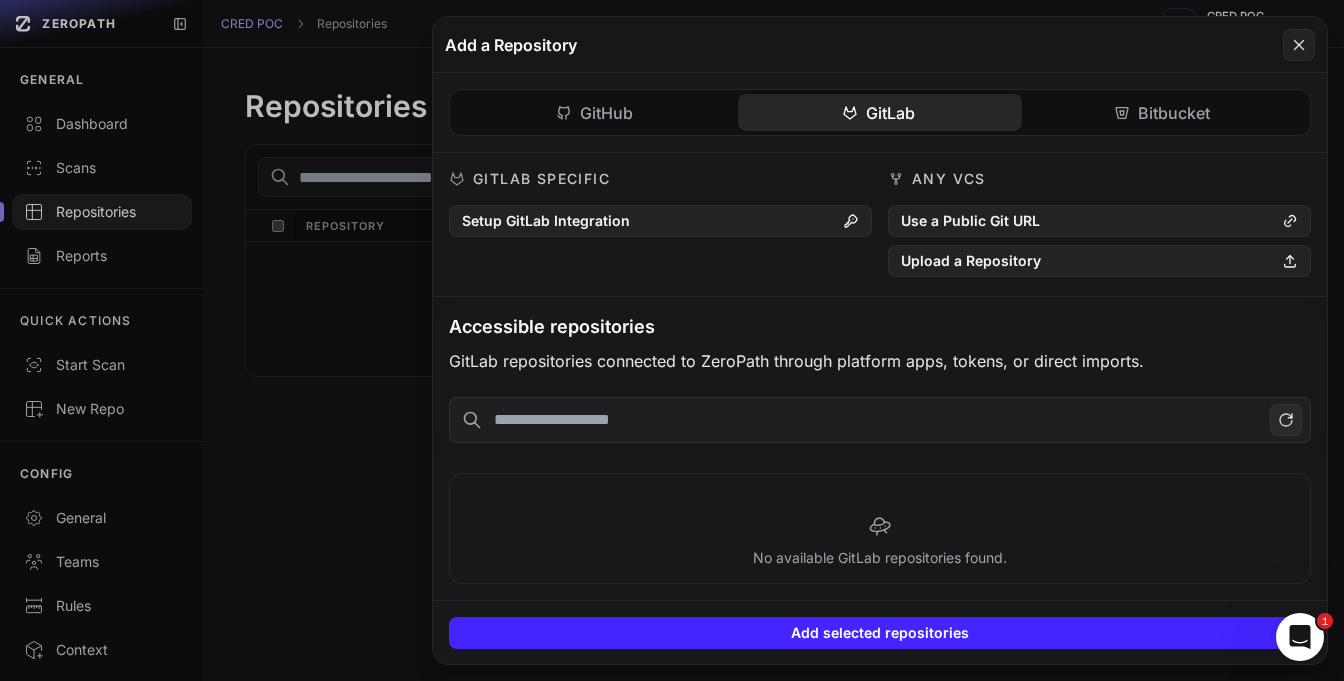 click on "GitHub
GitLab
Bitbucket" at bounding box center (880, 113) 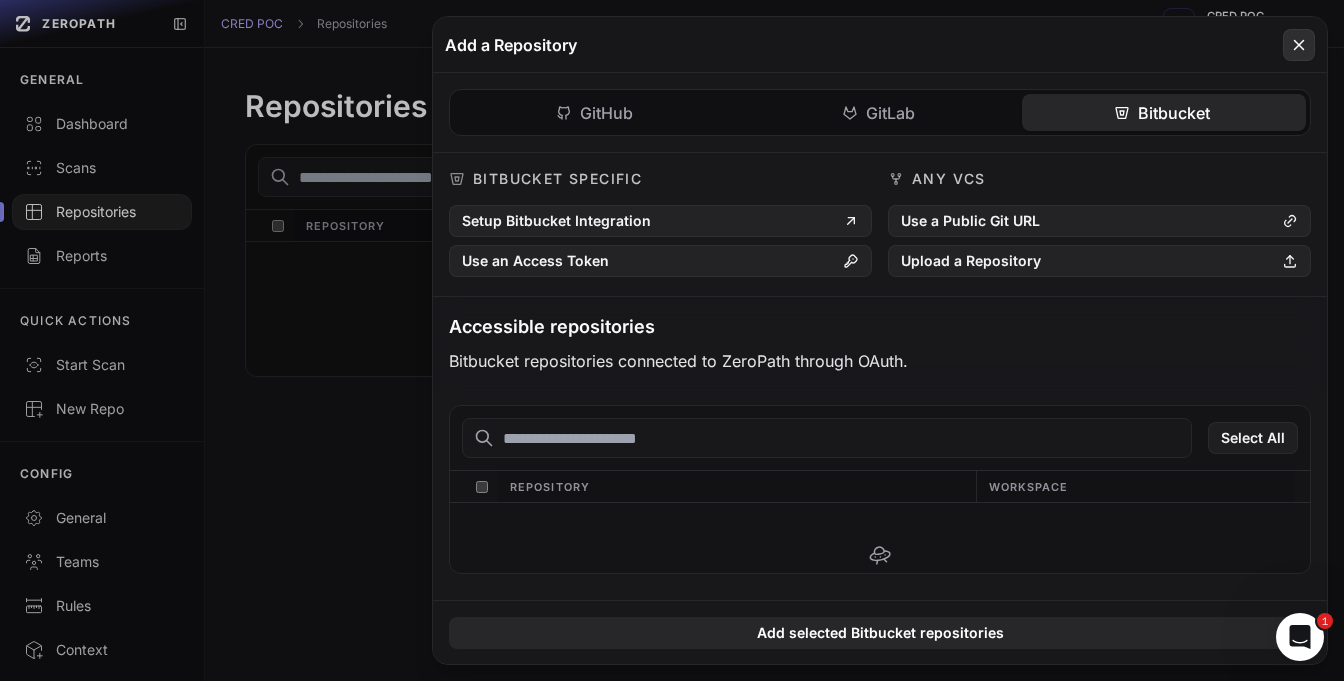 click 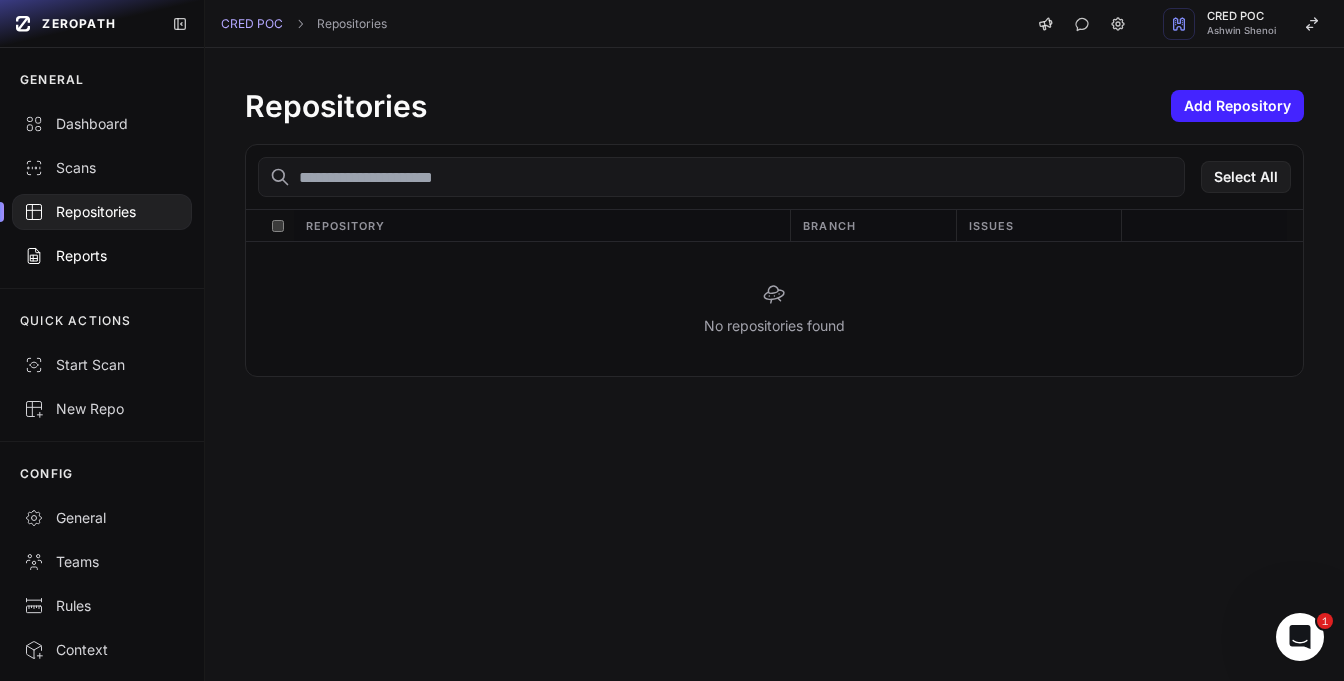 click on "Reports" at bounding box center [102, 256] 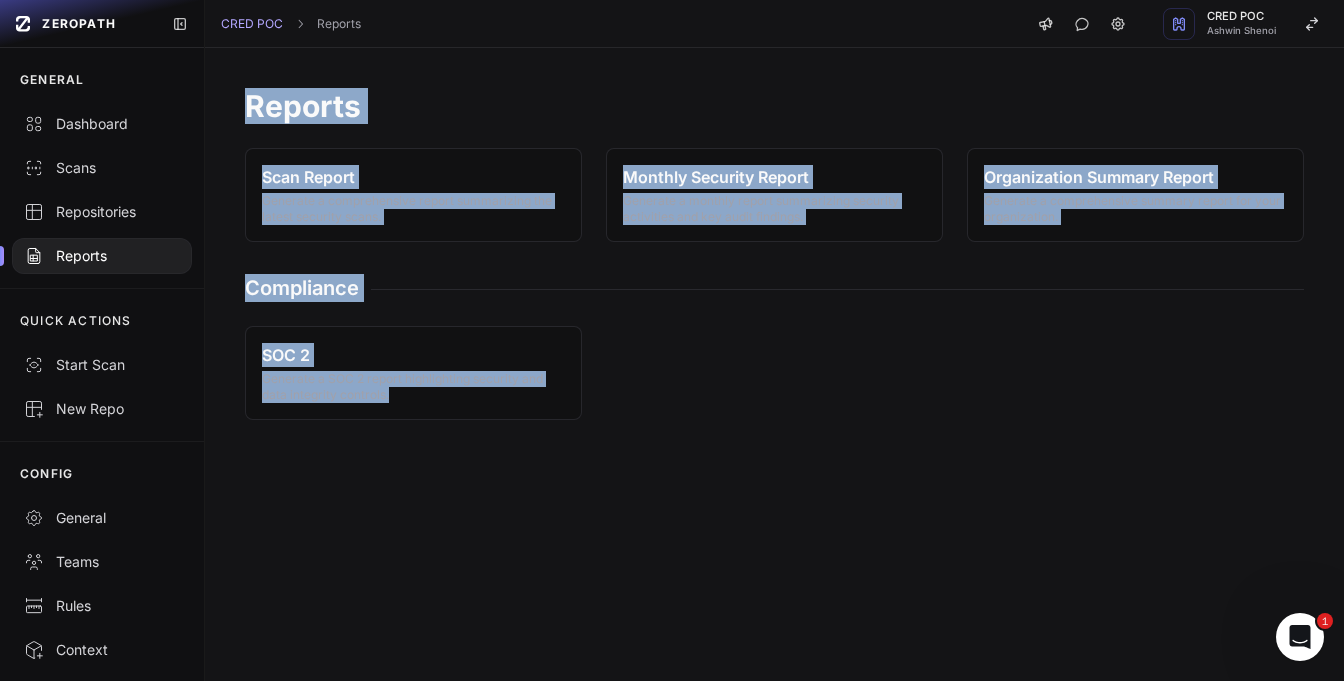 drag, startPoint x: 481, startPoint y: 508, endPoint x: 310, endPoint y: 54, distance: 485.13608 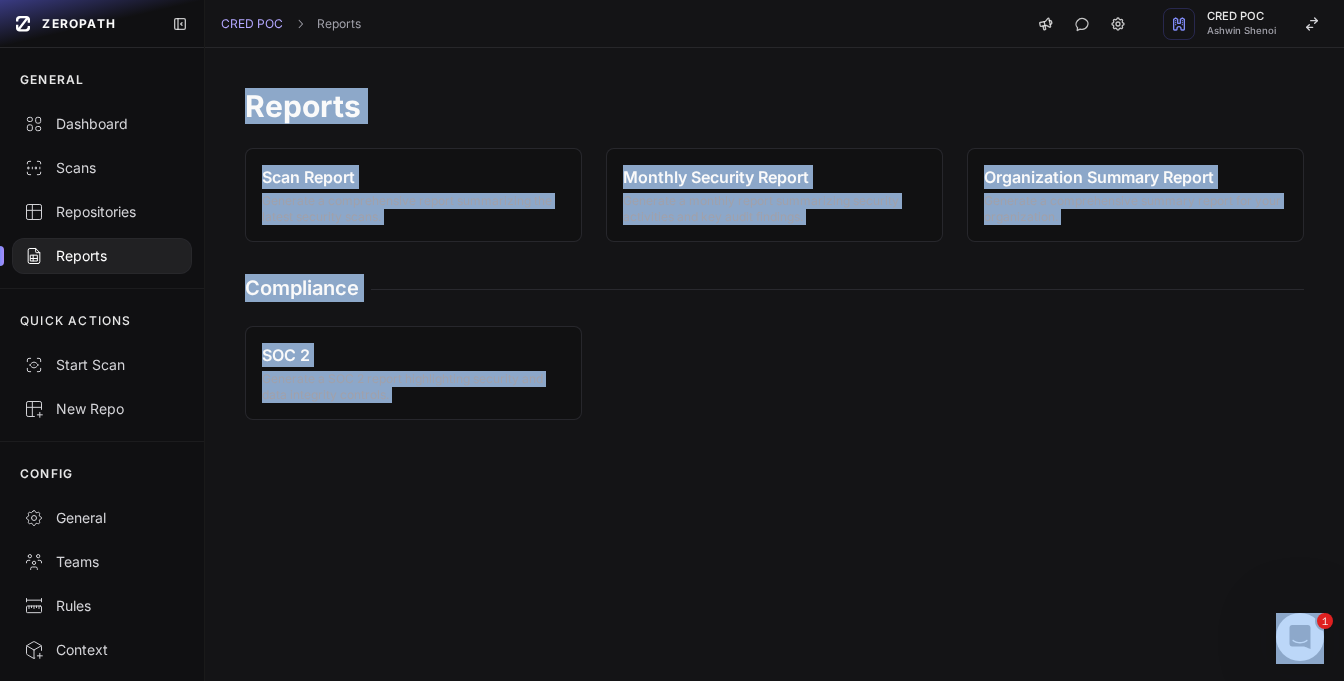 drag, startPoint x: 303, startPoint y: 76, endPoint x: 1010, endPoint y: 605, distance: 883.00055 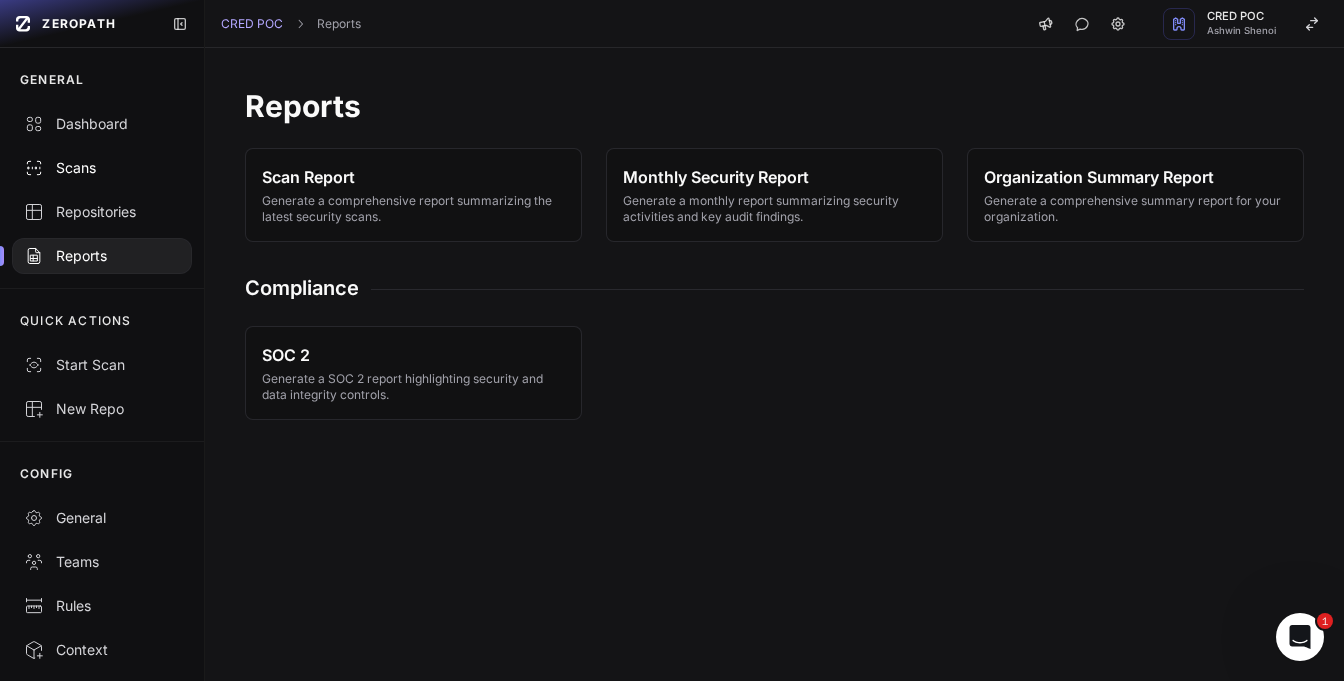 click on "Scans" at bounding box center [102, 168] 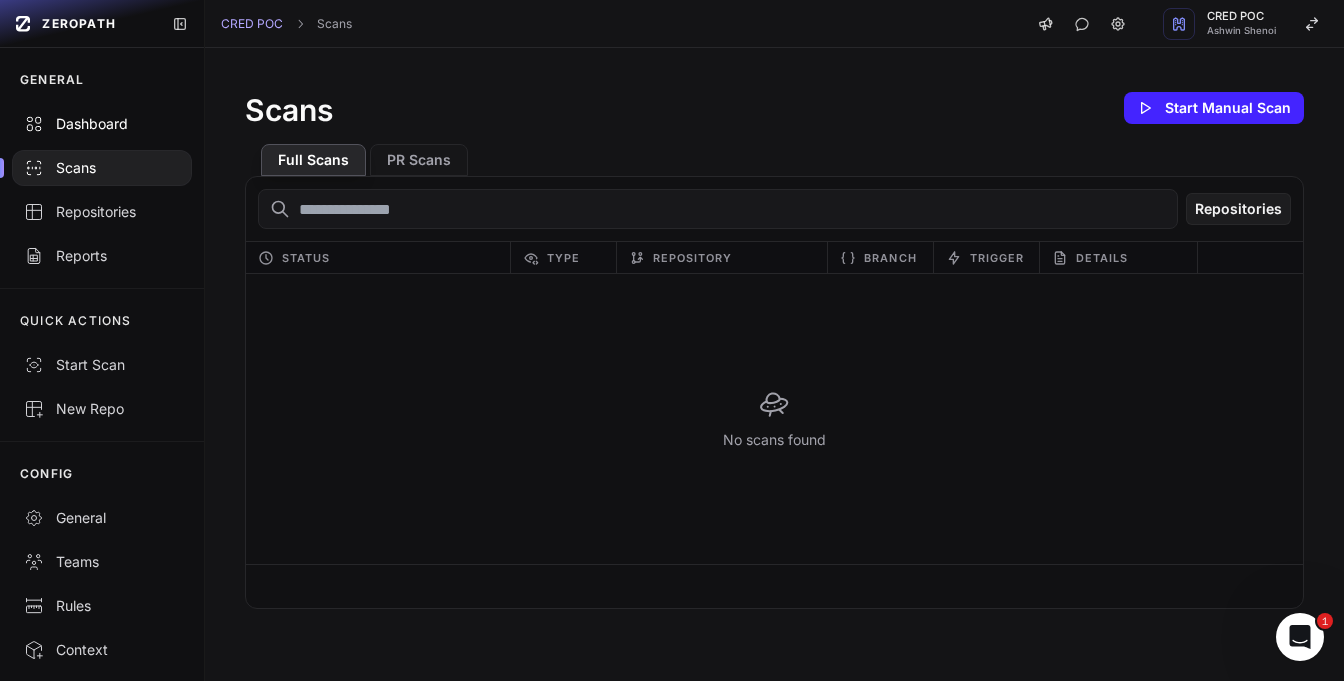 click on "Dashboard" at bounding box center [102, 124] 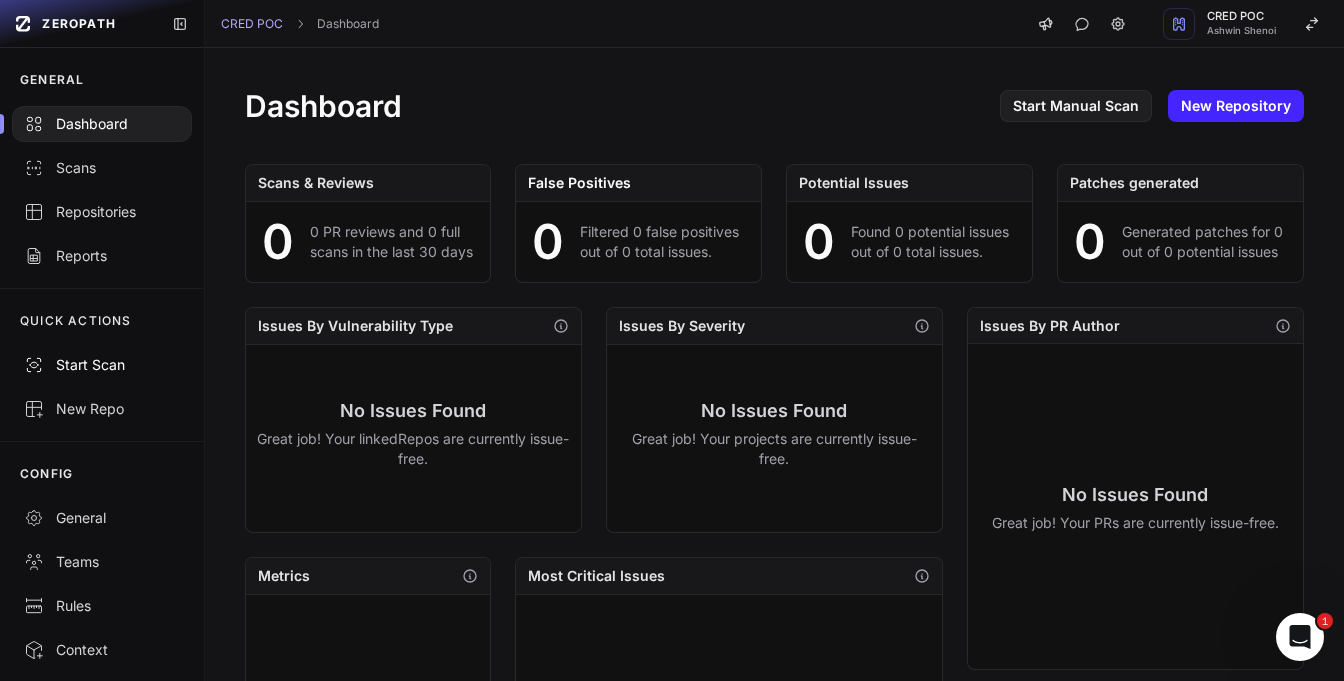 click on "Start Scan" at bounding box center [102, 365] 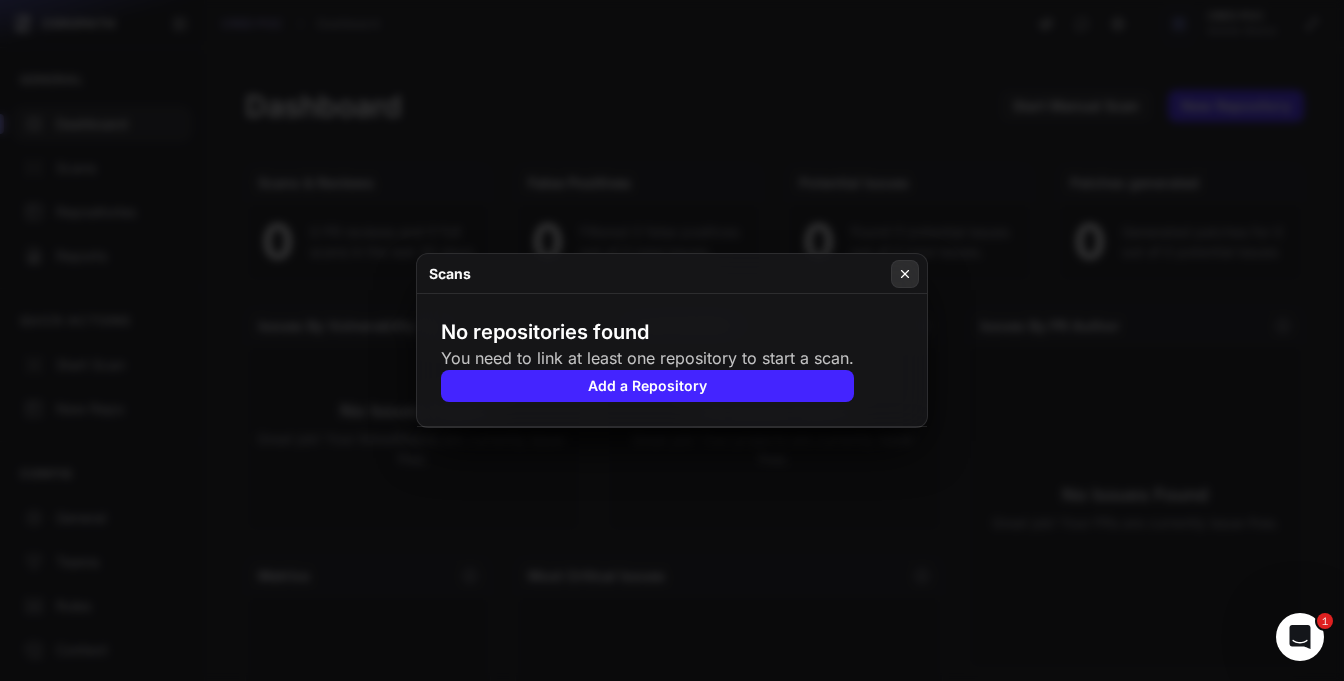 click at bounding box center (905, 274) 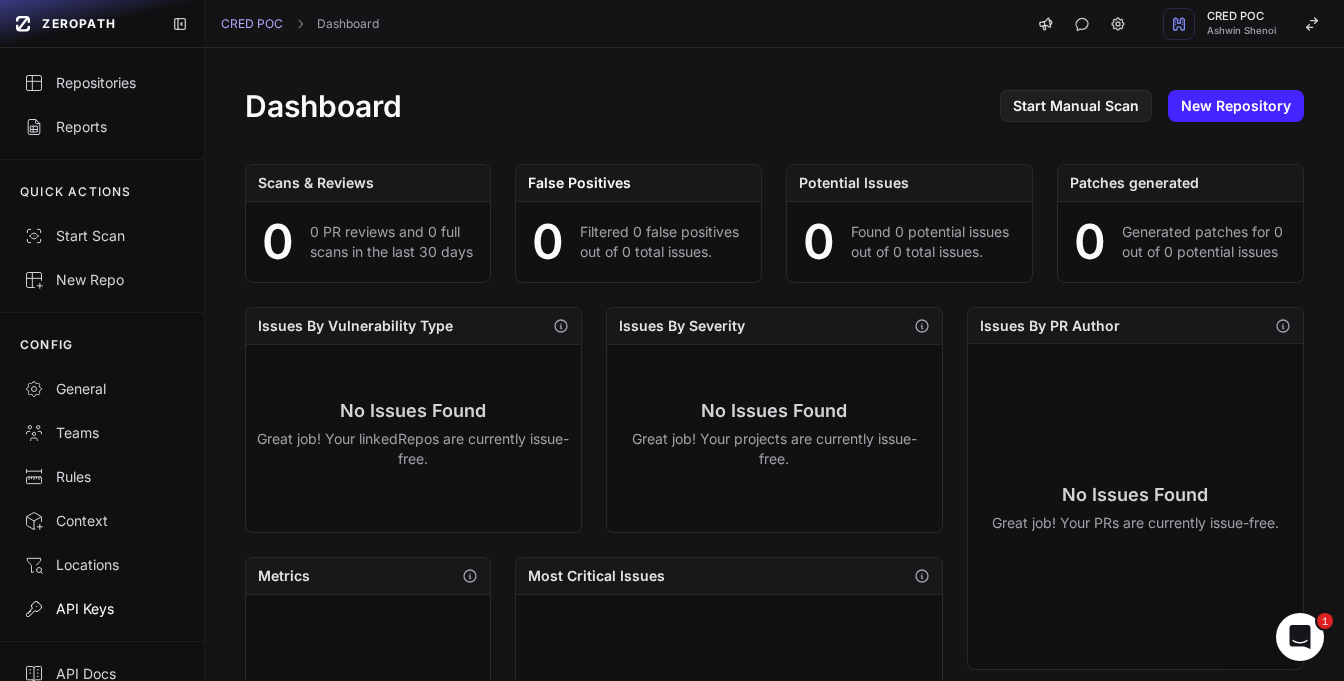 scroll, scrollTop: 130, scrollLeft: 0, axis: vertical 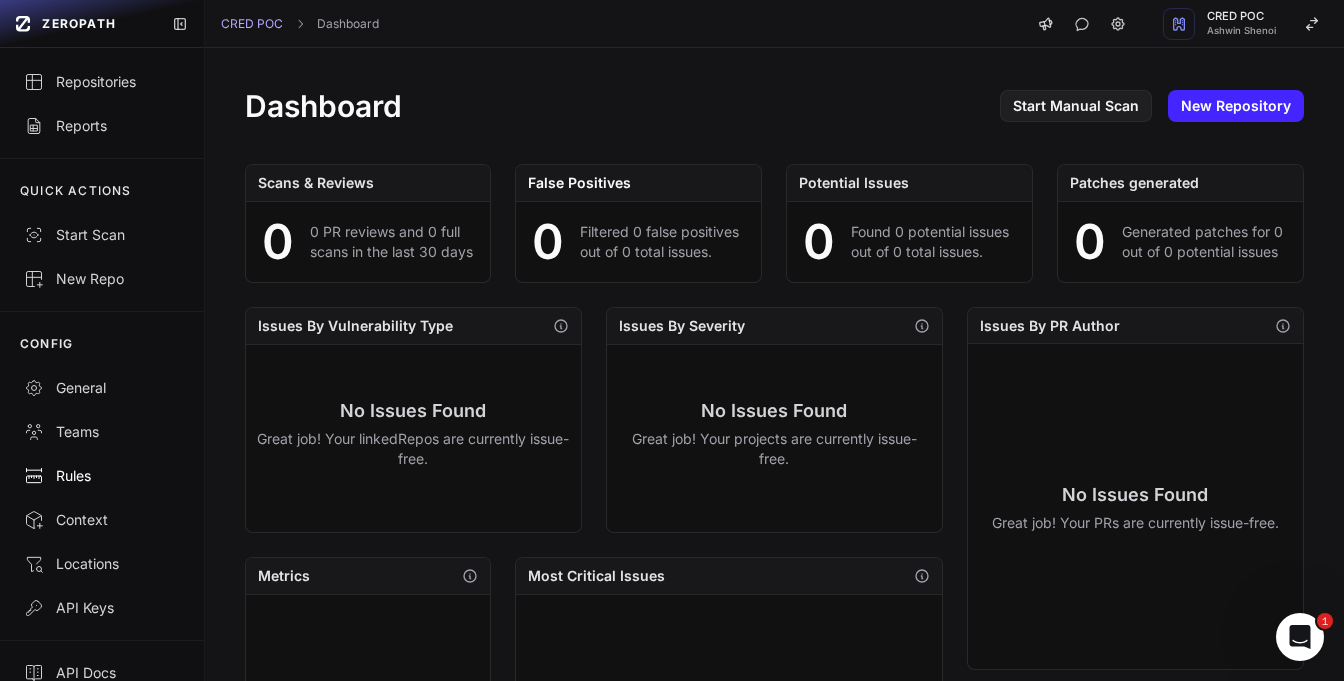 click on "Rules" at bounding box center [102, 476] 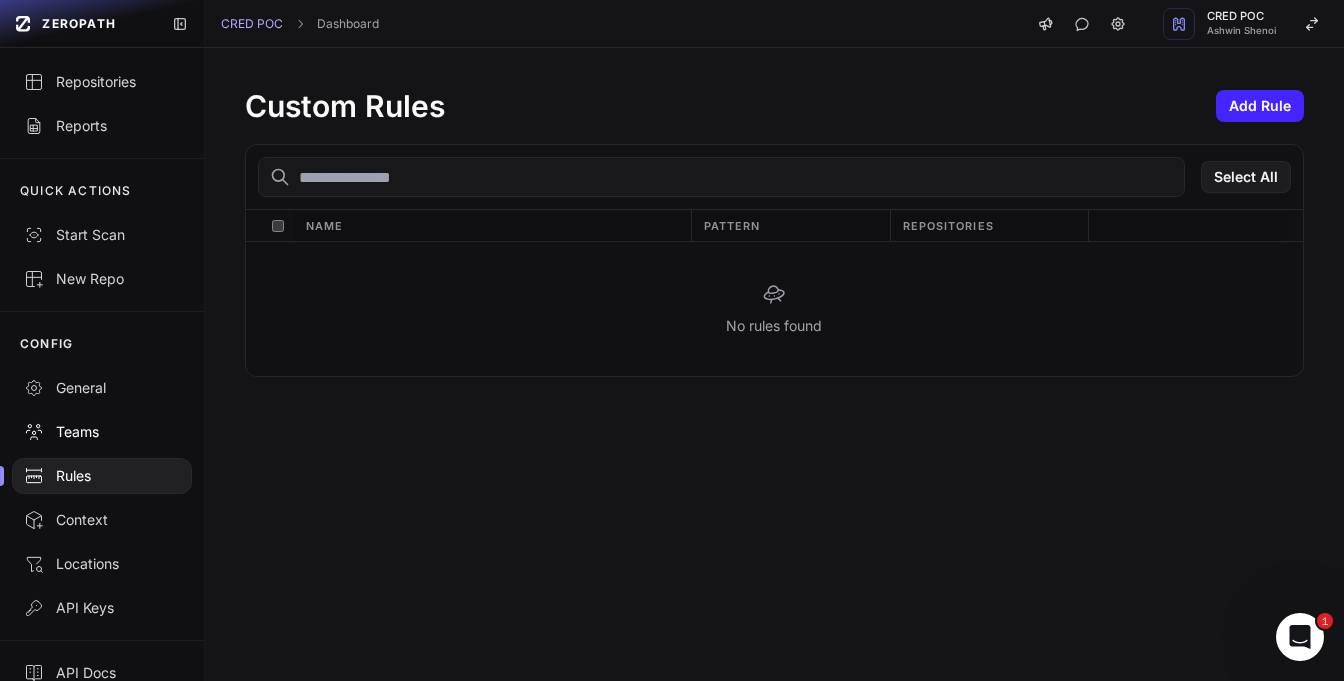 click on "Teams" at bounding box center (102, 432) 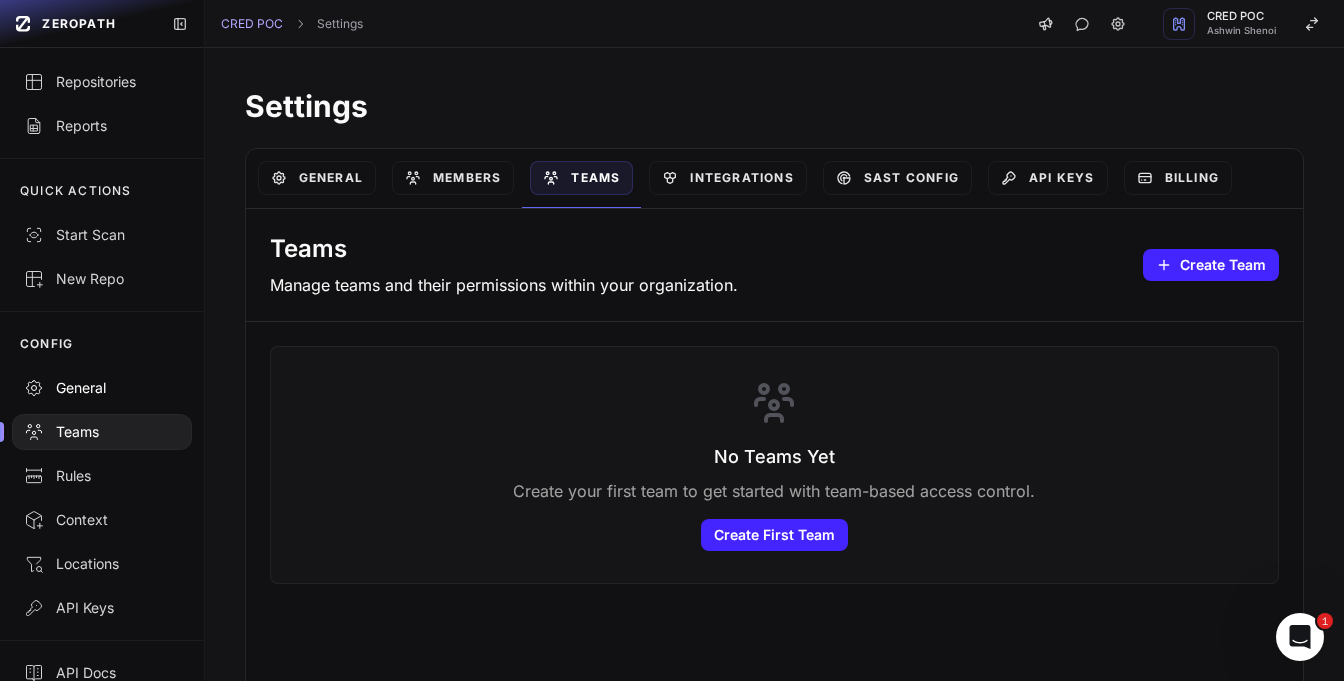click on "General" at bounding box center [102, 388] 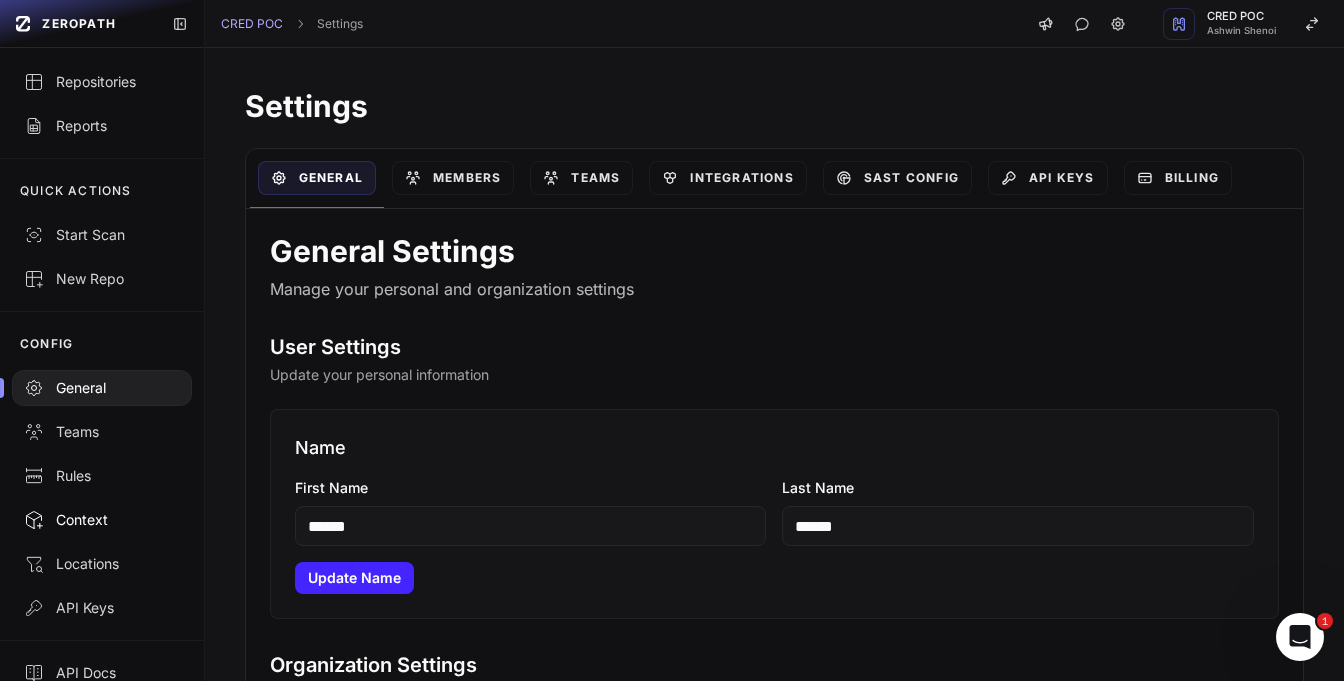 click on "Context" at bounding box center (102, 520) 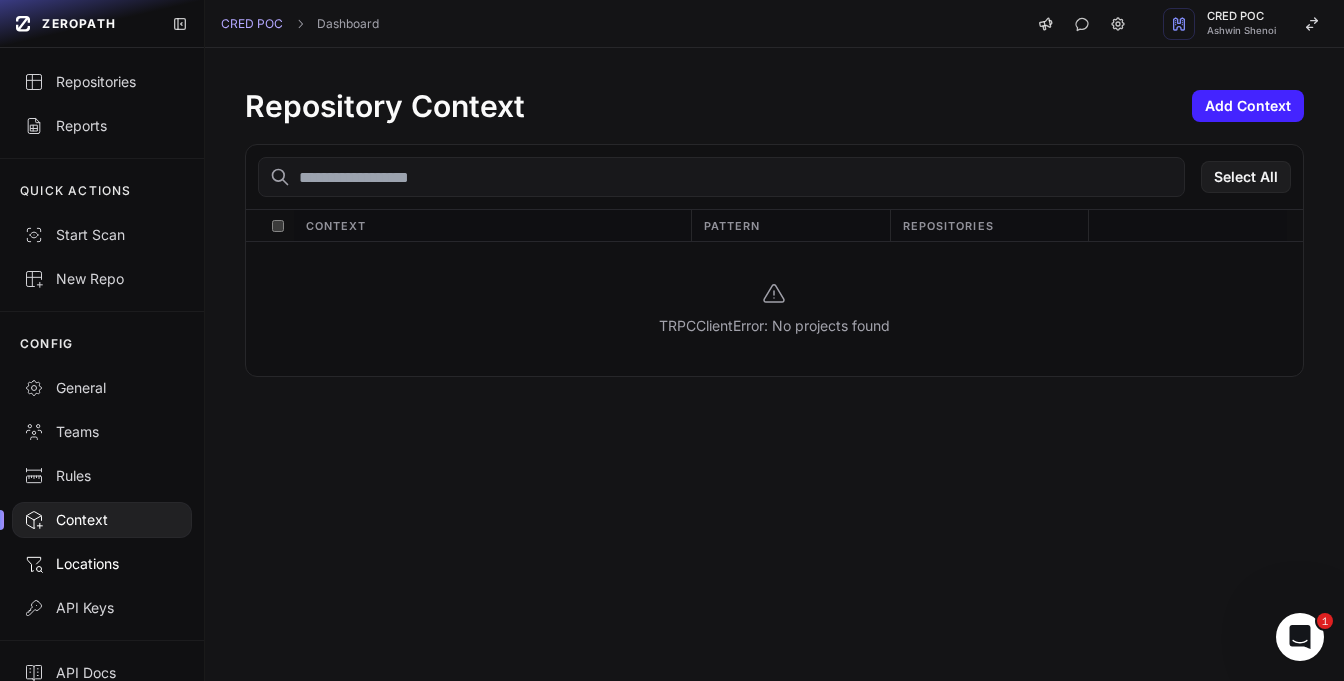 click on "Locations" at bounding box center (102, 564) 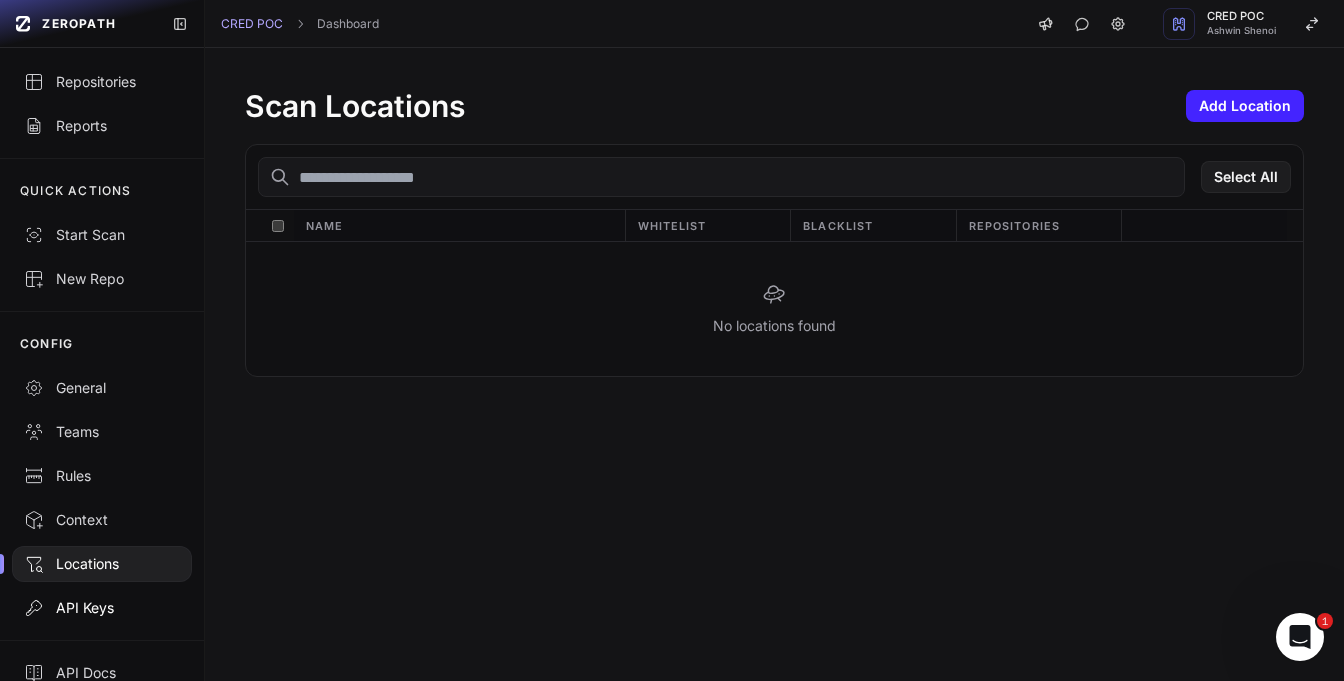 click on "API Keys" at bounding box center (102, 608) 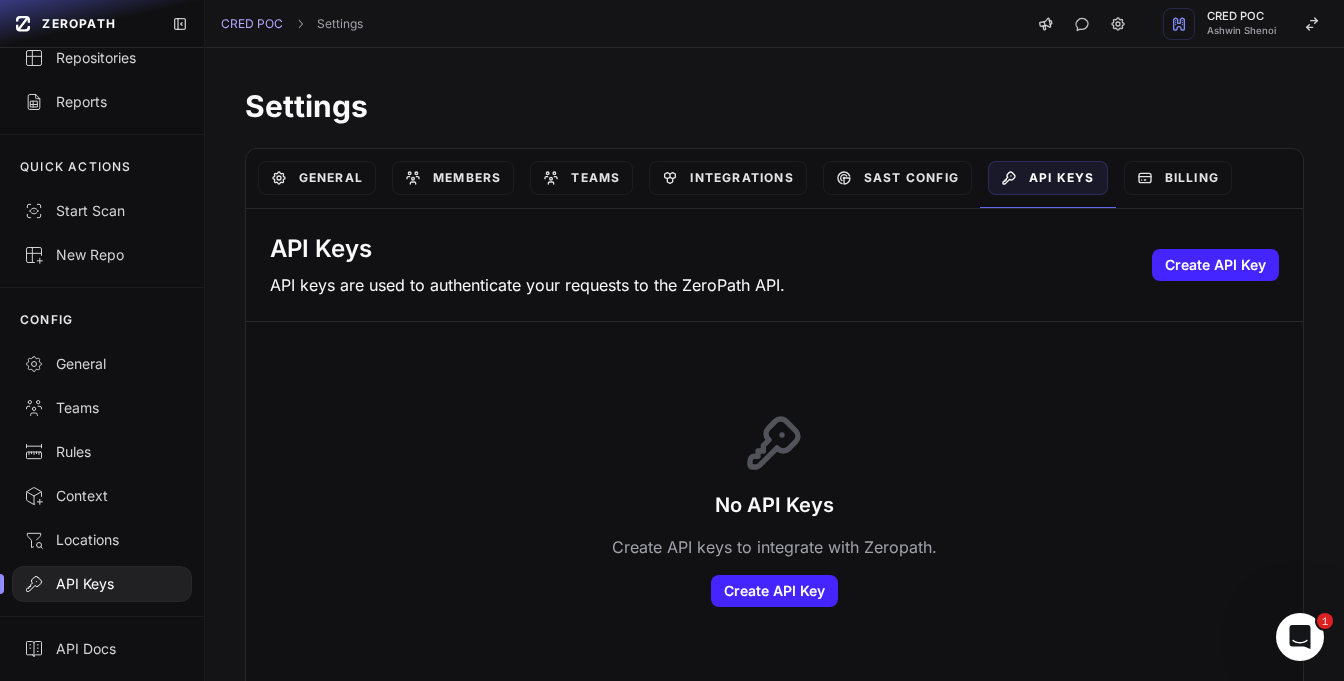 click on "API Docs" at bounding box center (102, 648) 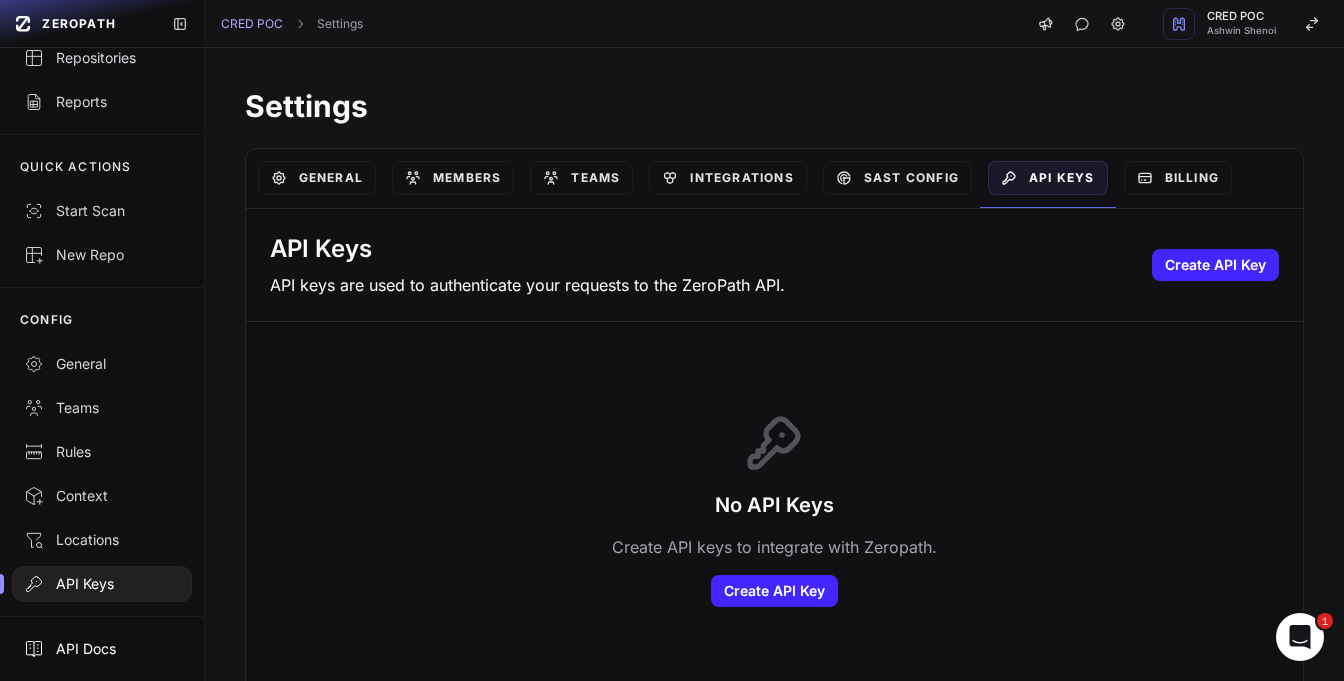 click on "API Docs" at bounding box center [102, 649] 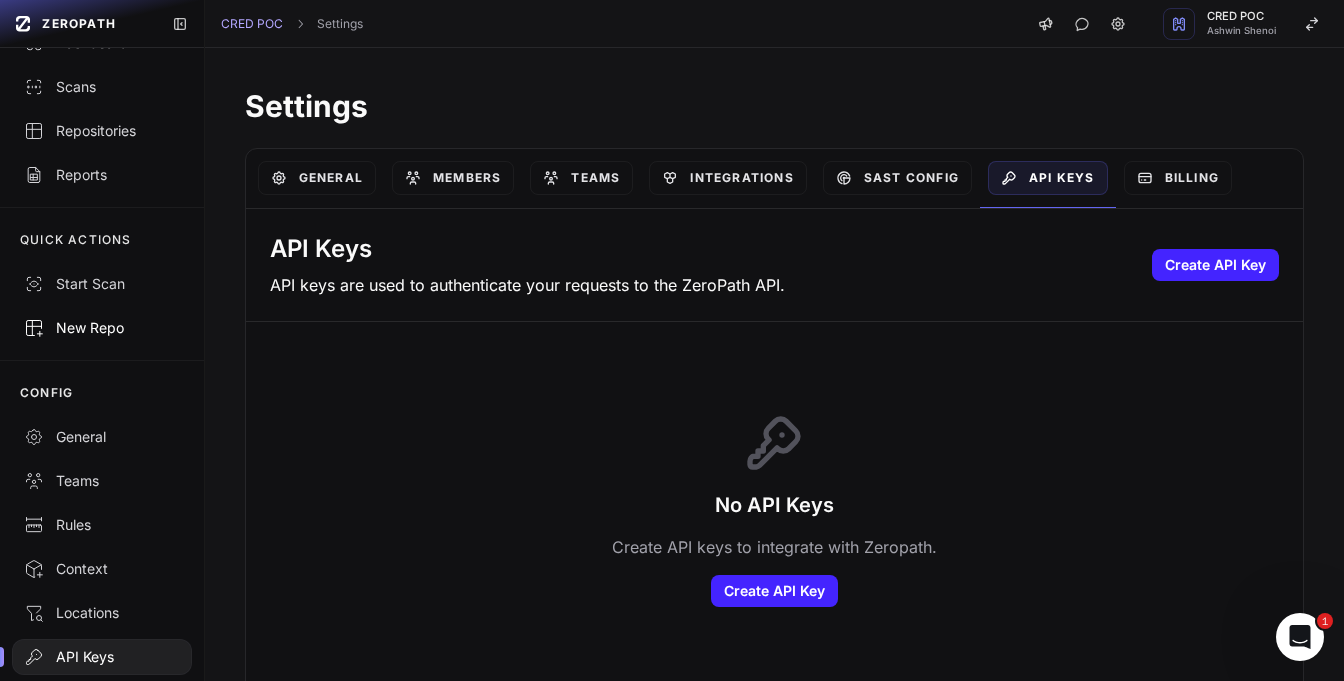 scroll, scrollTop: 80, scrollLeft: 0, axis: vertical 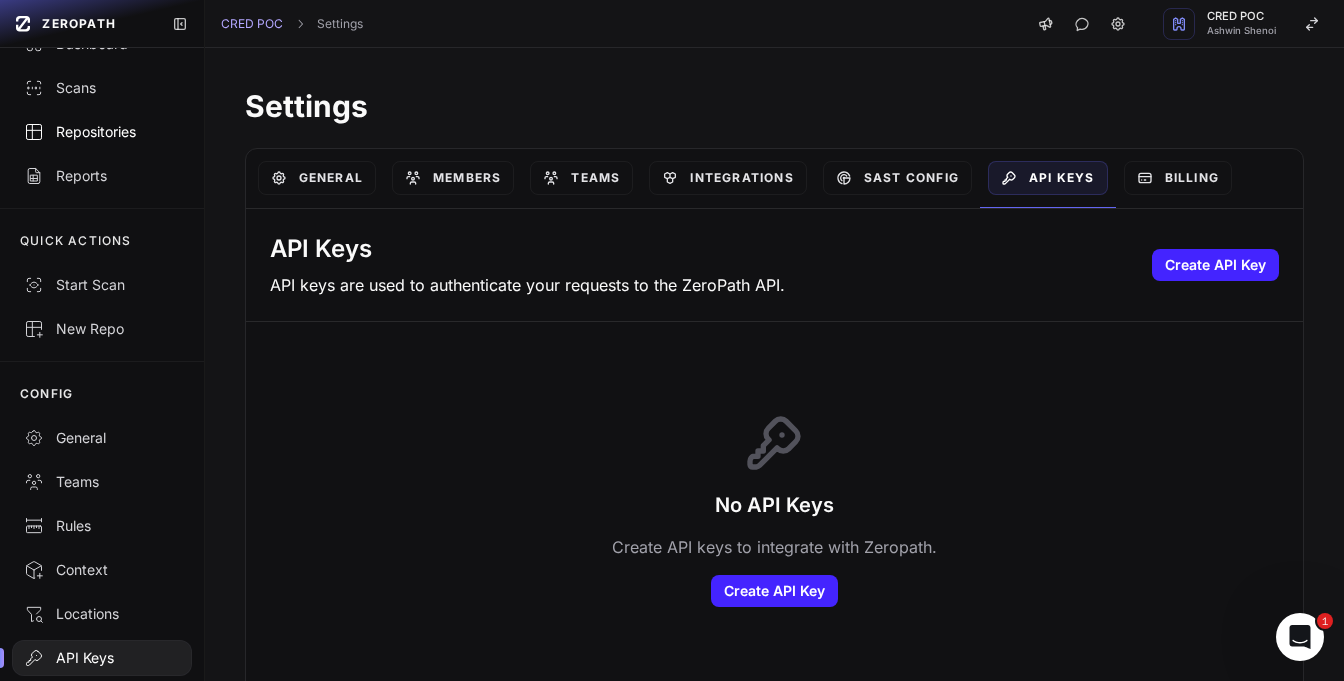 click on "Repositories" at bounding box center (102, 132) 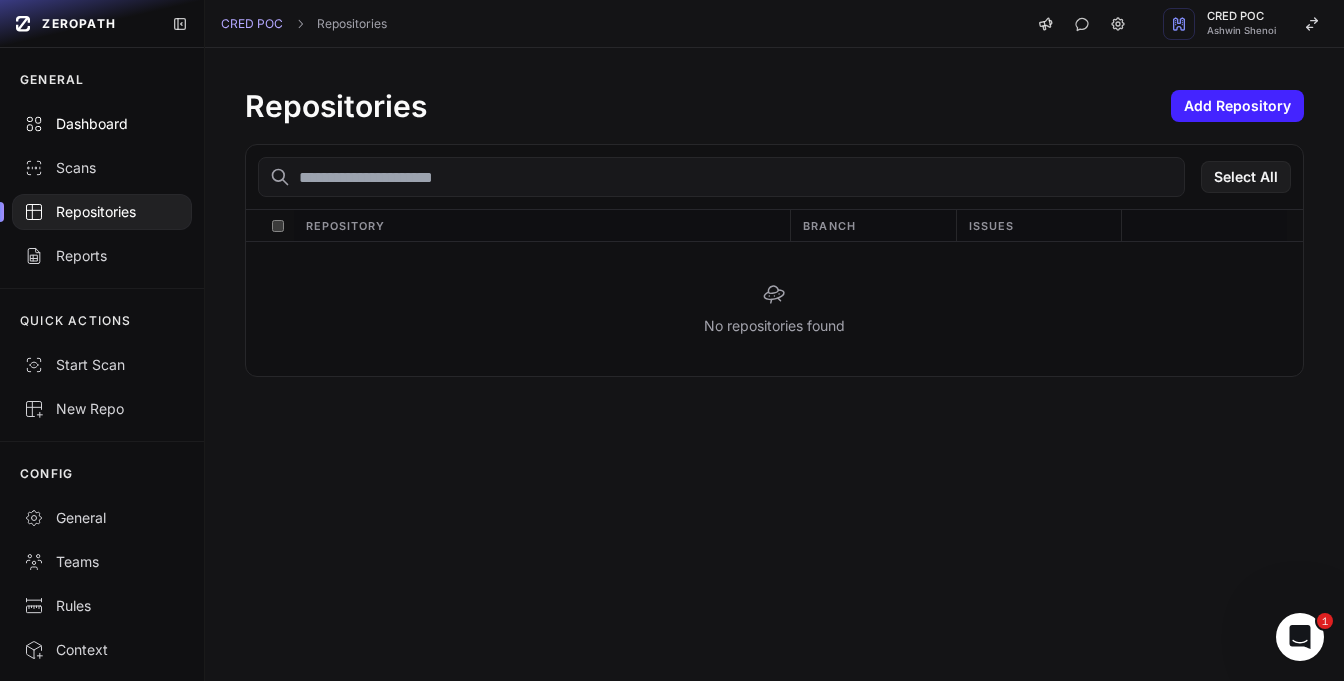 scroll, scrollTop: 0, scrollLeft: 0, axis: both 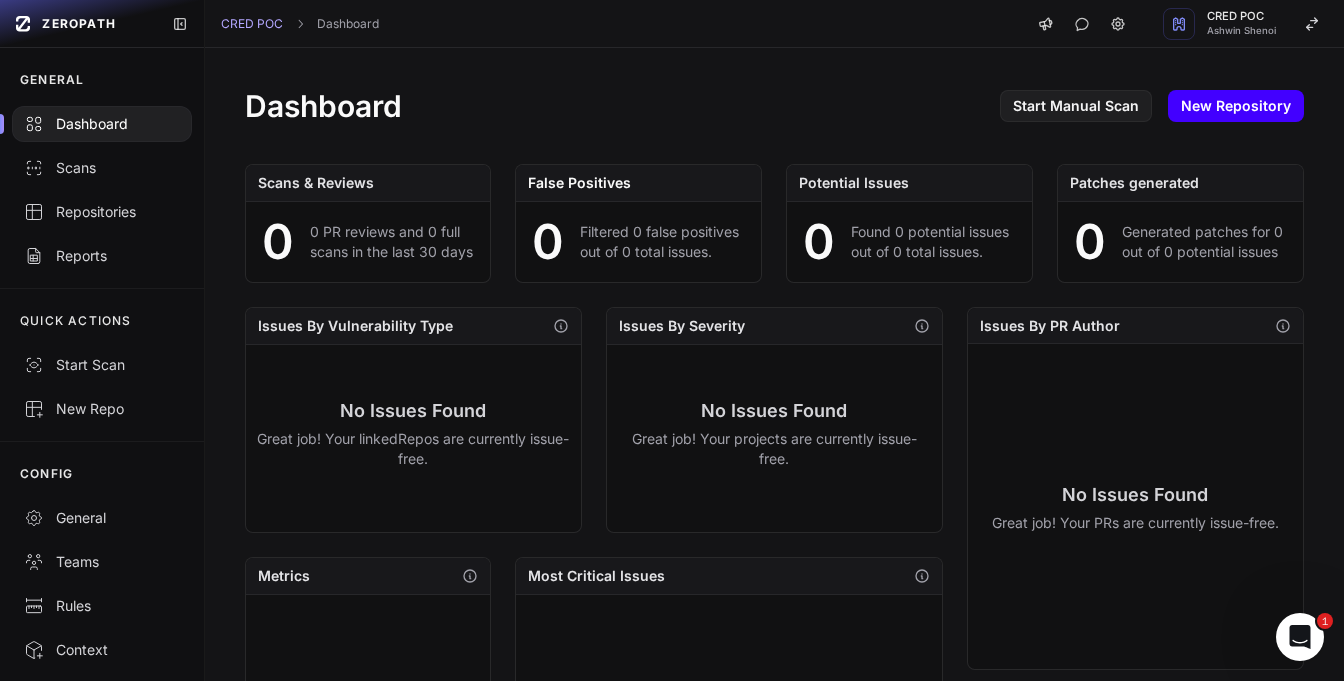 click on "New Repository" 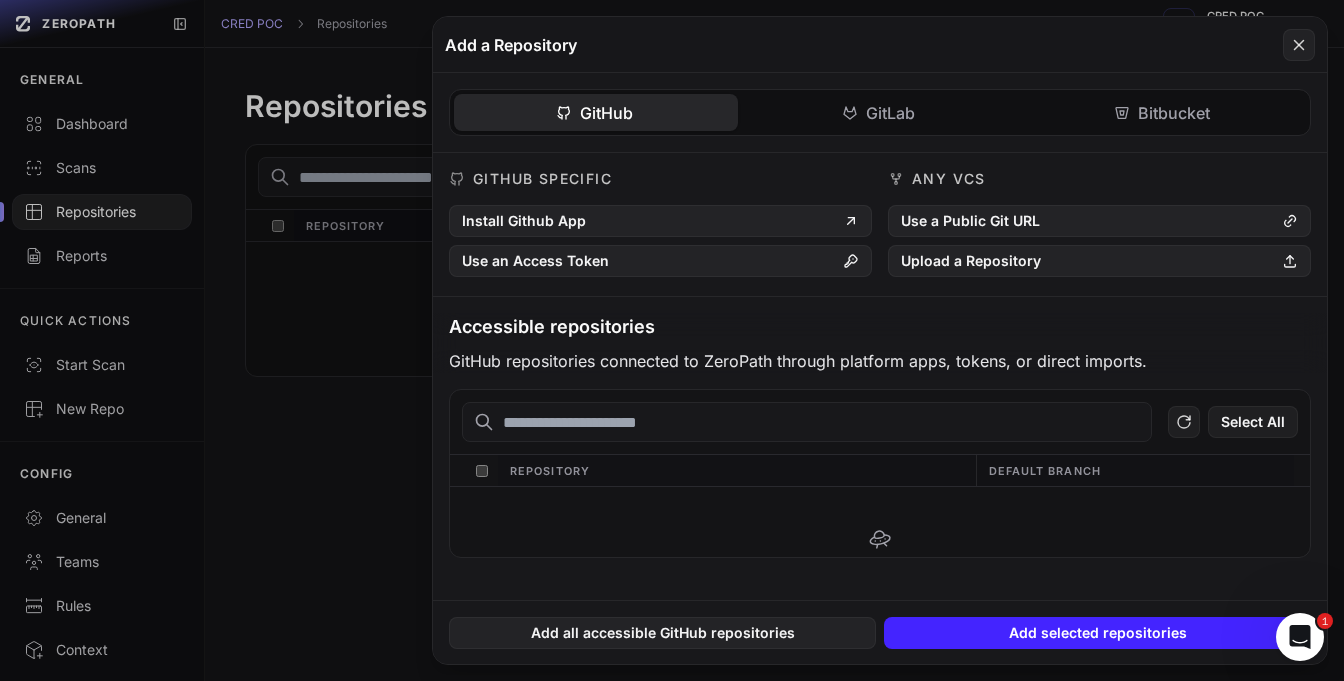 click 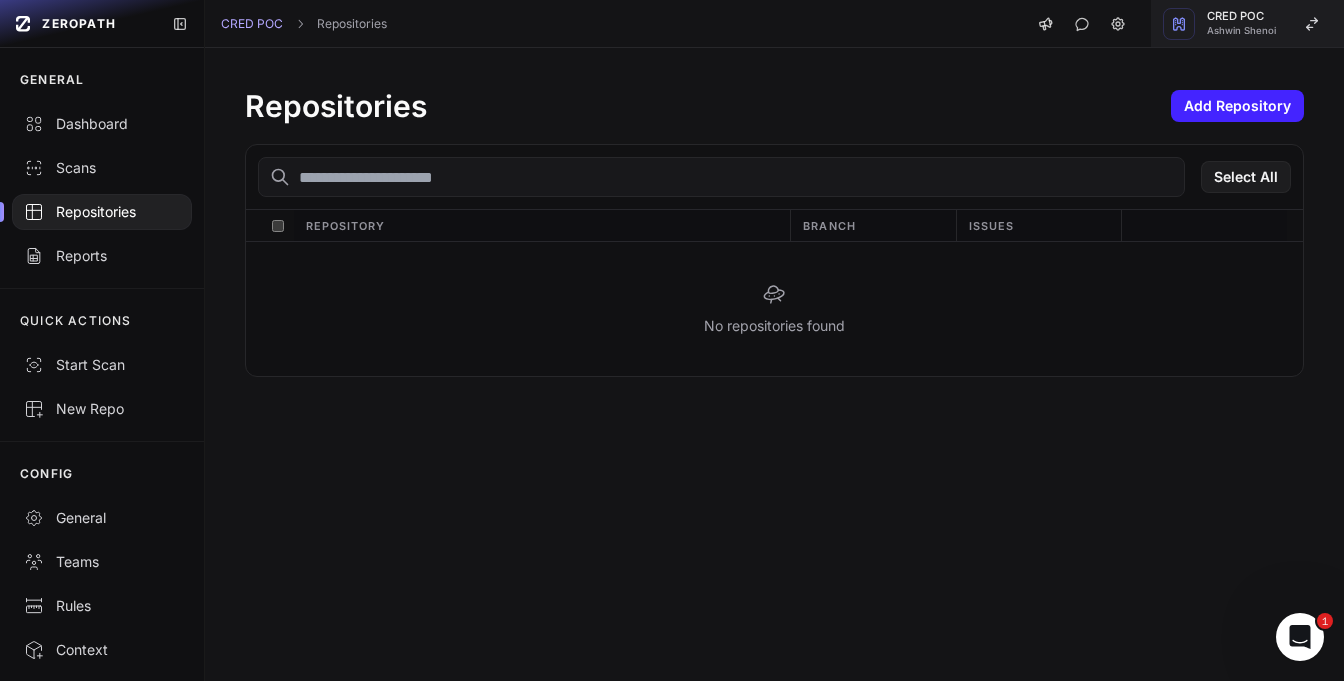 click on "Ashwin Shenoi" at bounding box center [1241, 31] 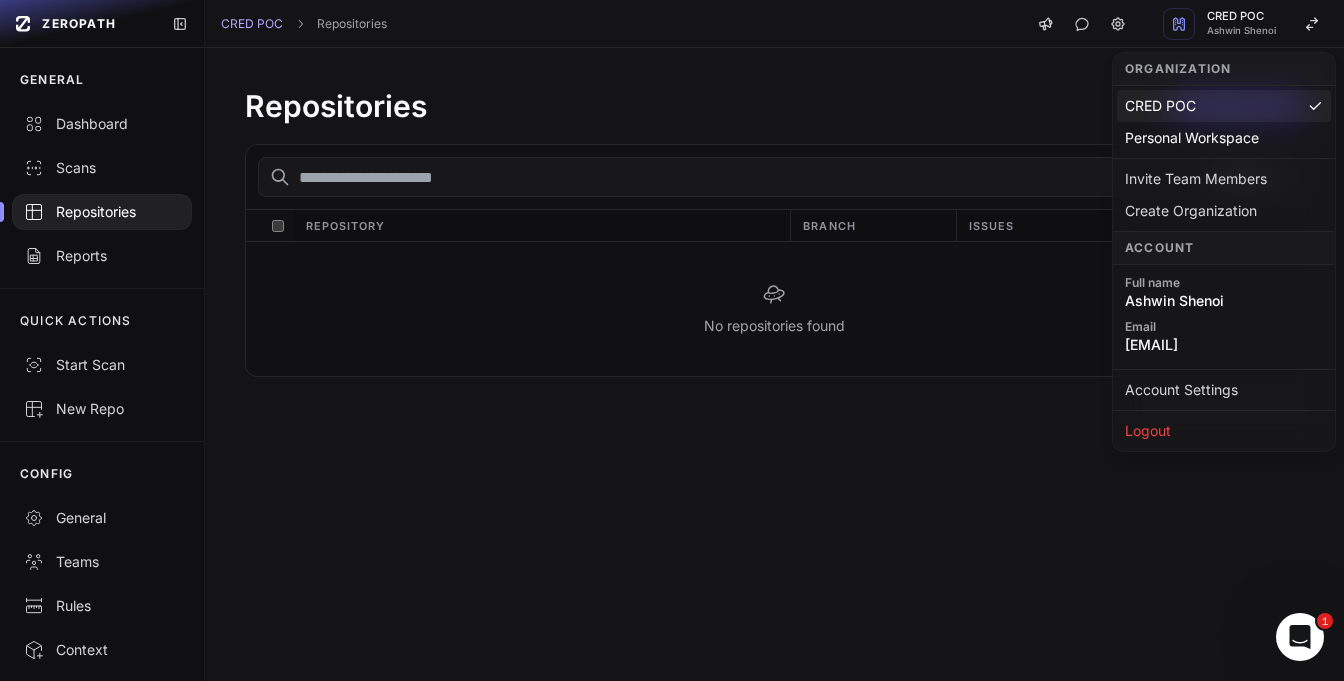 click on "Repositories   Add Repository         Select All           Repository     Branch     Issues             No repositories found" at bounding box center (774, 232) 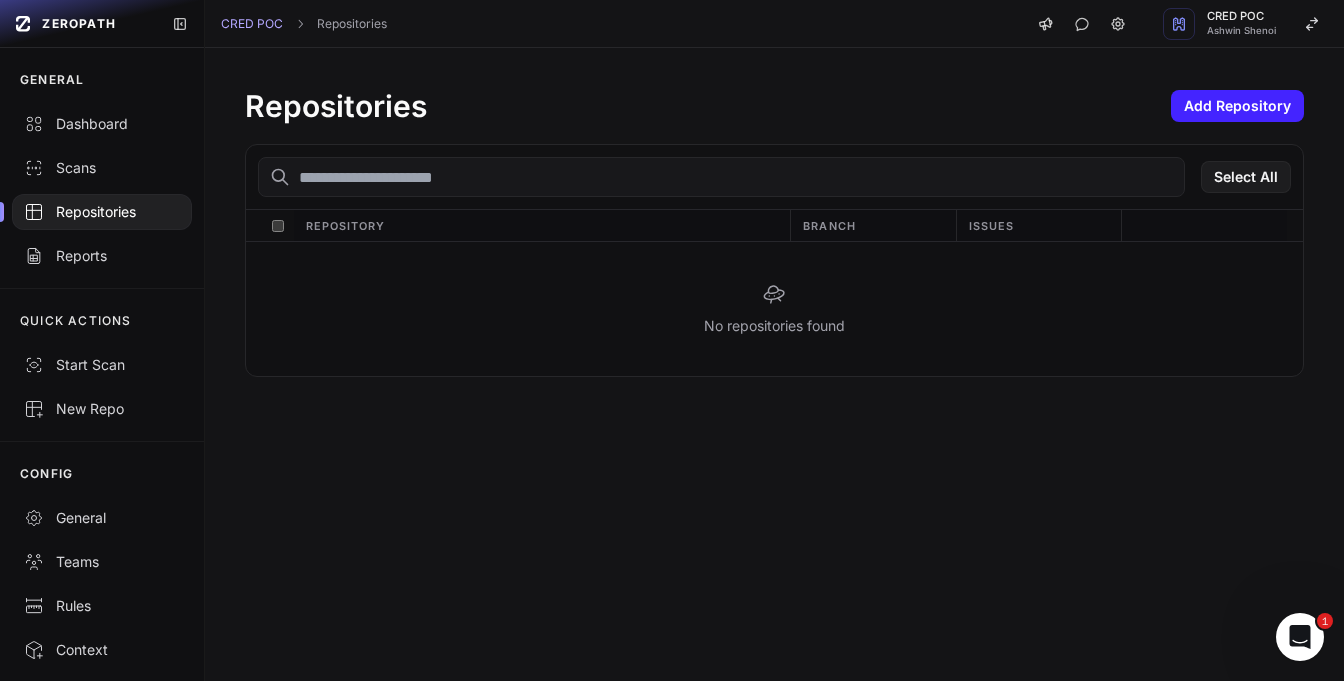 click on "Start Scan" at bounding box center [102, 365] 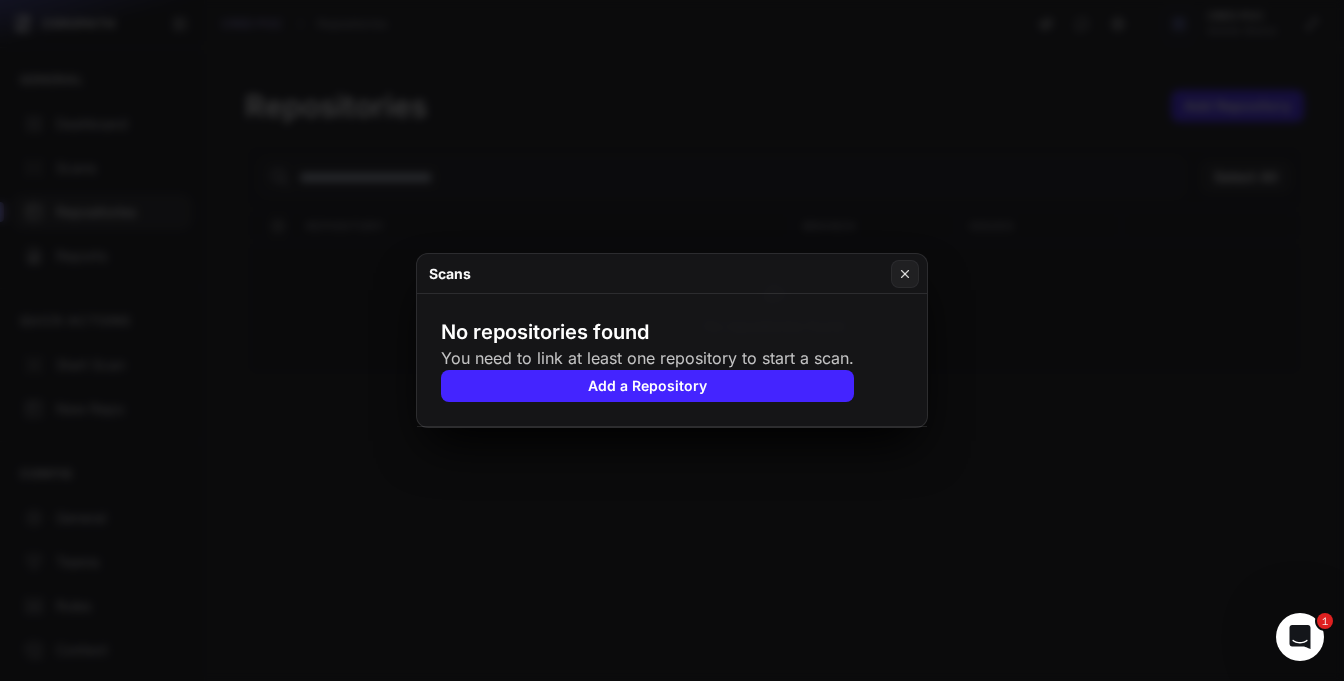 click at bounding box center [672, 340] 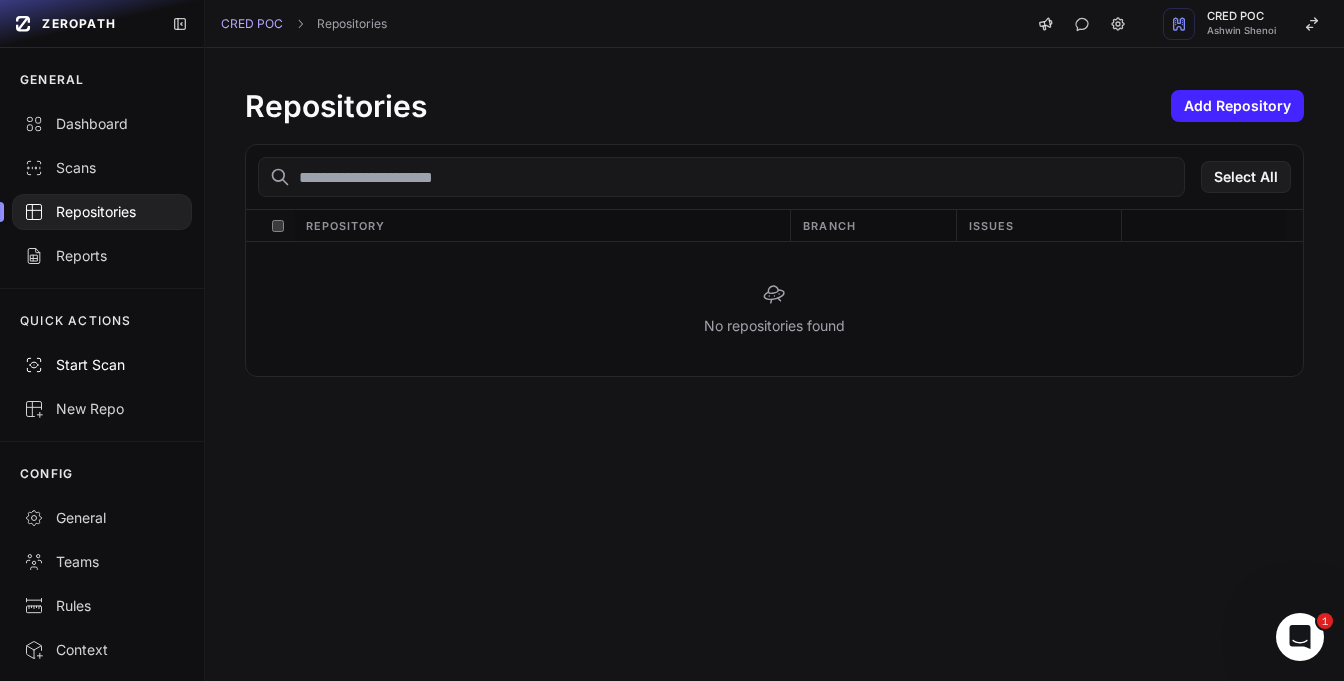 click on "Start Scan" at bounding box center (102, 365) 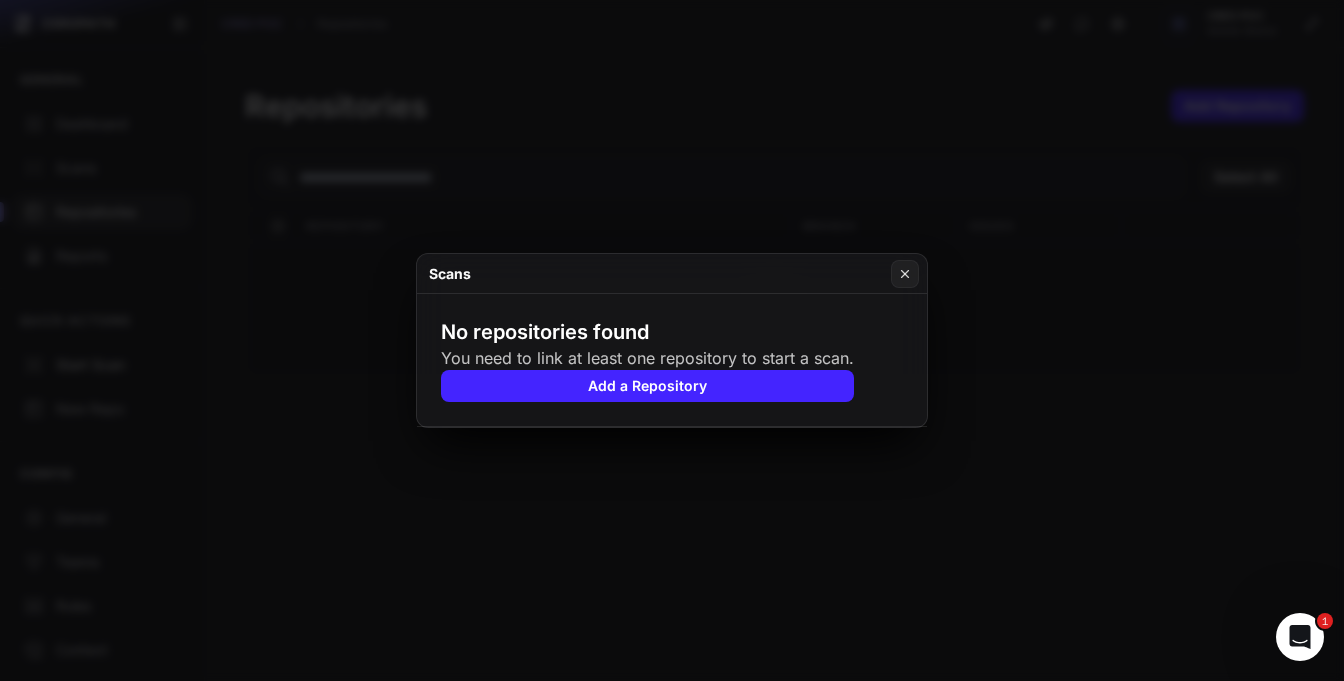 click at bounding box center [672, 340] 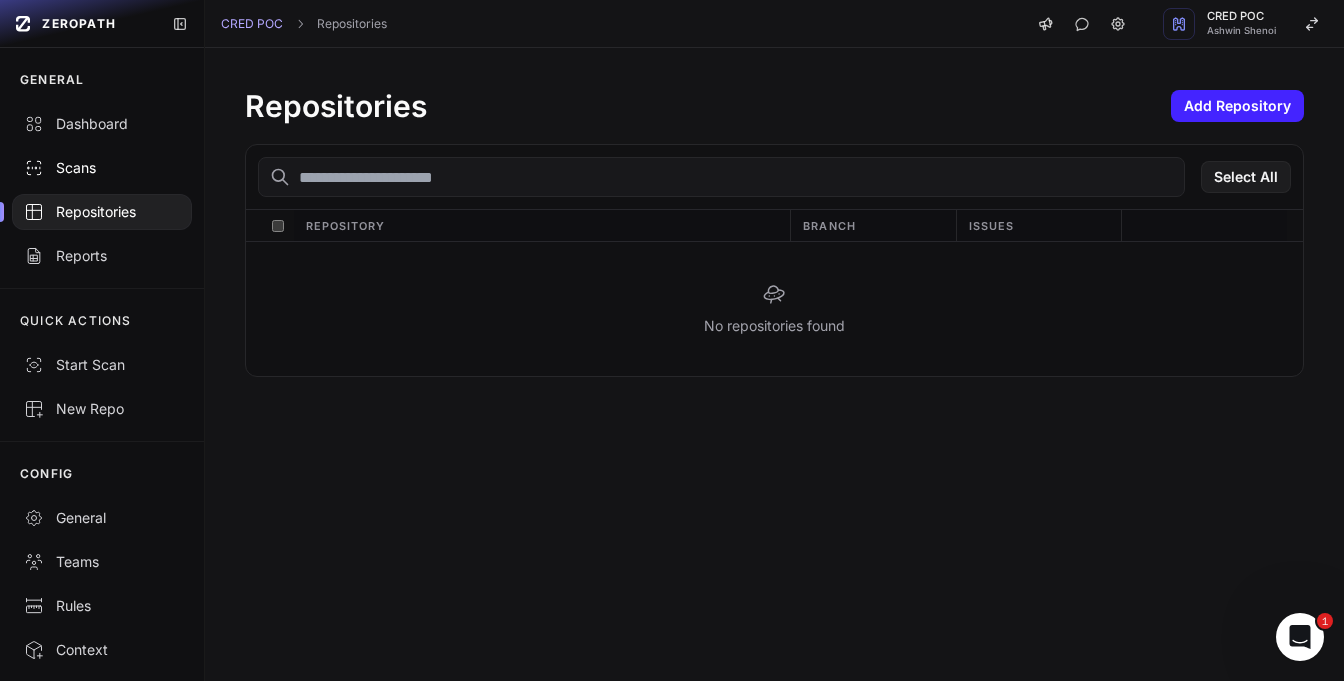 click on "Scans" at bounding box center [102, 168] 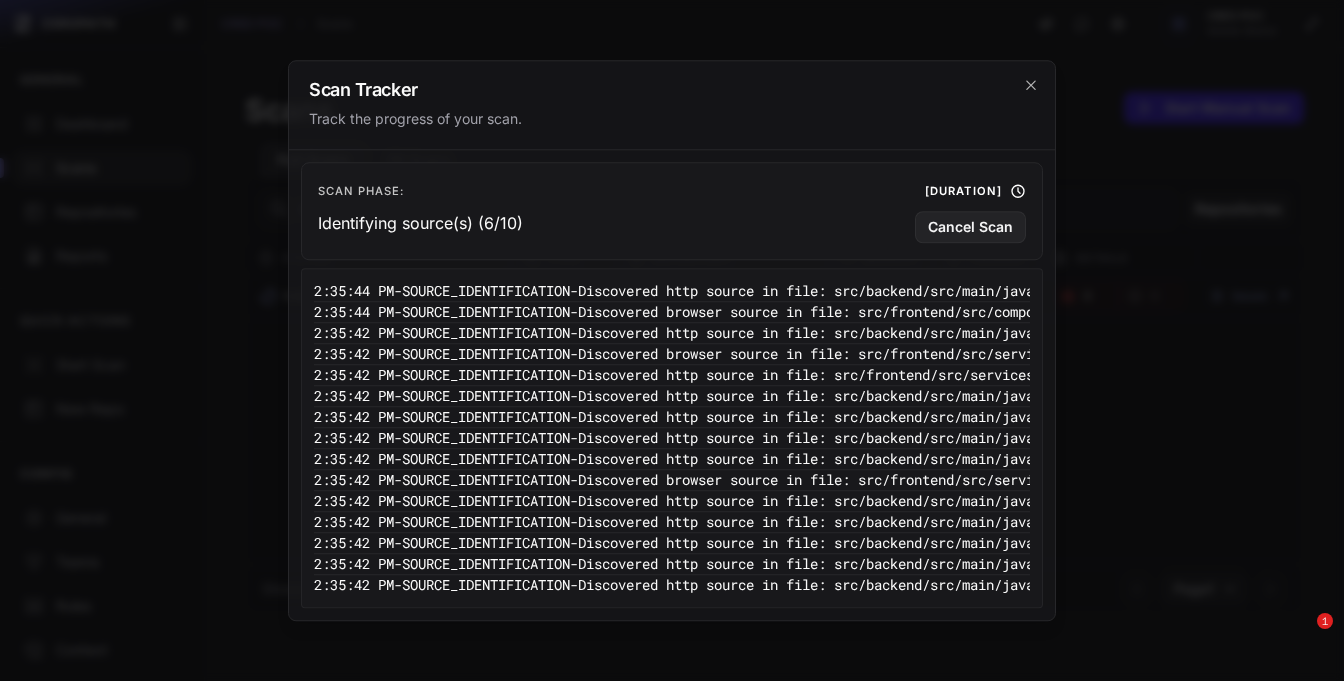 scroll, scrollTop: 0, scrollLeft: 0, axis: both 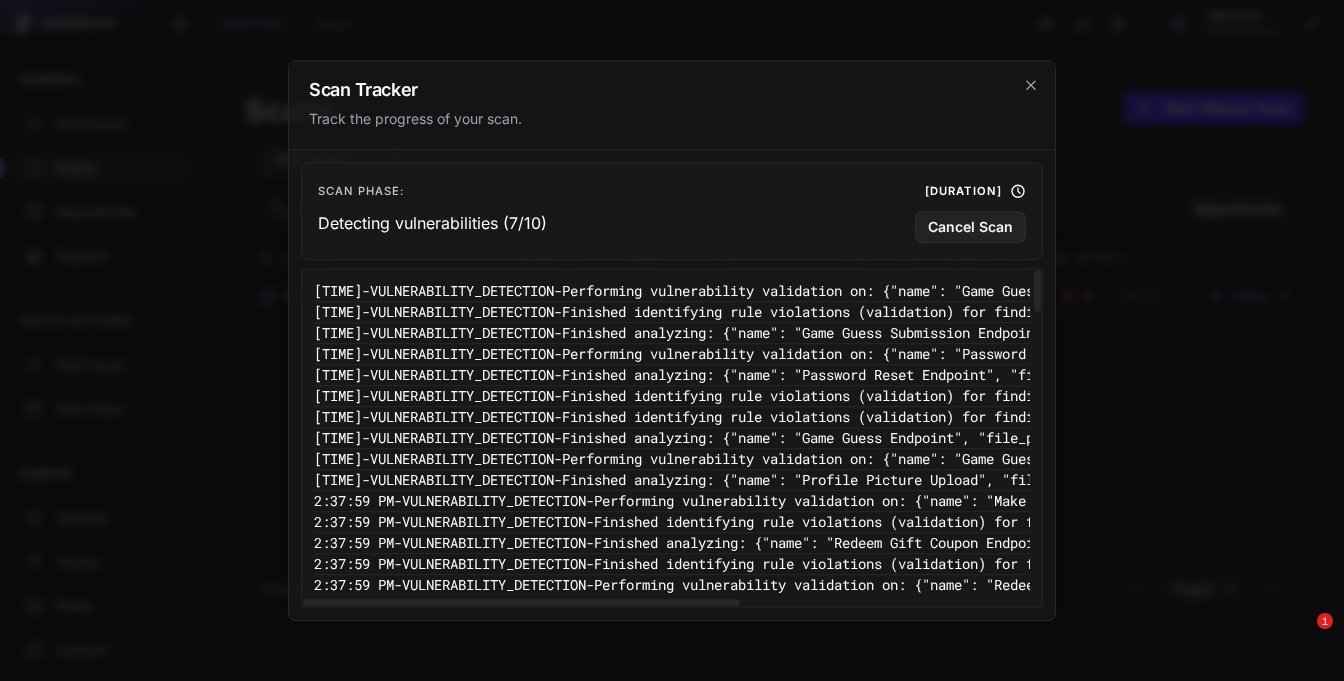 click on "[TIME]  -  VULNERABILITY_DETECTION  -  Finished analyzing: {"name": "Game Guess Submission Endpoint", "file_path": "src/backend/src/main/java/com/yourbank/service/GiftCouponService.java", "start_line": 88, "end_line": 96}" at bounding box center [1274, 333] 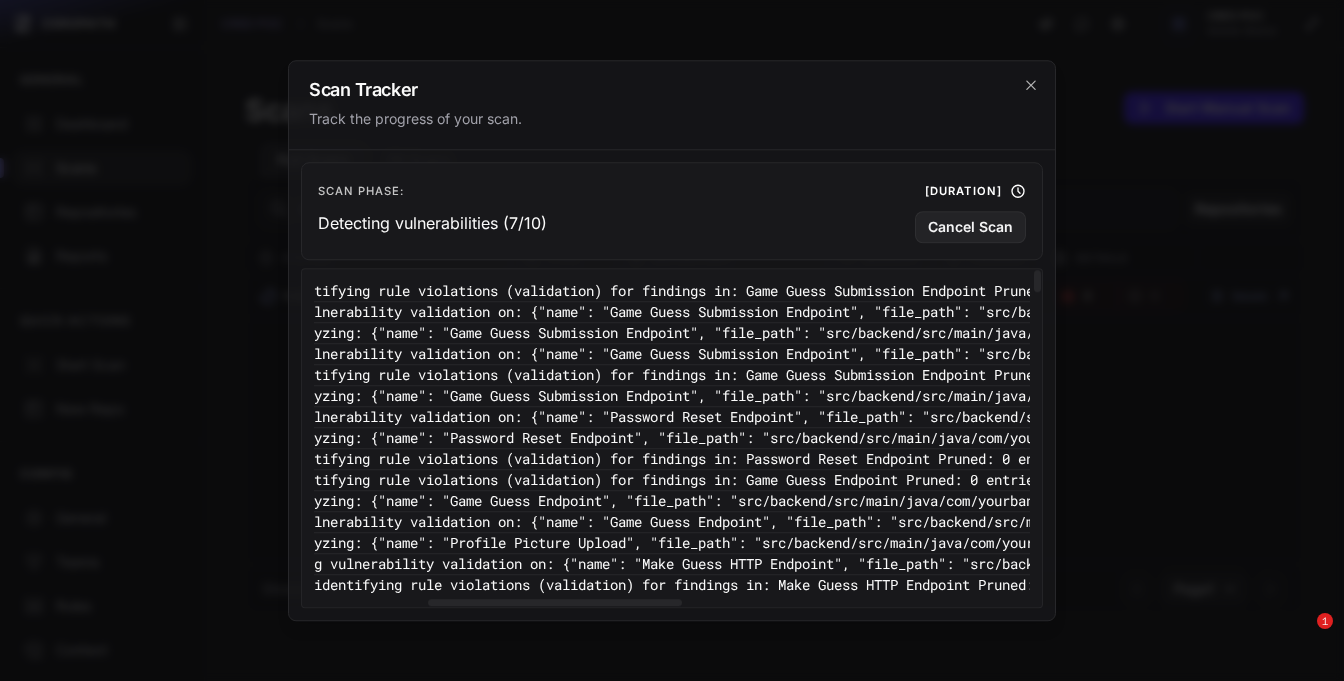 scroll, scrollTop: 0, scrollLeft: 305, axis: horizontal 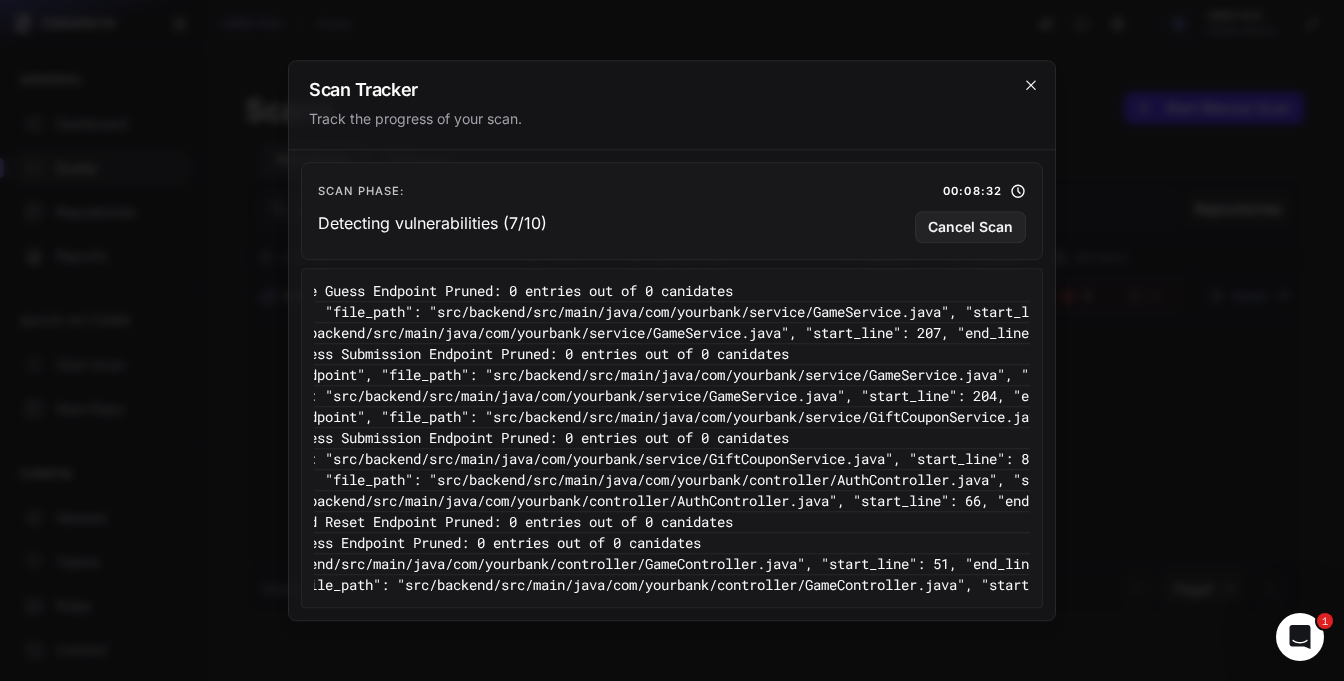 click 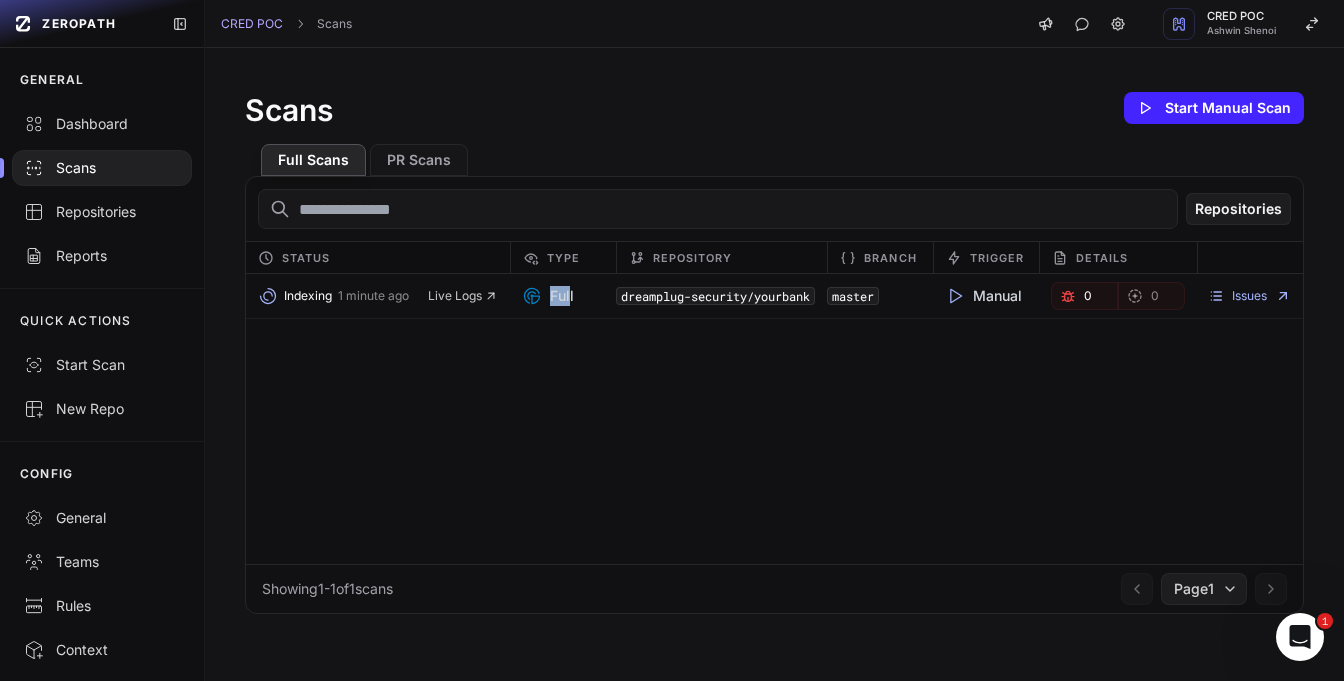 drag, startPoint x: 570, startPoint y: 288, endPoint x: 516, endPoint y: 278, distance: 54.91812 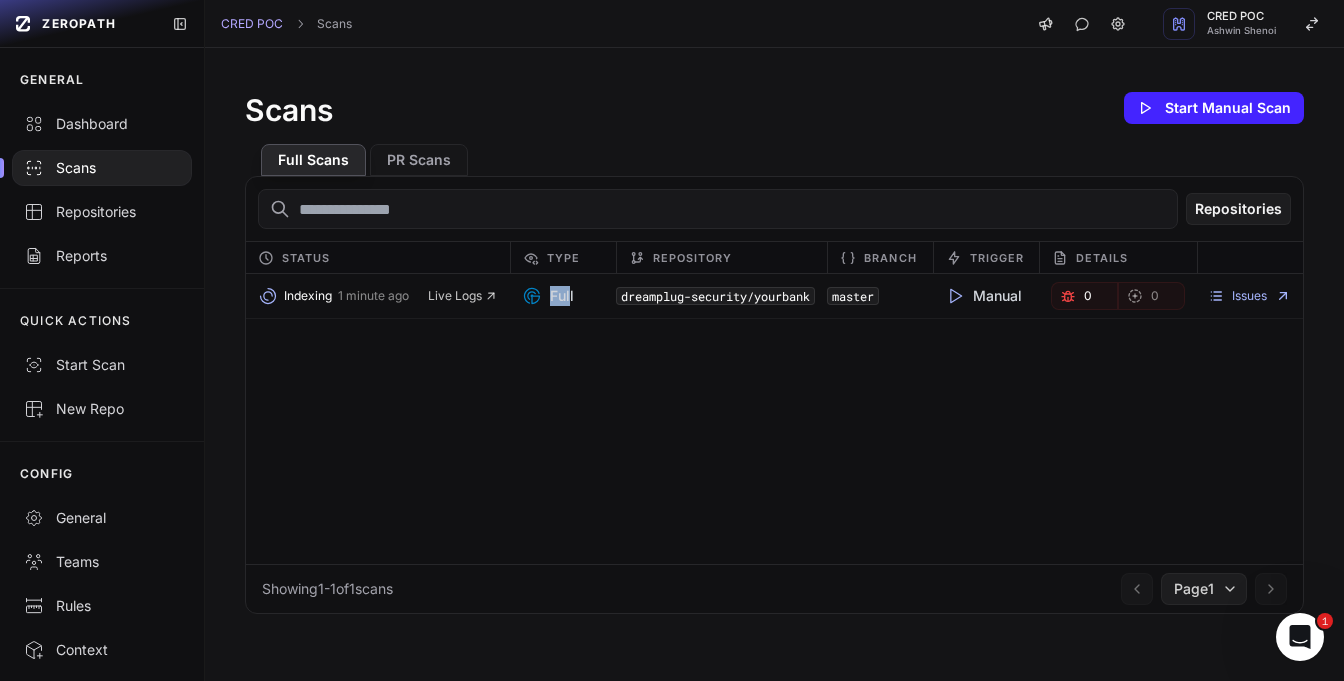 click on "Indexing   1 minute ago     Live Logs         Full   dreamplug-security/yourbank   master     Manual     0       0
Issues" at bounding box center (774, 296) 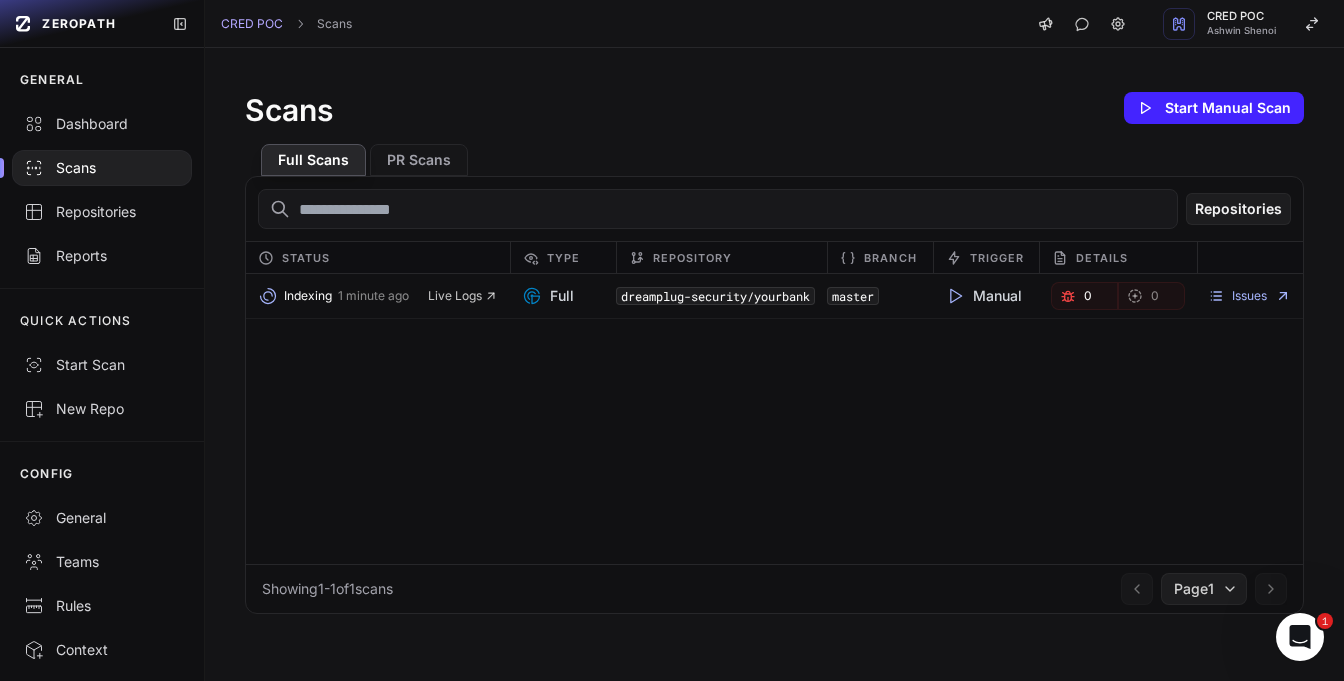 click on "Indexing   1 minute ago     Live Logs         Full   dreamplug-security/yourbank   master     Manual     0       0
Issues" 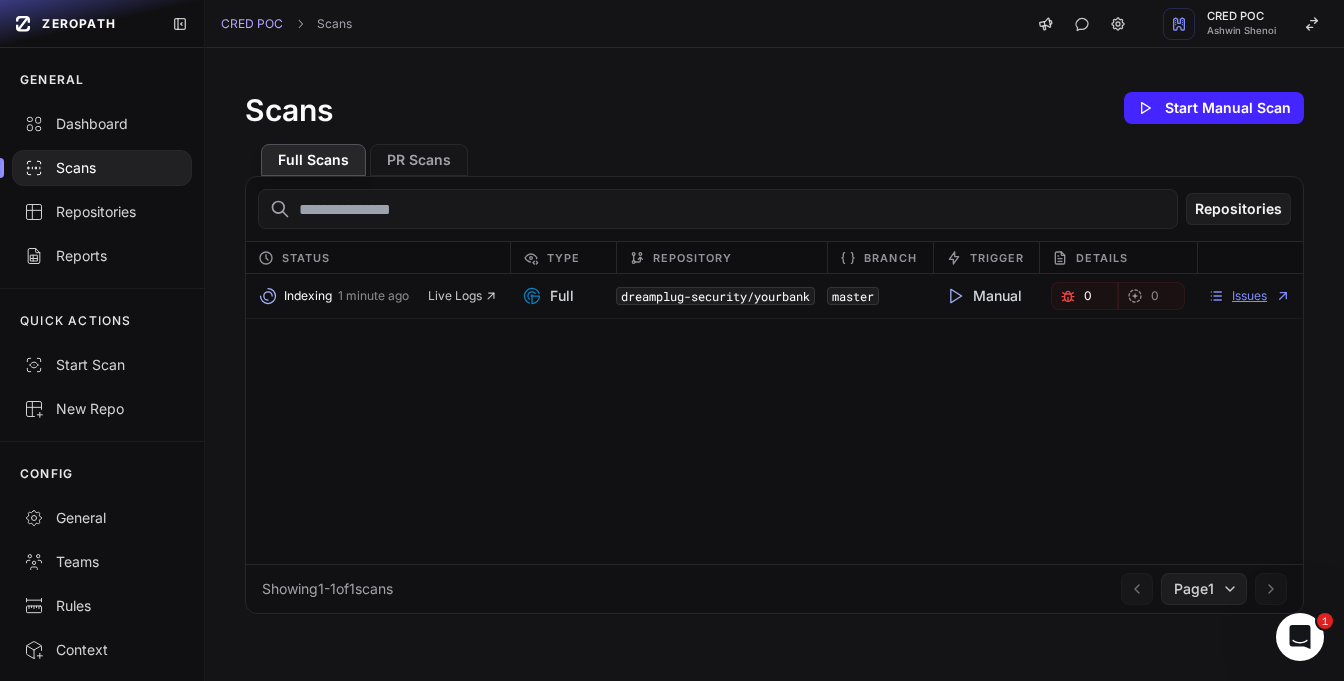 click on "Issues" at bounding box center [1249, 296] 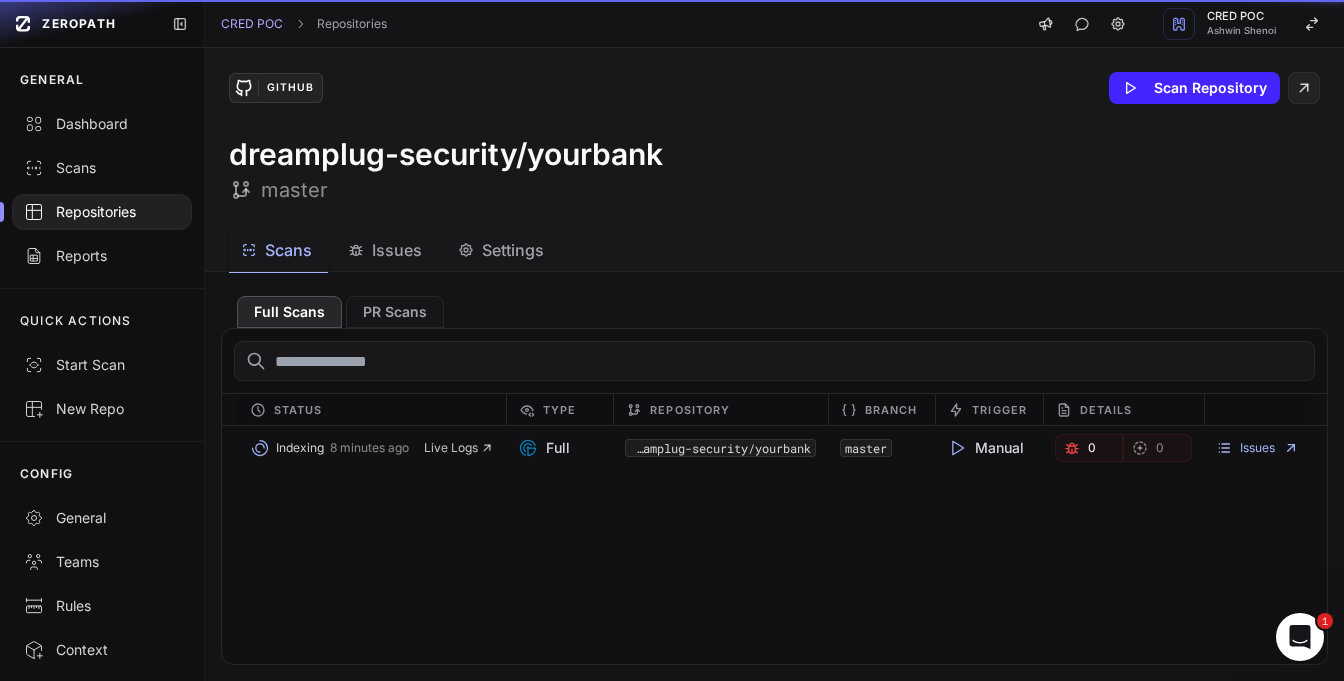 click on "Scans" at bounding box center [288, 250] 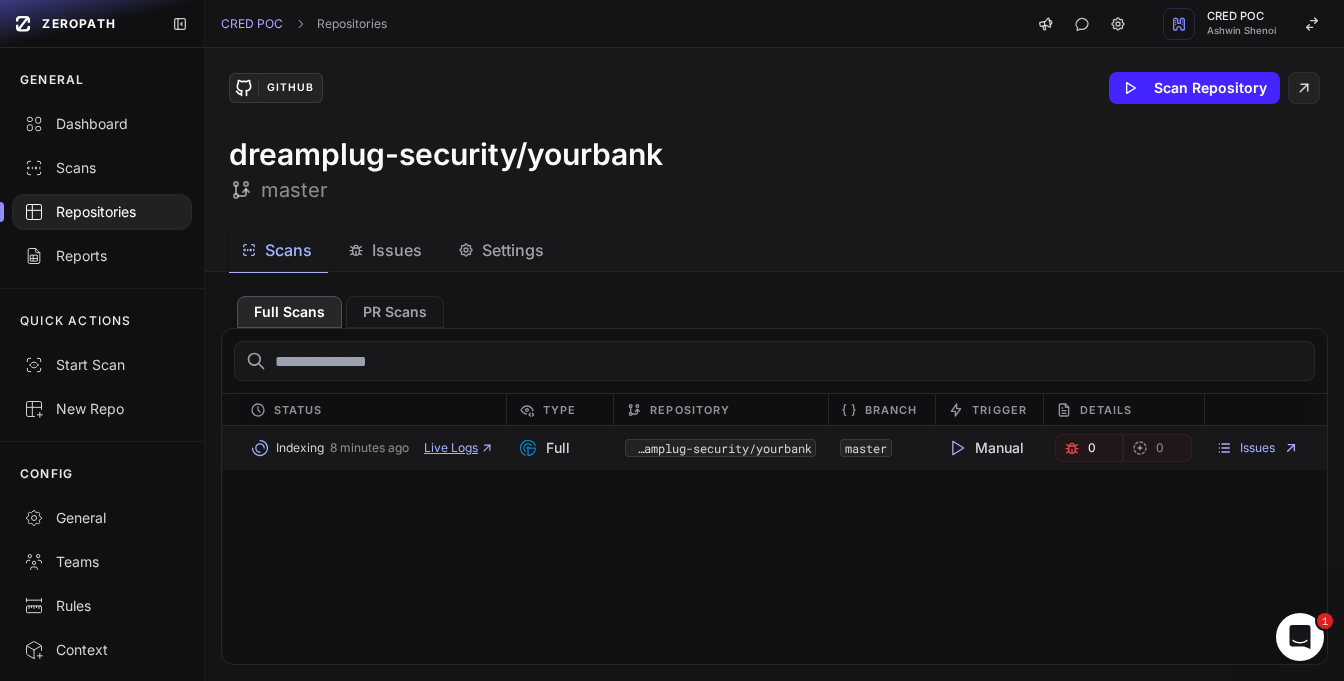 click on "Live Logs" at bounding box center [459, 448] 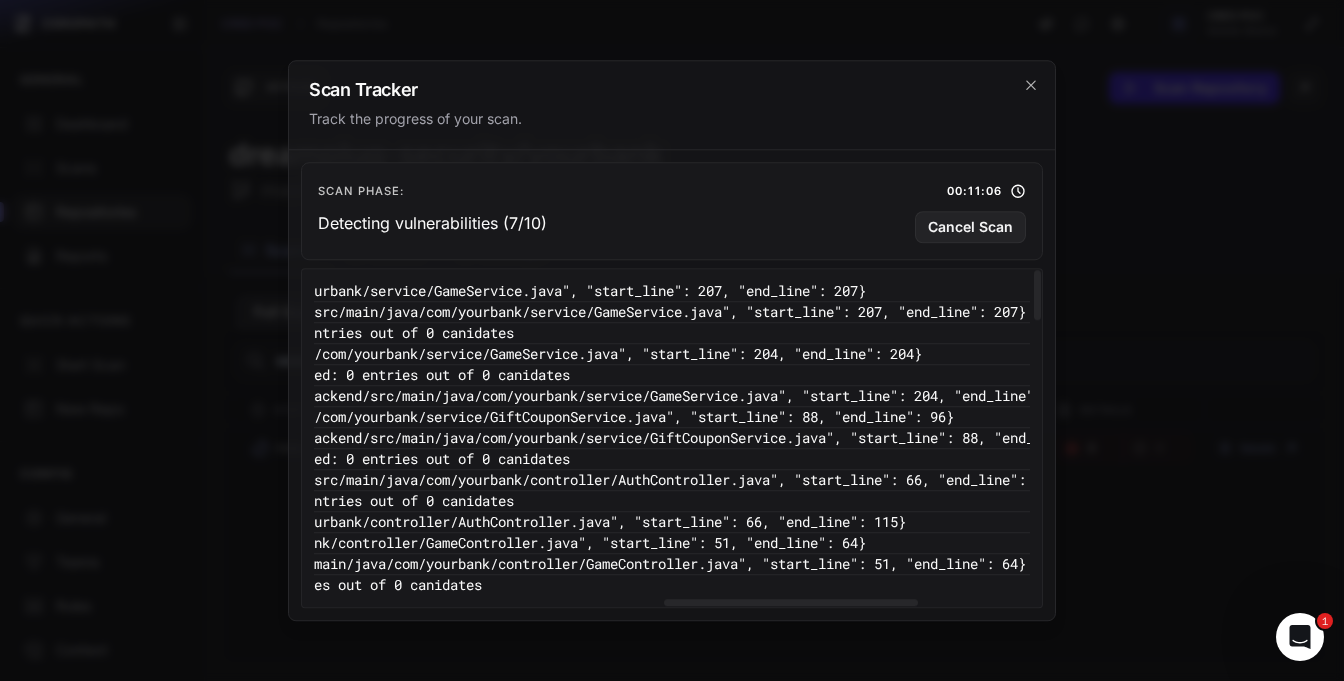 scroll, scrollTop: 0, scrollLeft: 1082, axis: horizontal 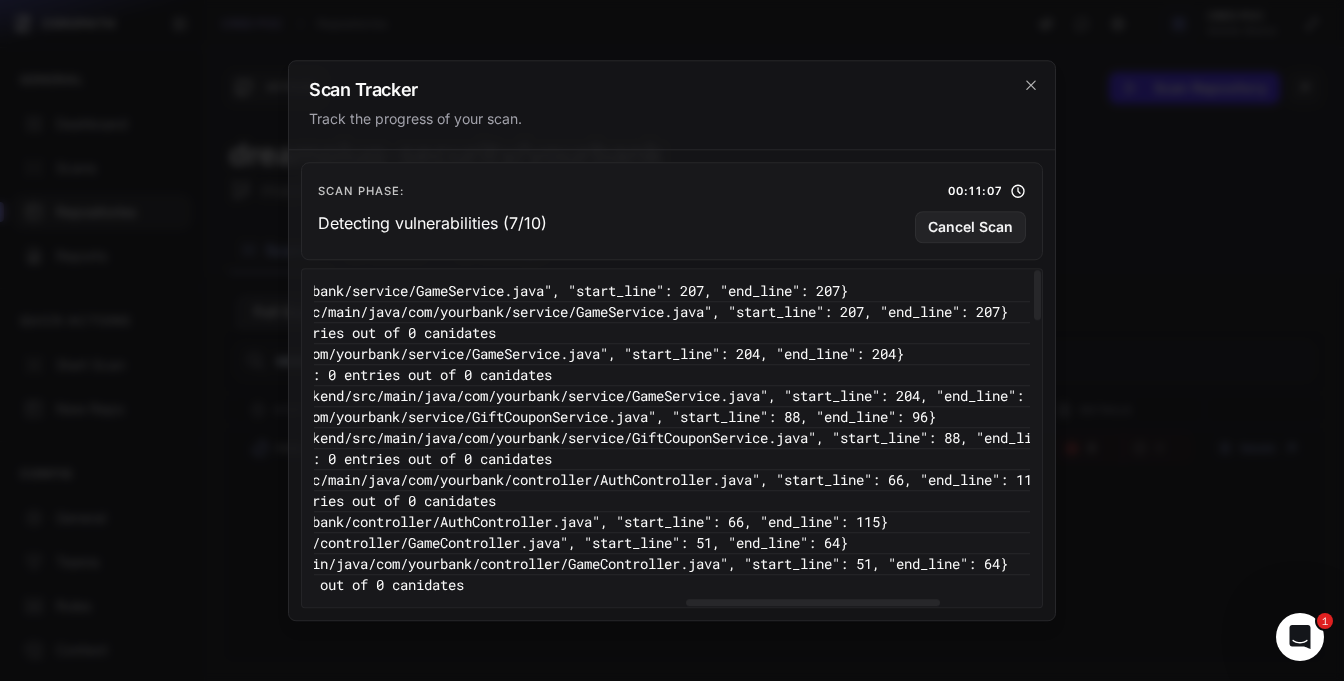 click on "2:39:12 PM  -  VULNERABILITY_DETECTION  -  Finished analyzing: {"name": "Game Guess Endpoint", "file_path": "src/backend/src/main/java/com/yourbank/service/GameService.java", "start_line": 207, "end_line": 207}" at bounding box center (192, 291) 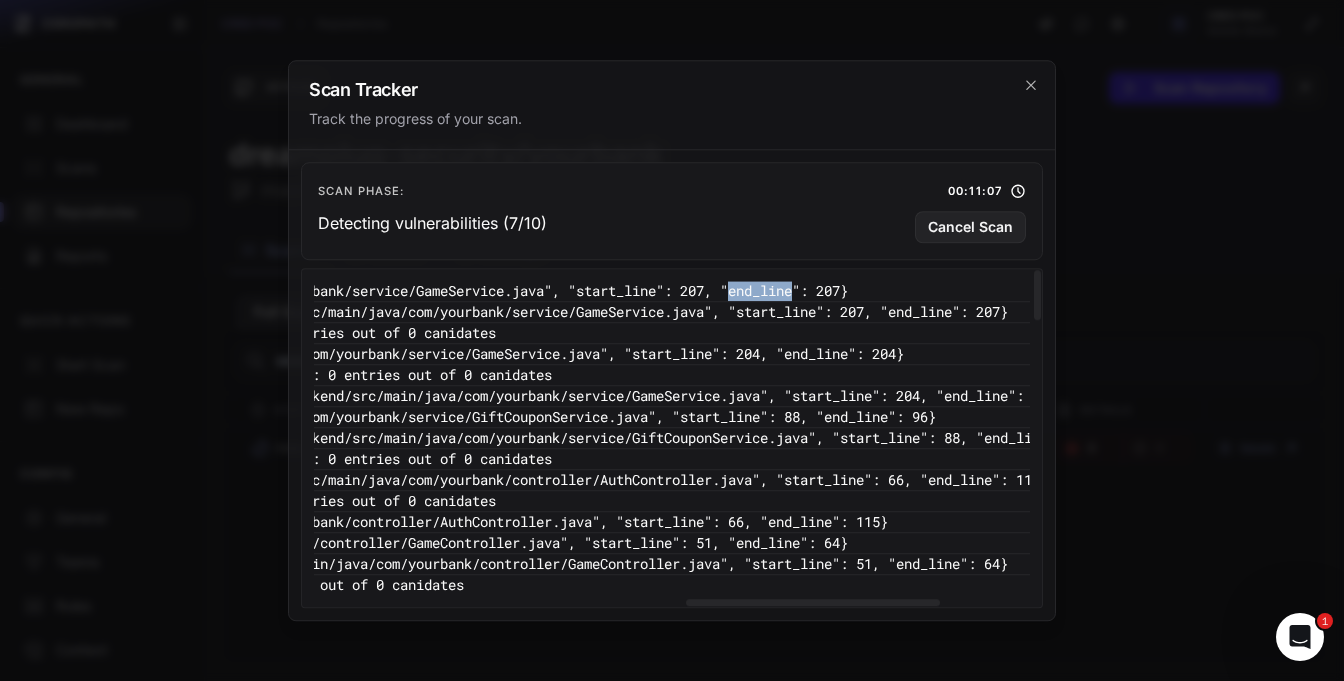 click on "2:39:12 PM  -  VULNERABILITY_DETECTION  -  Finished analyzing: {"name": "Game Guess Endpoint", "file_path": "src/backend/src/main/java/com/yourbank/service/GameService.java", "start_line": 207, "end_line": 207}" at bounding box center [192, 291] 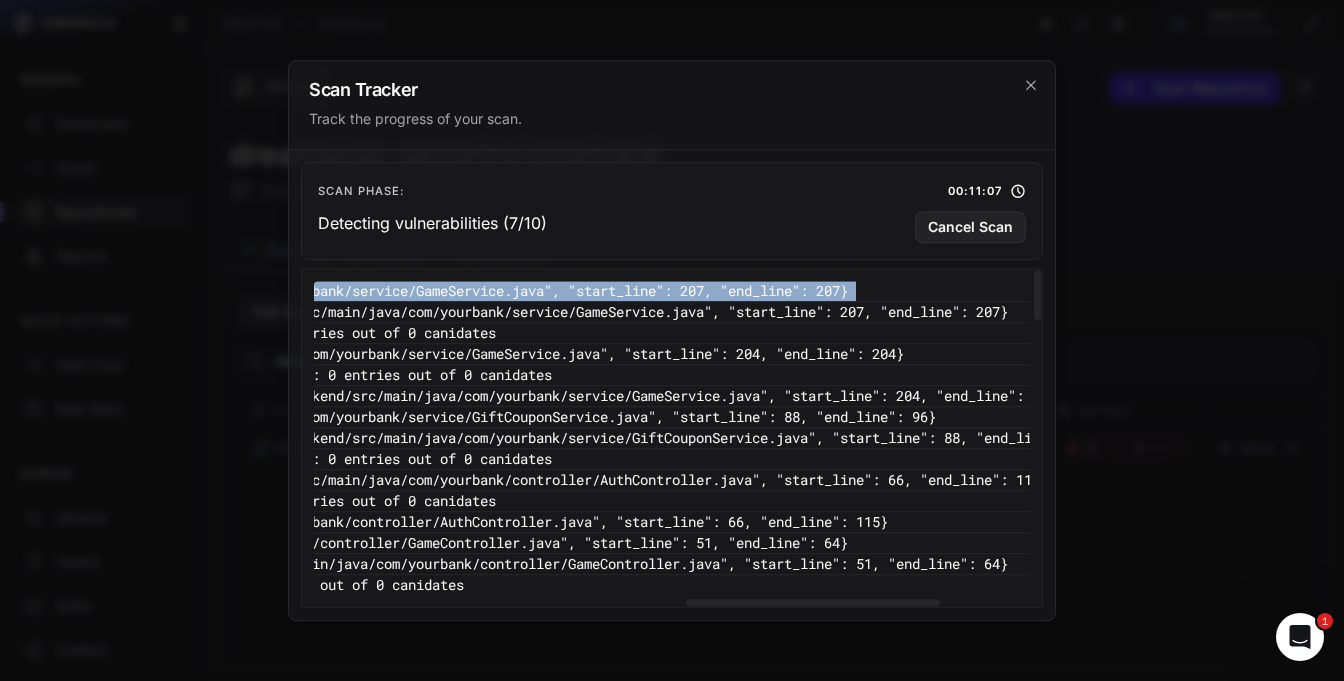 click on "2:39:12 PM  -  VULNERABILITY_DETECTION  -  Finished analyzing: {"name": "Game Guess Endpoint", "file_path": "src/backend/src/main/java/com/yourbank/service/GameService.java", "start_line": 207, "end_line": 207}" at bounding box center (192, 291) 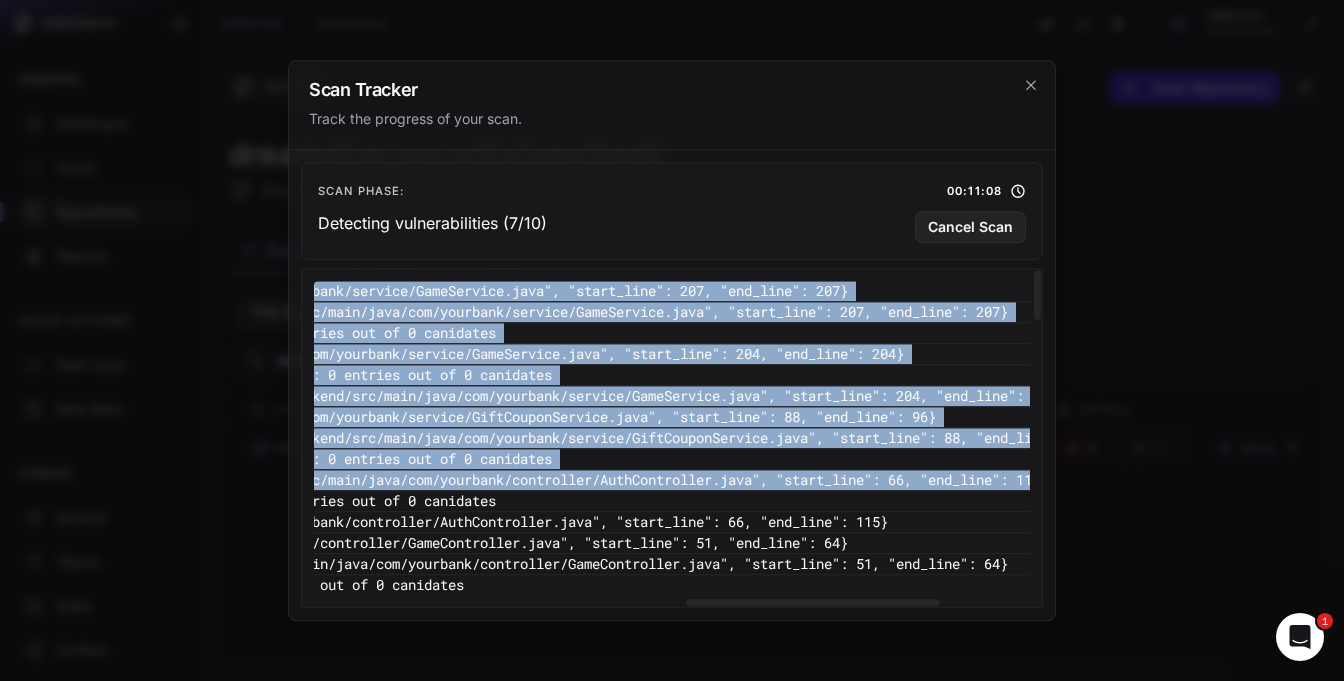 drag, startPoint x: 866, startPoint y: 288, endPoint x: 922, endPoint y: 483, distance: 202.88174 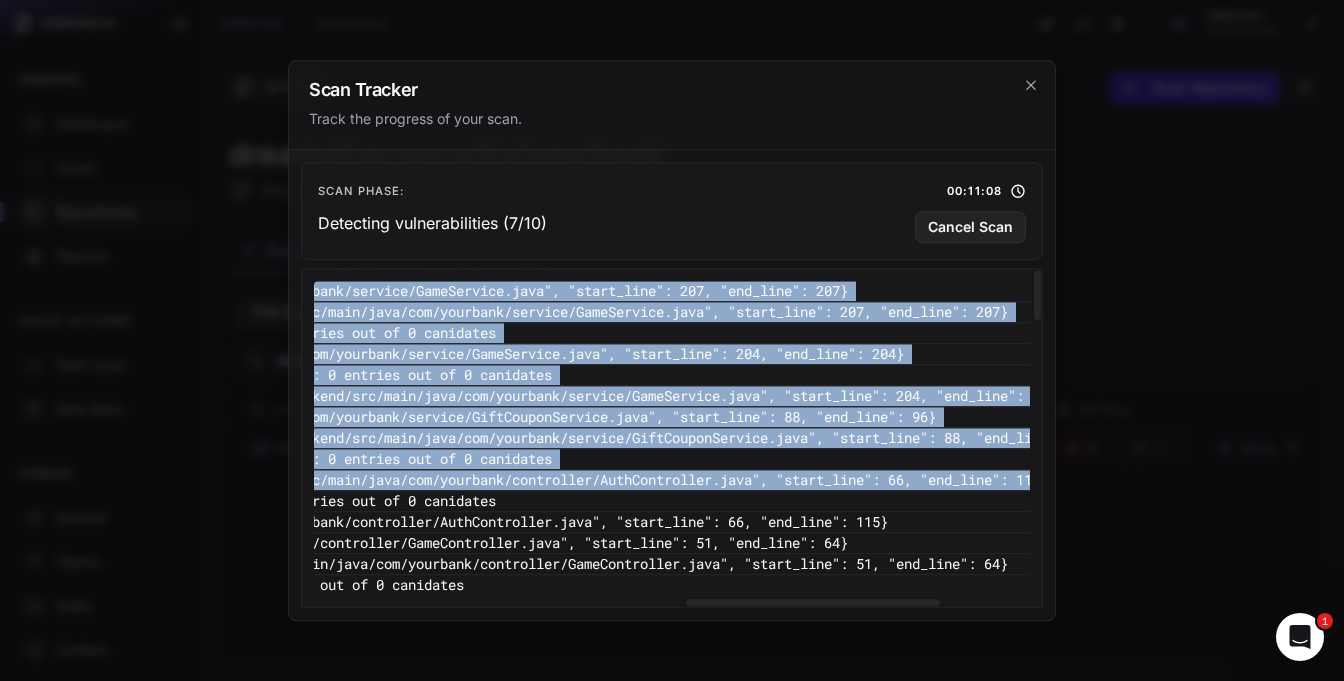 click on "2:39:12 PM  -  VULNERABILITY_DETECTION  -  Finished analyzing: {"name": "Game Guess Endpoint", "file_path": "src/backend/src/main/java/com/yourbank/service/GameService.java", "start_line": 207, "end_line": 207}
2:39:12 PM  -  VULNERABILITY_DETECTION  -  Performing vulnerability validation on: {"name": "Game Guess Endpoint", "file_path": "src/backend/src/main/java/com/yourbank/service/GameService.java", "start_line": 207, "end_line": 207}
2:39:12 PM  -  VULNERABILITY_DETECTION  -  Finished identifying rule violations (validation) for findings in: Game Guess Endpoint Pruned: 0 entries out of 0 canidates
2:38:52 PM  -  VULNERABILITY_DETECTION  -  Finished analyzing: {"name": "Game Guess Submission Endpoint", "file_path": "src/backend/src/main/java/com/yourbank/service/GameService.java", "start_line": 204, "end_line": 204}
2:38:52 PM  -  VULNERABILITY_DETECTION  -
-" at bounding box center [192, 1331] 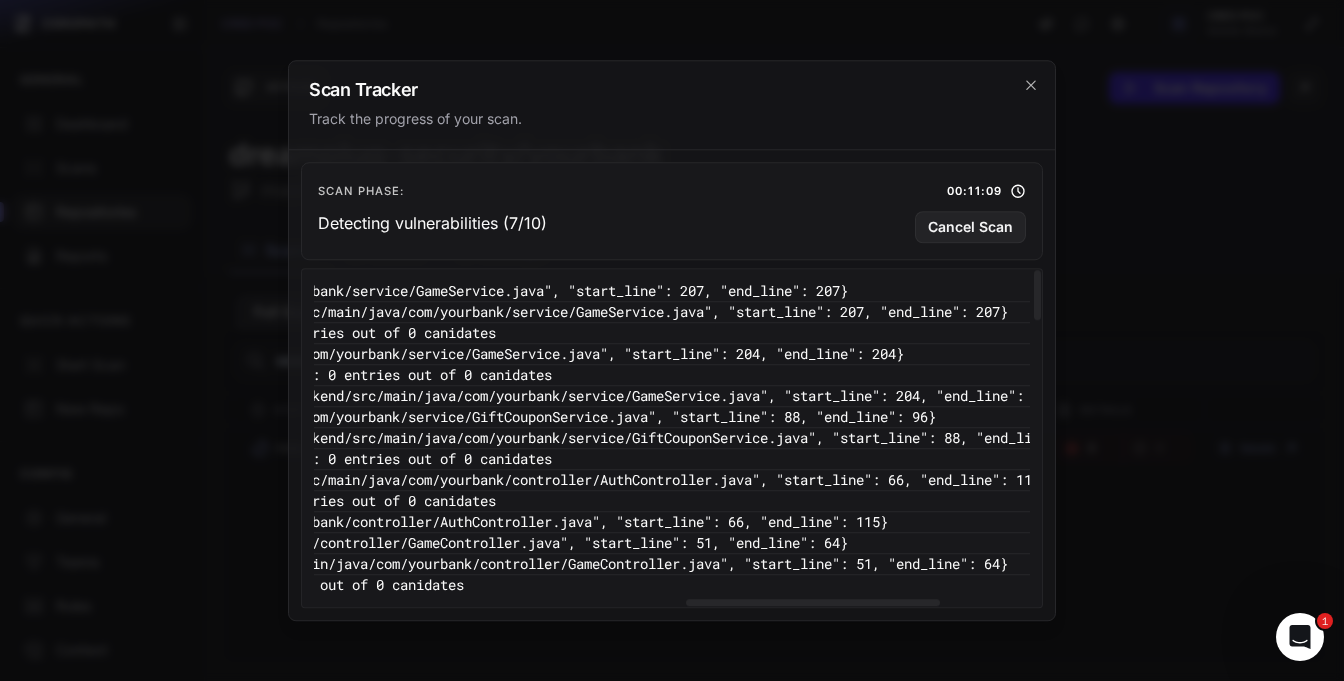 click on "[TIME]  -  VULNERABILITY_DETECTION  -  Performing vulnerability validation on: {"name": "Password Reset Endpoint", "file_path": "src/backend/src/main/java/com/yourbank/controller/AuthController.java", "start_line": 66, "end_line": 115}" at bounding box center [192, 480] 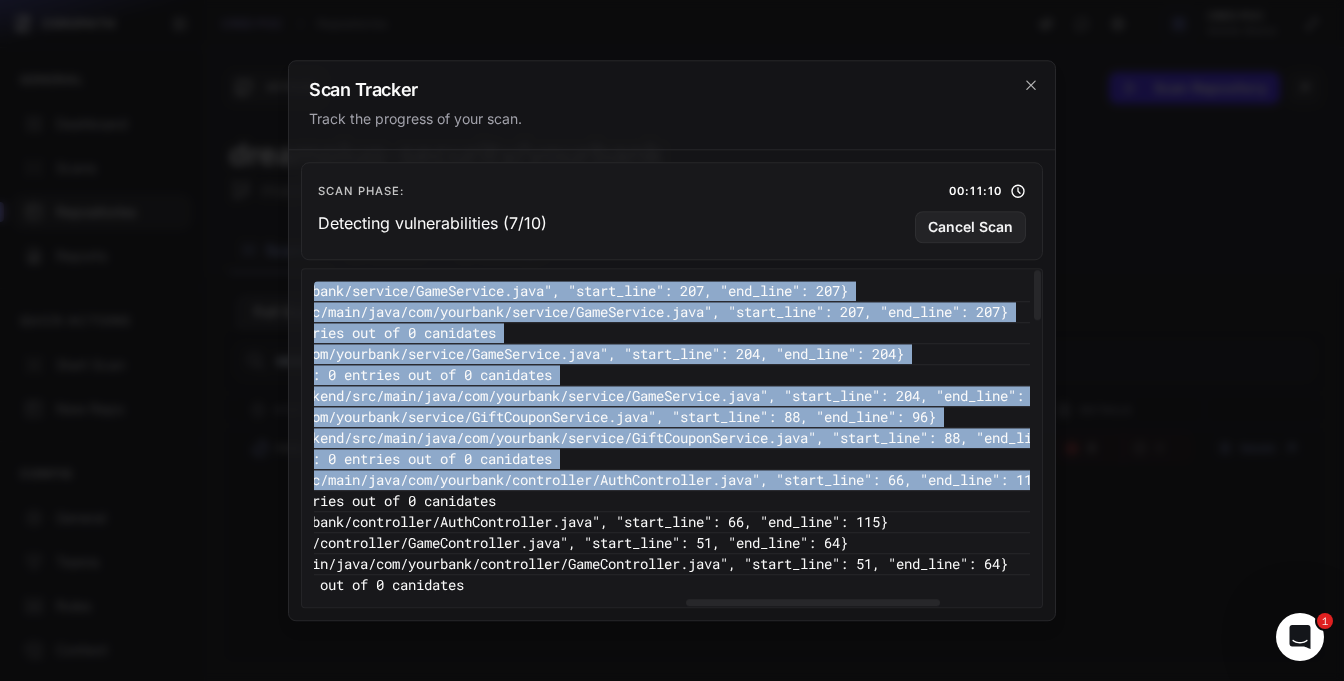 drag, startPoint x: 922, startPoint y: 483, endPoint x: 766, endPoint y: 291, distance: 247.38634 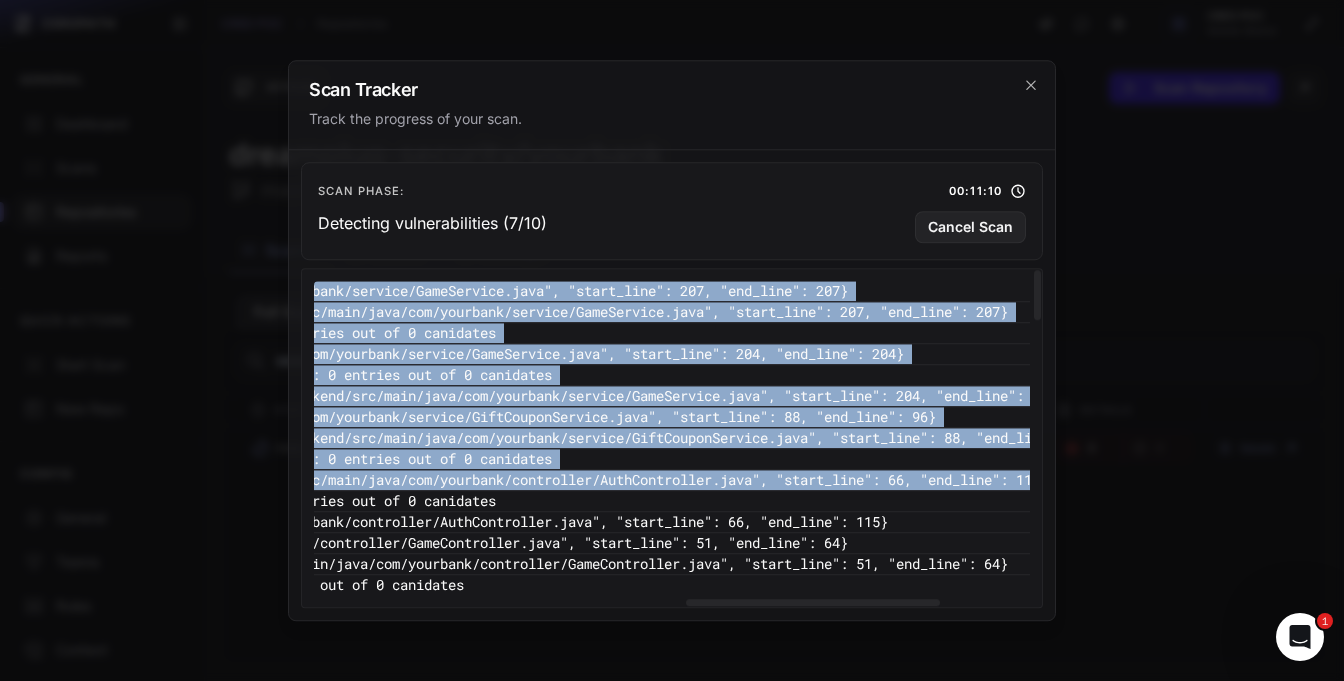 click on "2:39:12 PM  -  VULNERABILITY_DETECTION  -  Finished analyzing: {"name": "Game Guess Endpoint", "file_path": "src/backend/src/main/java/com/yourbank/service/GameService.java", "start_line": 207, "end_line": 207}
2:39:12 PM  -  VULNERABILITY_DETECTION  -  Performing vulnerability validation on: {"name": "Game Guess Endpoint", "file_path": "src/backend/src/main/java/com/yourbank/service/GameService.java", "start_line": 207, "end_line": 207}
2:39:12 PM  -  VULNERABILITY_DETECTION  -  Finished identifying rule violations (validation) for findings in: Game Guess Endpoint Pruned: 0 entries out of 0 canidates
2:38:52 PM  -  VULNERABILITY_DETECTION  -  Finished analyzing: {"name": "Game Guess Submission Endpoint", "file_path": "src/backend/src/main/java/com/yourbank/service/GameService.java", "start_line": 204, "end_line": 204}
2:38:52 PM  -  VULNERABILITY_DETECTION  -
-" at bounding box center [192, 1331] 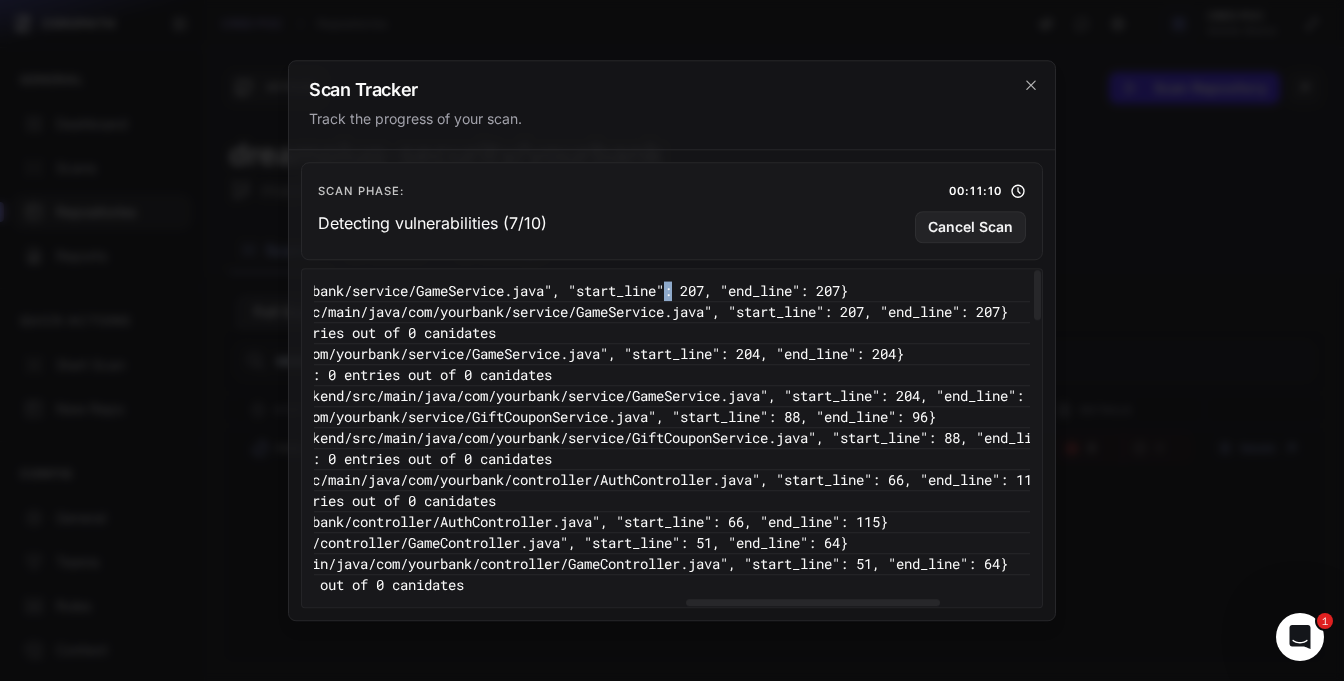 click on "2:39:12 PM  -  VULNERABILITY_DETECTION  -  Finished analyzing: {"name": "Game Guess Endpoint", "file_path": "src/backend/src/main/java/com/yourbank/service/GameService.java", "start_line": 207, "end_line": 207}" at bounding box center (192, 291) 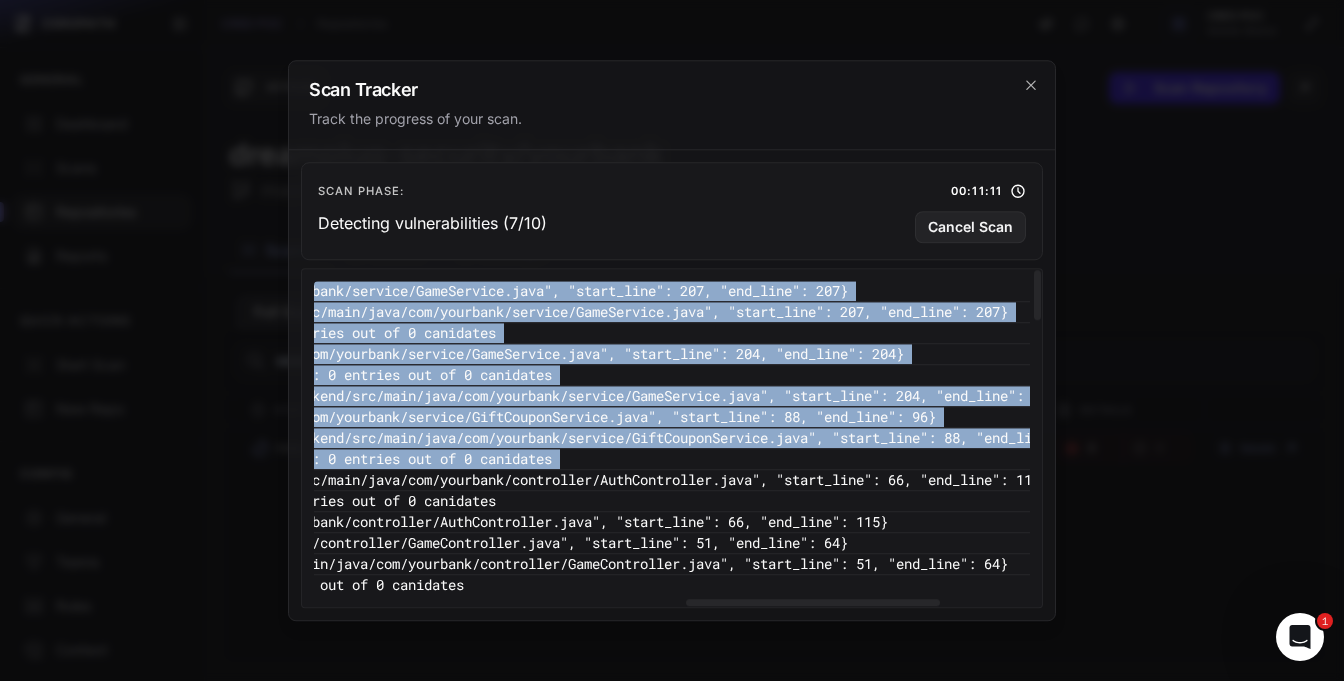 drag, startPoint x: 766, startPoint y: 291, endPoint x: 637, endPoint y: 467, distance: 218.2132 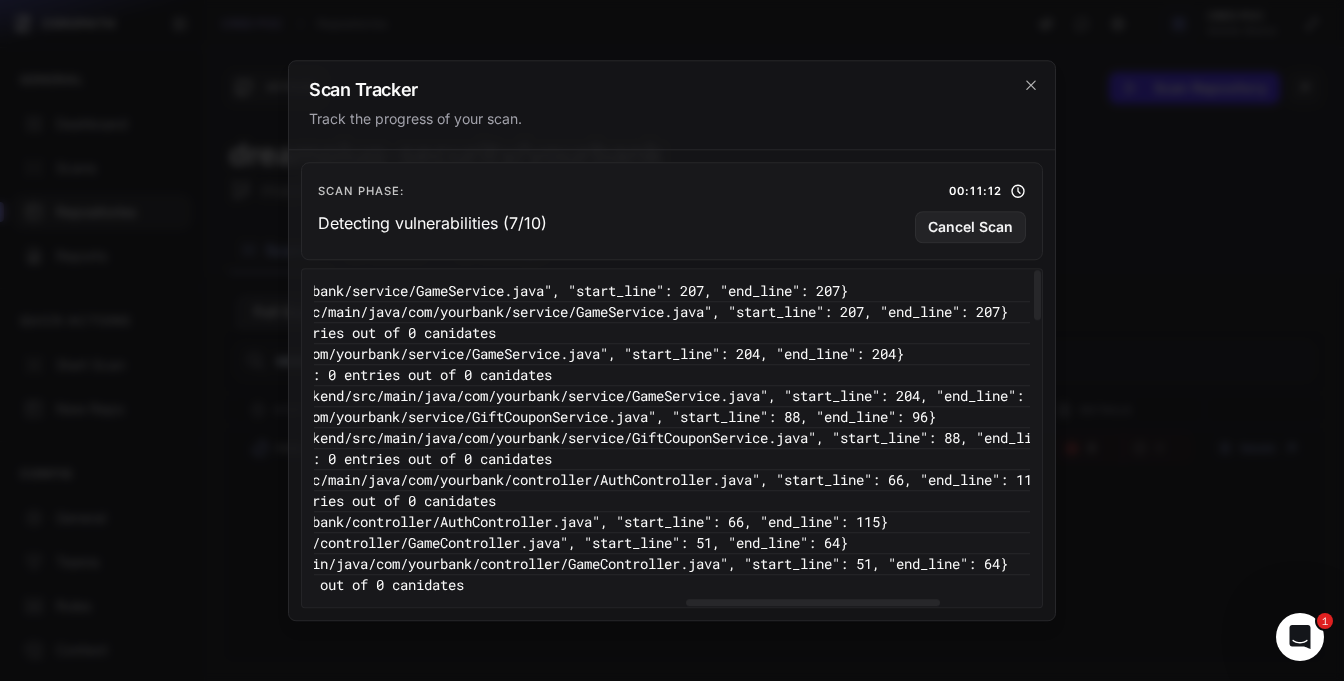 click on "[TIME]  -  VULNERABILITY_DETECTION  -  Performing vulnerability validation on: {"name": "Password Reset Endpoint", "file_path": "src/backend/src/main/java/com/yourbank/controller/AuthController.java", "start_line": 66, "end_line": 115}" at bounding box center [192, 480] 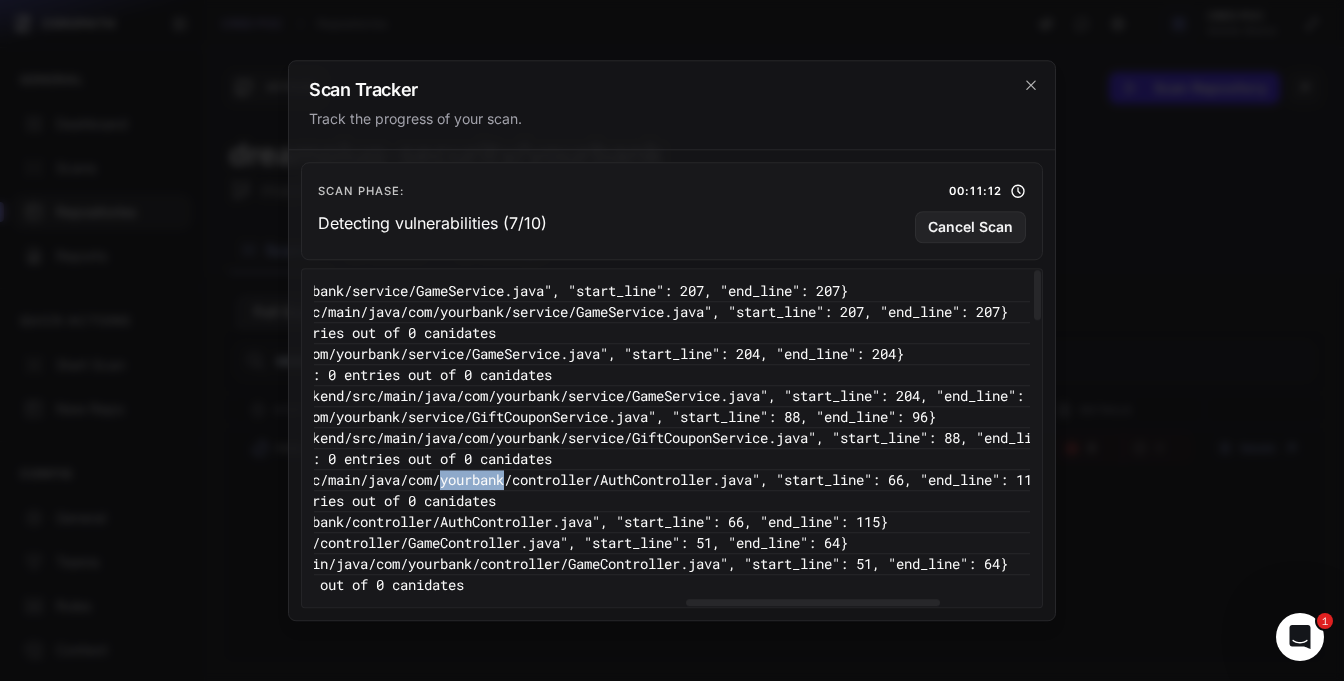 click on "[TIME]  -  VULNERABILITY_DETECTION  -  Performing vulnerability validation on: {"name": "Password Reset Endpoint", "file_path": "src/backend/src/main/java/com/yourbank/controller/AuthController.java", "start_line": 66, "end_line": 115}" at bounding box center (192, 480) 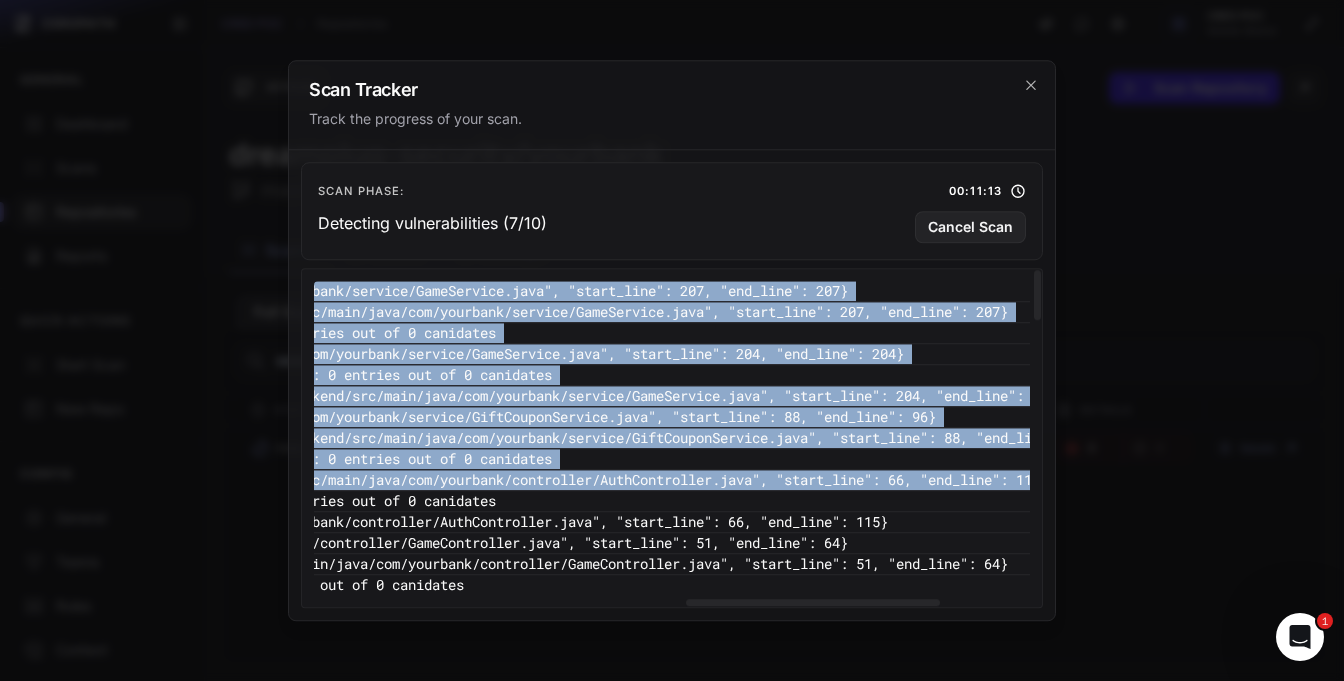 drag, startPoint x: 614, startPoint y: 481, endPoint x: 705, endPoint y: 290, distance: 211.57031 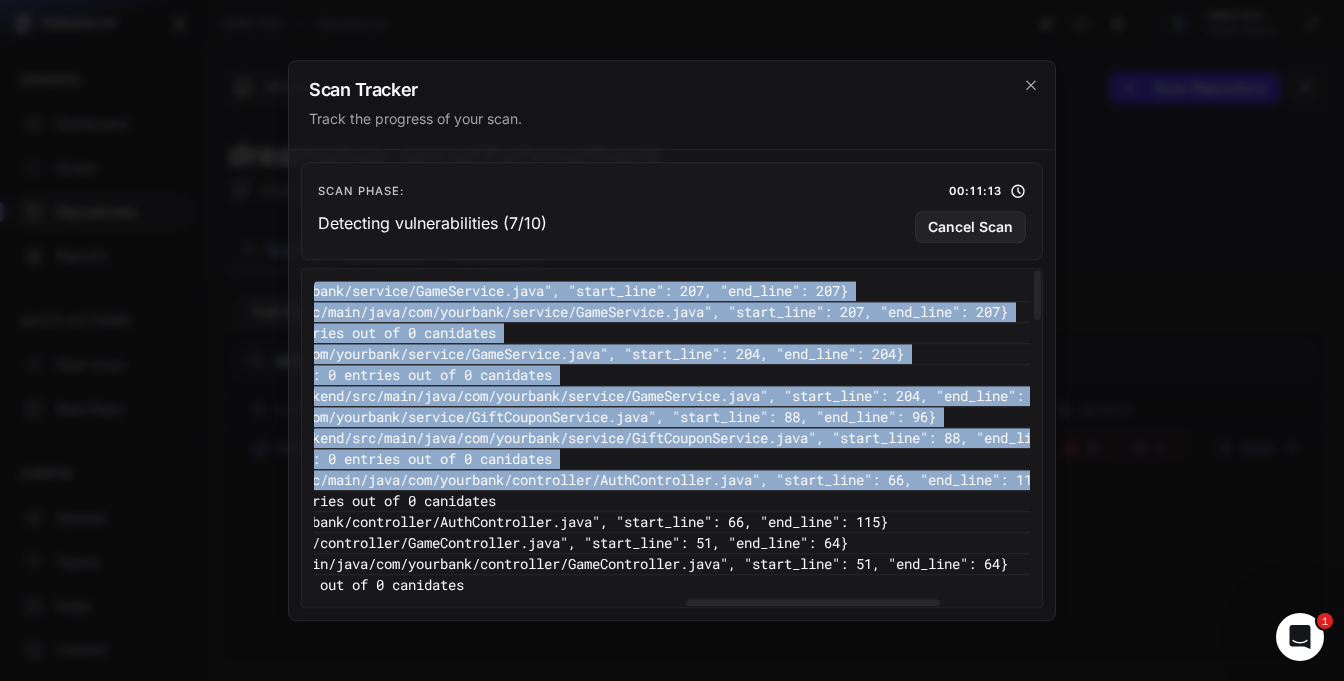 click on "2:39:12 PM  -  VULNERABILITY_DETECTION  -  Finished analyzing: {"name": "Game Guess Endpoint", "file_path": "src/backend/src/main/java/com/yourbank/service/GameService.java", "start_line": 207, "end_line": 207}
2:39:12 PM  -  VULNERABILITY_DETECTION  -  Performing vulnerability validation on: {"name": "Game Guess Endpoint", "file_path": "src/backend/src/main/java/com/yourbank/service/GameService.java", "start_line": 207, "end_line": 207}
2:39:12 PM  -  VULNERABILITY_DETECTION  -  Finished identifying rule violations (validation) for findings in: Game Guess Endpoint Pruned: 0 entries out of 0 canidates
2:38:52 PM  -  VULNERABILITY_DETECTION  -  Finished analyzing: {"name": "Game Guess Submission Endpoint", "file_path": "src/backend/src/main/java/com/yourbank/service/GameService.java", "start_line": 204, "end_line": 204}
2:38:52 PM  -  VULNERABILITY_DETECTION  -
-" at bounding box center (192, 1331) 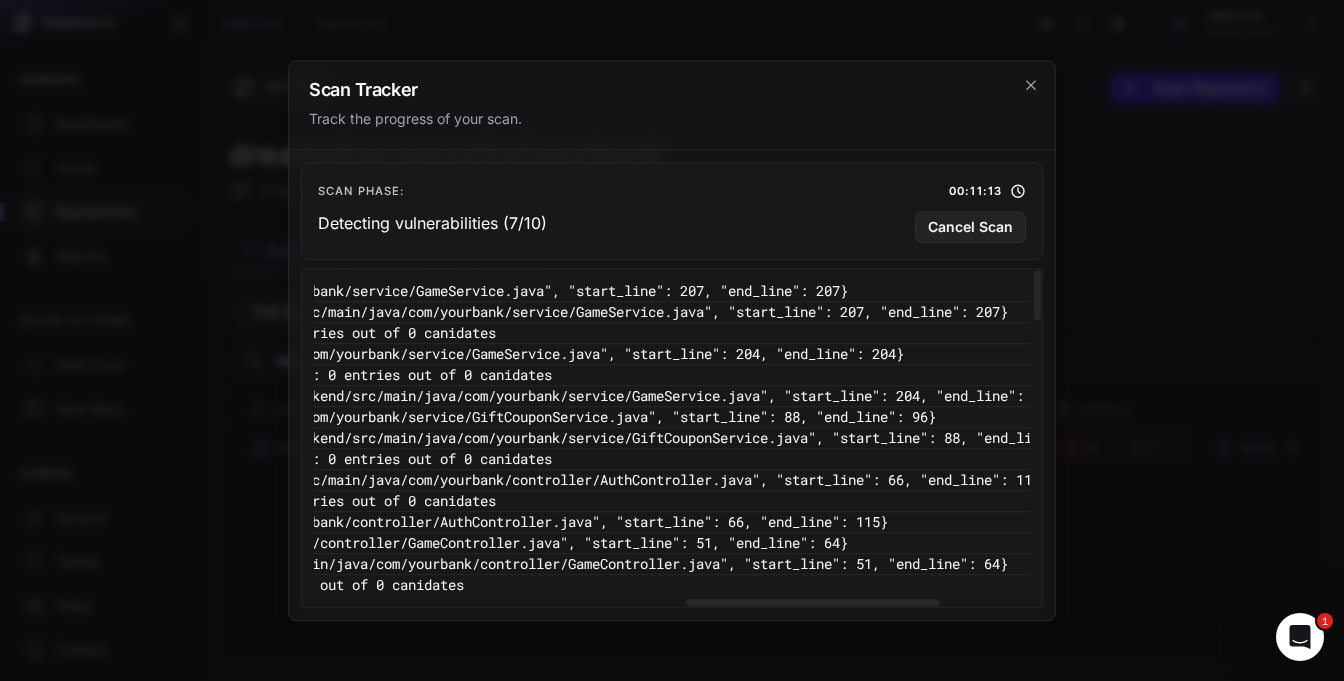 click on "2:39:12 PM  -  VULNERABILITY_DETECTION  -  Finished analyzing: {"name": "Game Guess Endpoint", "file_path": "src/backend/src/main/java/com/yourbank/service/GameService.java", "start_line": 207, "end_line": 207}" at bounding box center [192, 291] 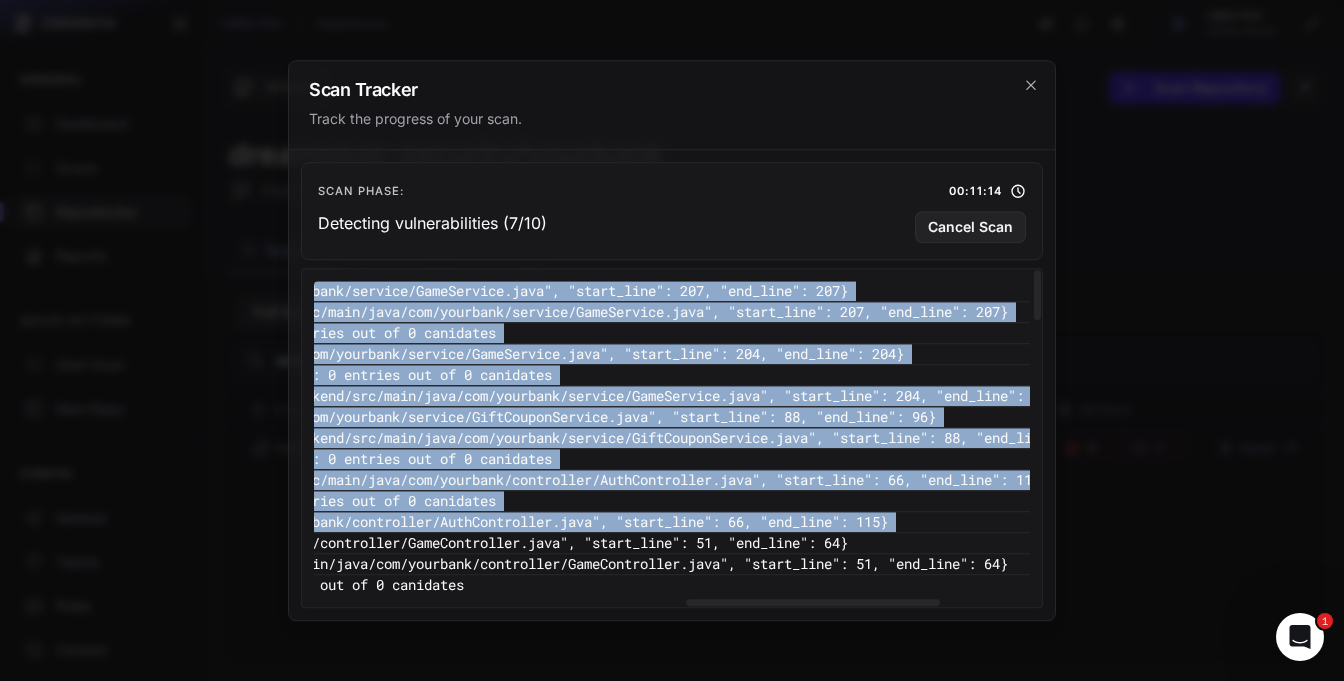 drag, startPoint x: 705, startPoint y: 290, endPoint x: 928, endPoint y: 516, distance: 317.49802 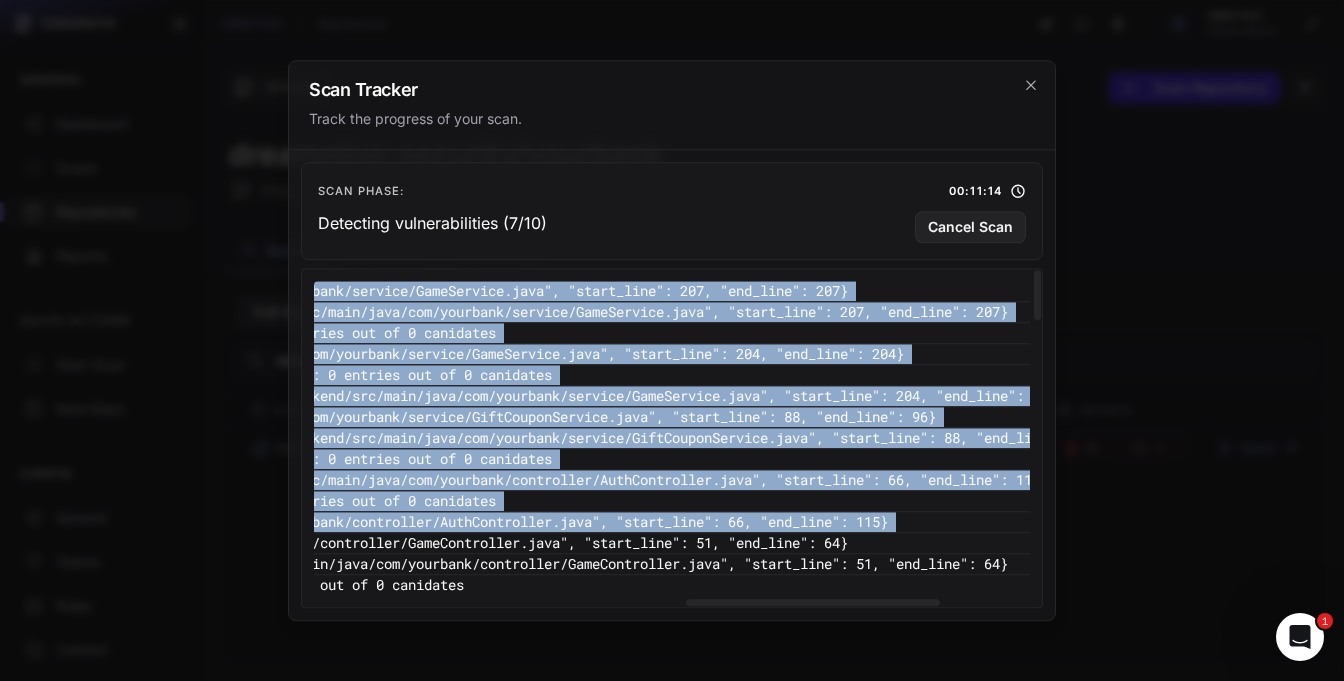 click on "2:39:12 PM  -  VULNERABILITY_DETECTION  -  Finished analyzing: {"name": "Game Guess Endpoint", "file_path": "src/backend/src/main/java/com/yourbank/service/GameService.java", "start_line": 207, "end_line": 207}
2:39:12 PM  -  VULNERABILITY_DETECTION  -  Performing vulnerability validation on: {"name": "Game Guess Endpoint", "file_path": "src/backend/src/main/java/com/yourbank/service/GameService.java", "start_line": 207, "end_line": 207}
2:39:12 PM  -  VULNERABILITY_DETECTION  -  Finished identifying rule violations (validation) for findings in: Game Guess Endpoint Pruned: 0 entries out of 0 canidates
2:38:52 PM  -  VULNERABILITY_DETECTION  -  Finished analyzing: {"name": "Game Guess Submission Endpoint", "file_path": "src/backend/src/main/java/com/yourbank/service/GameService.java", "start_line": 204, "end_line": 204}
2:38:52 PM  -  VULNERABILITY_DETECTION  -
-" at bounding box center [192, 1331] 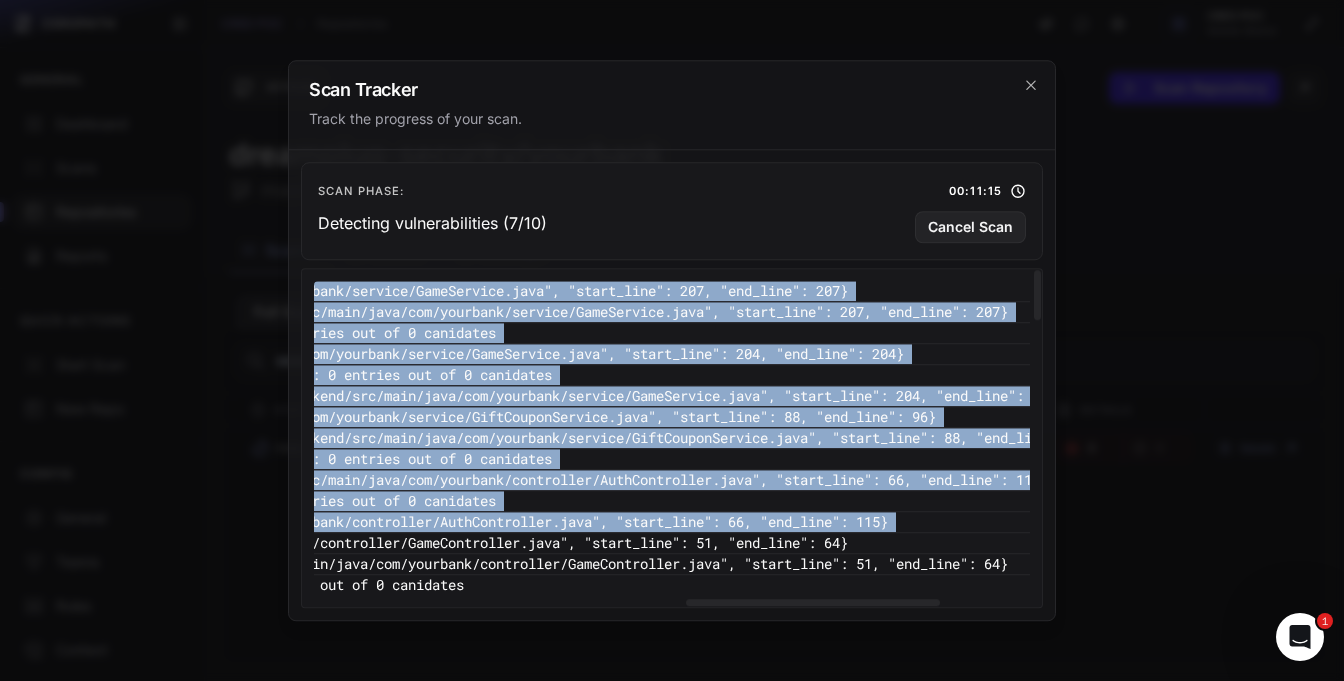 click on "[TIME]  -  VULNERABILITY_DETECTION  -  Finished identifying rule violations (validation) for findings in: Game Guess Endpoint Pruned: 0 entries out of 0 canidates" at bounding box center [192, 585] 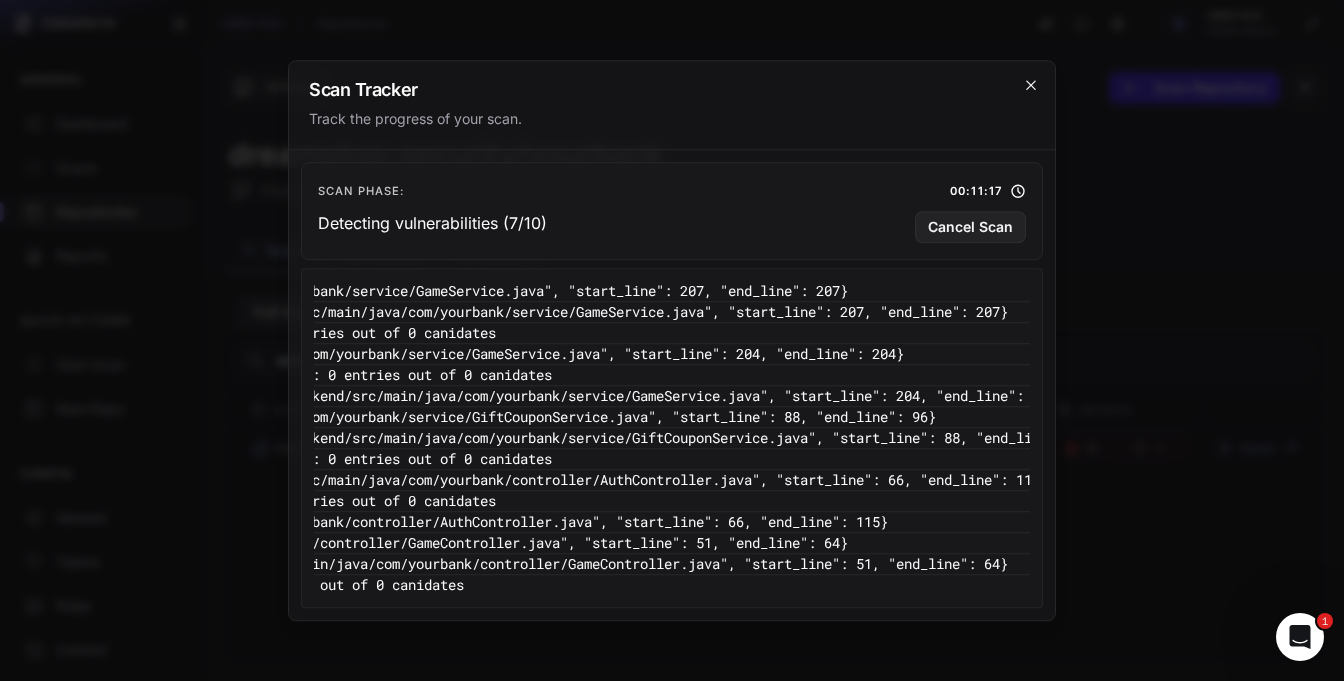 click 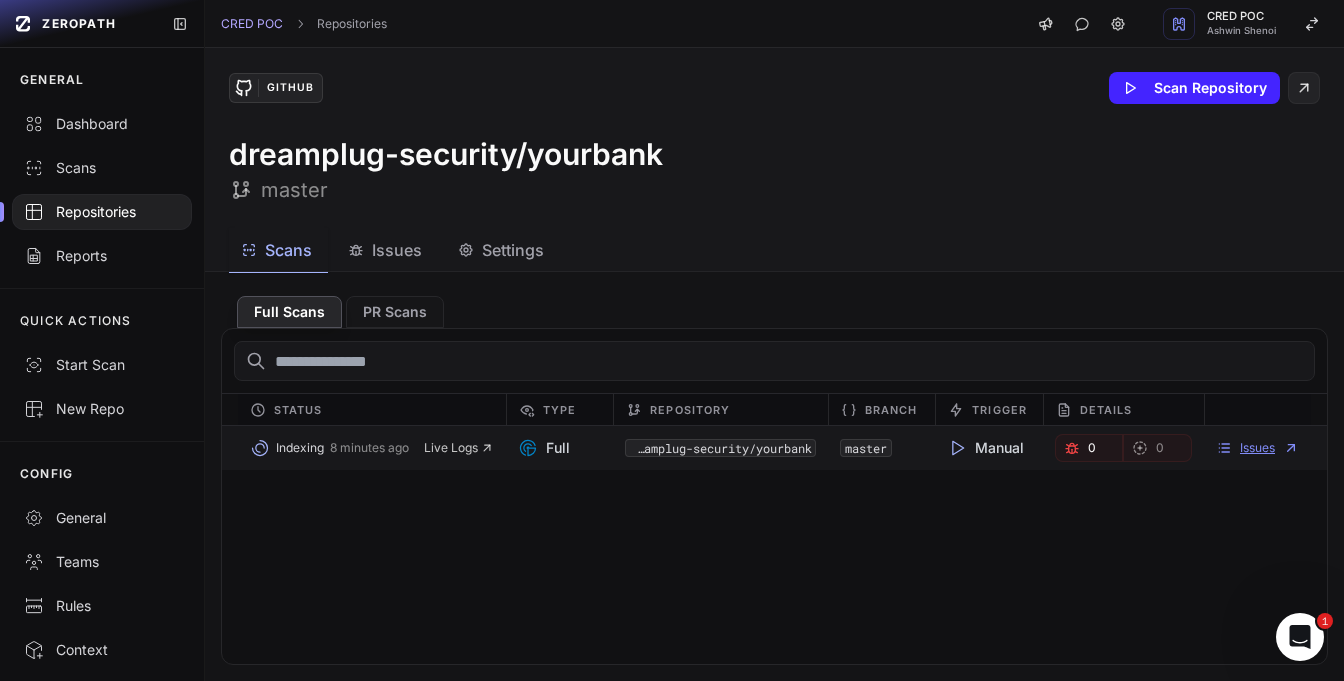 click on "Issues" at bounding box center (1257, 448) 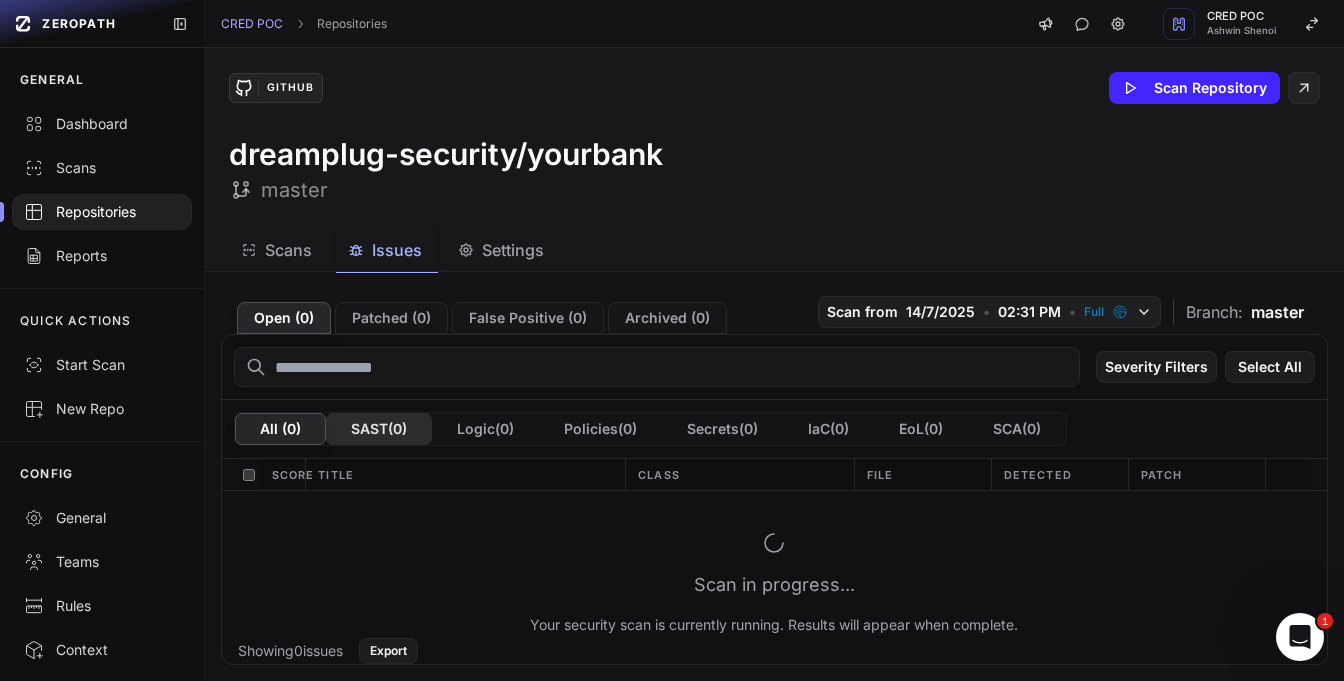 click on "SAST  ( 0 )" at bounding box center (379, 429) 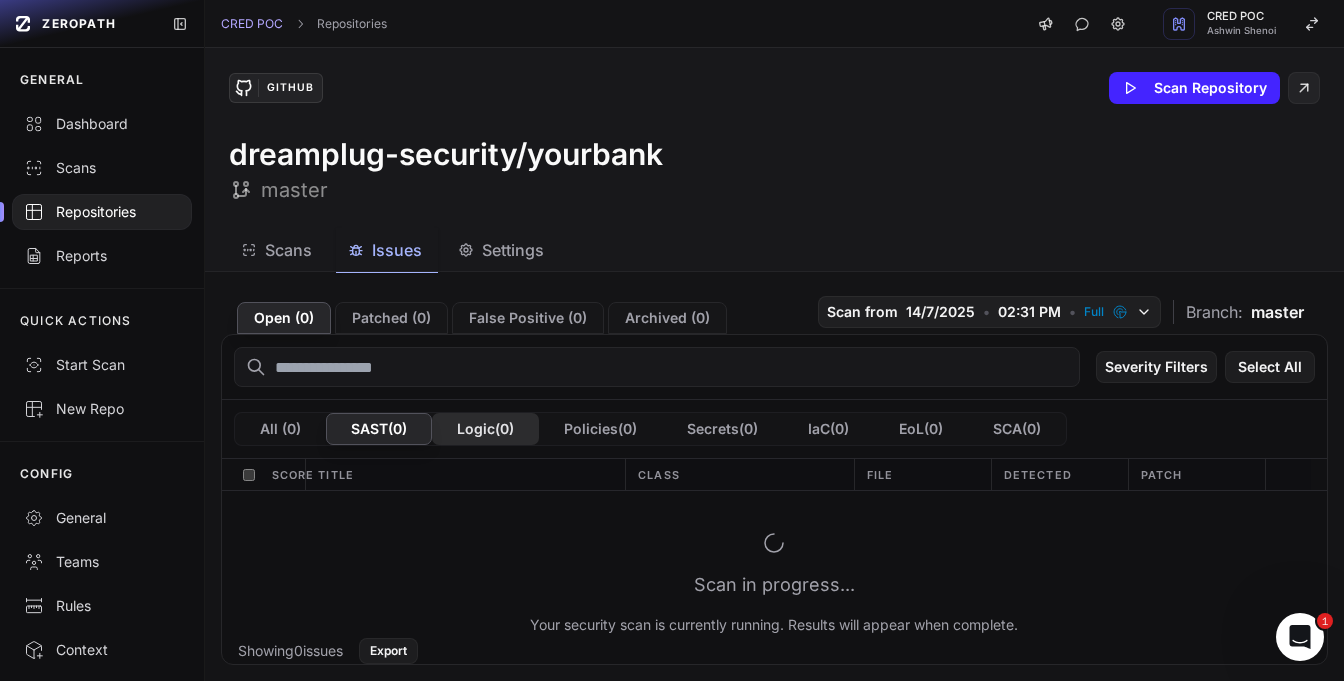 click on "Logic  ( 0 )" at bounding box center [485, 429] 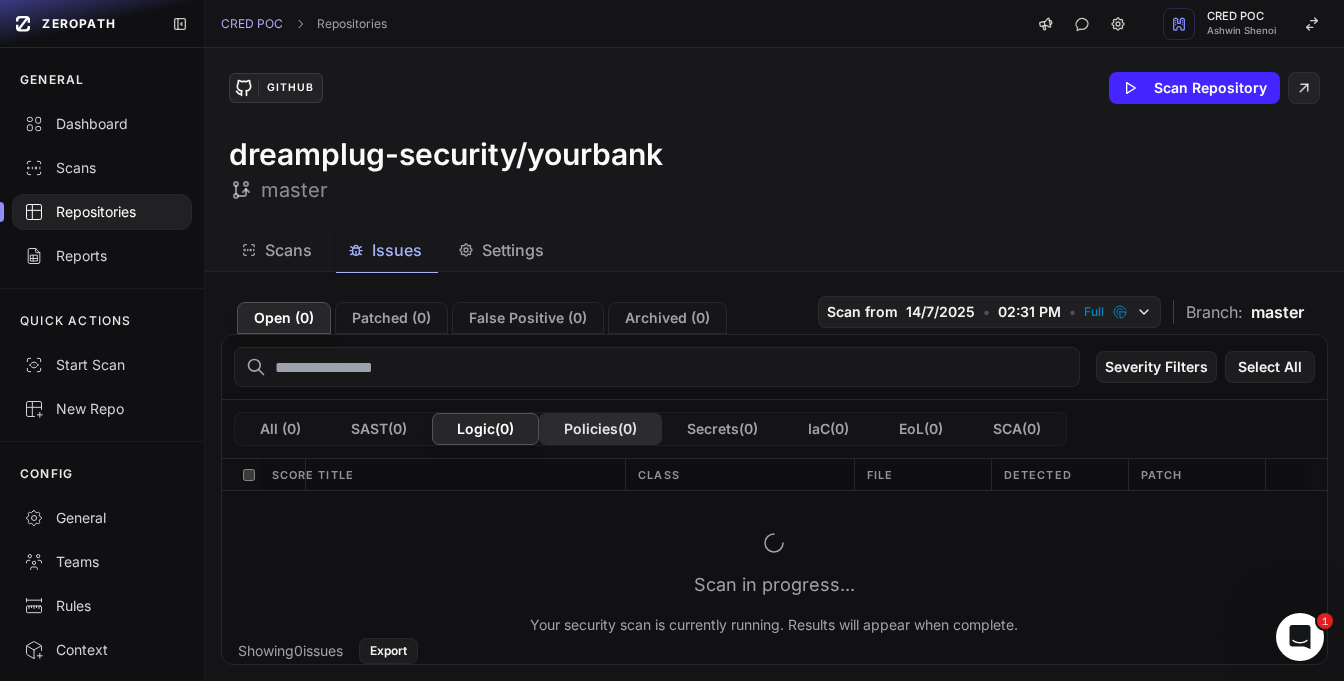 click on "Policies  ( 0 )" at bounding box center (600, 429) 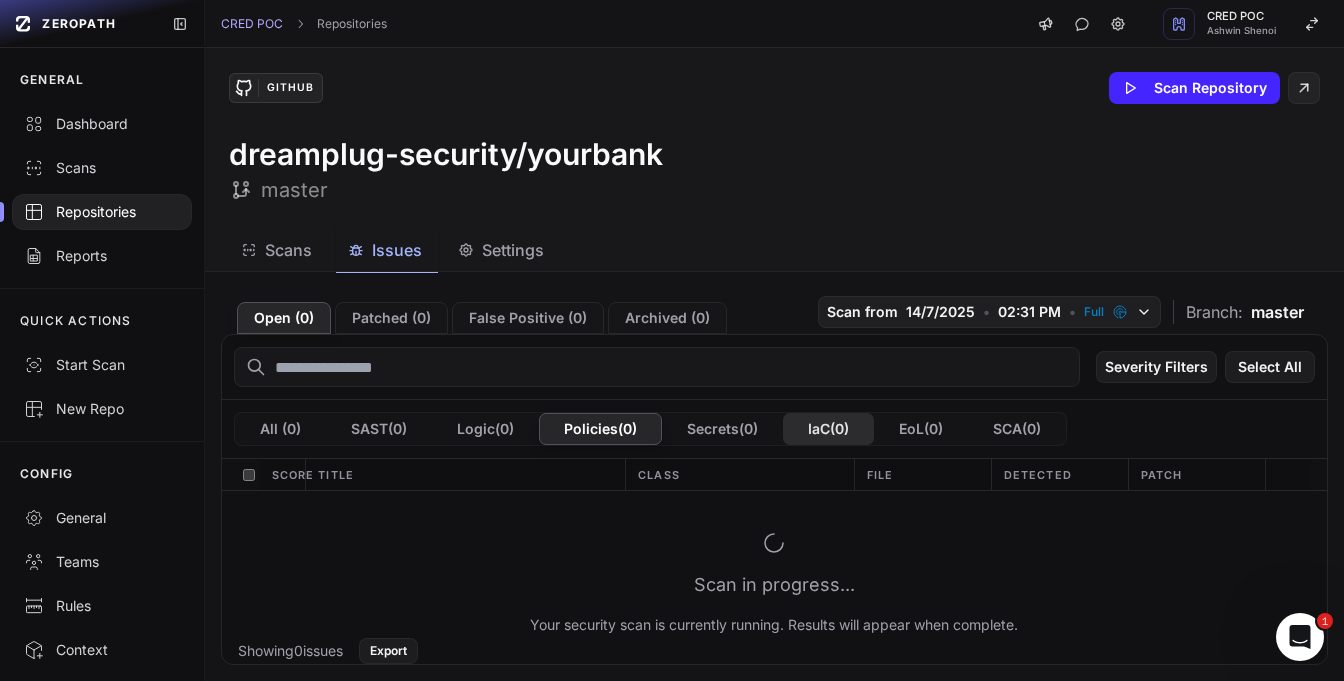 click on "IaC  ( 0 )" at bounding box center (828, 429) 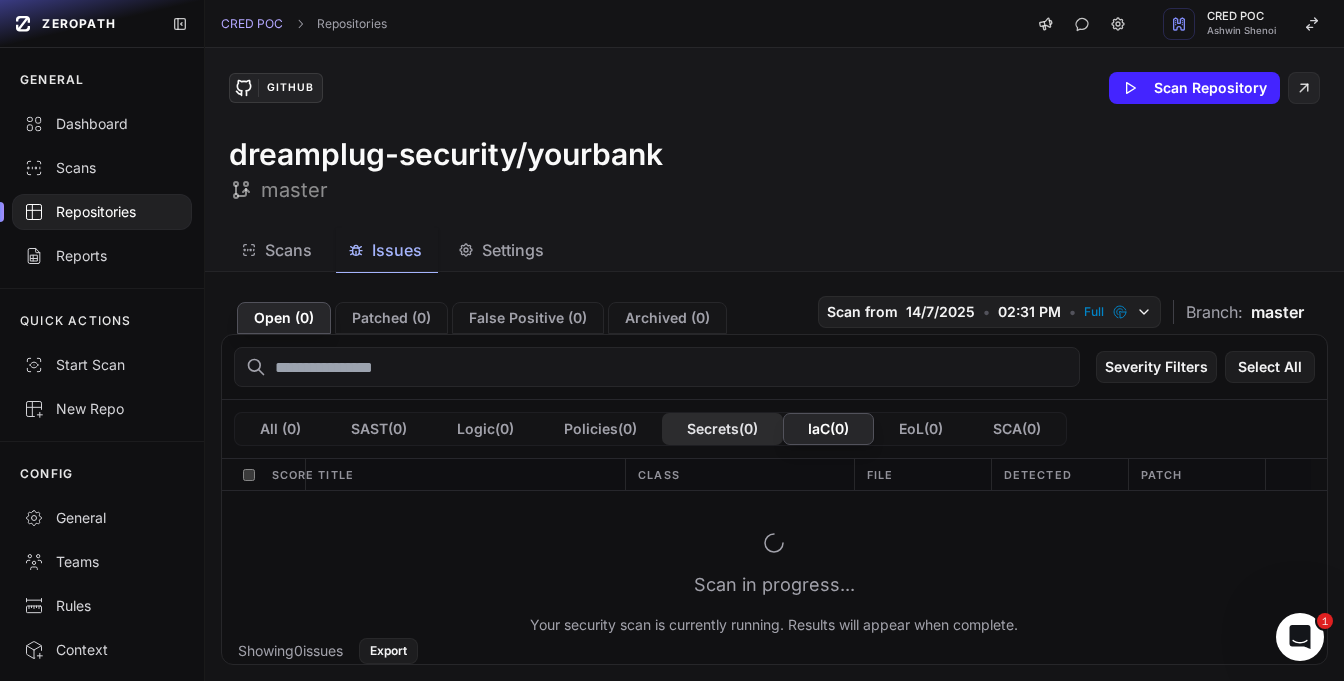 click on "Secrets  ( 0 )" at bounding box center (722, 429) 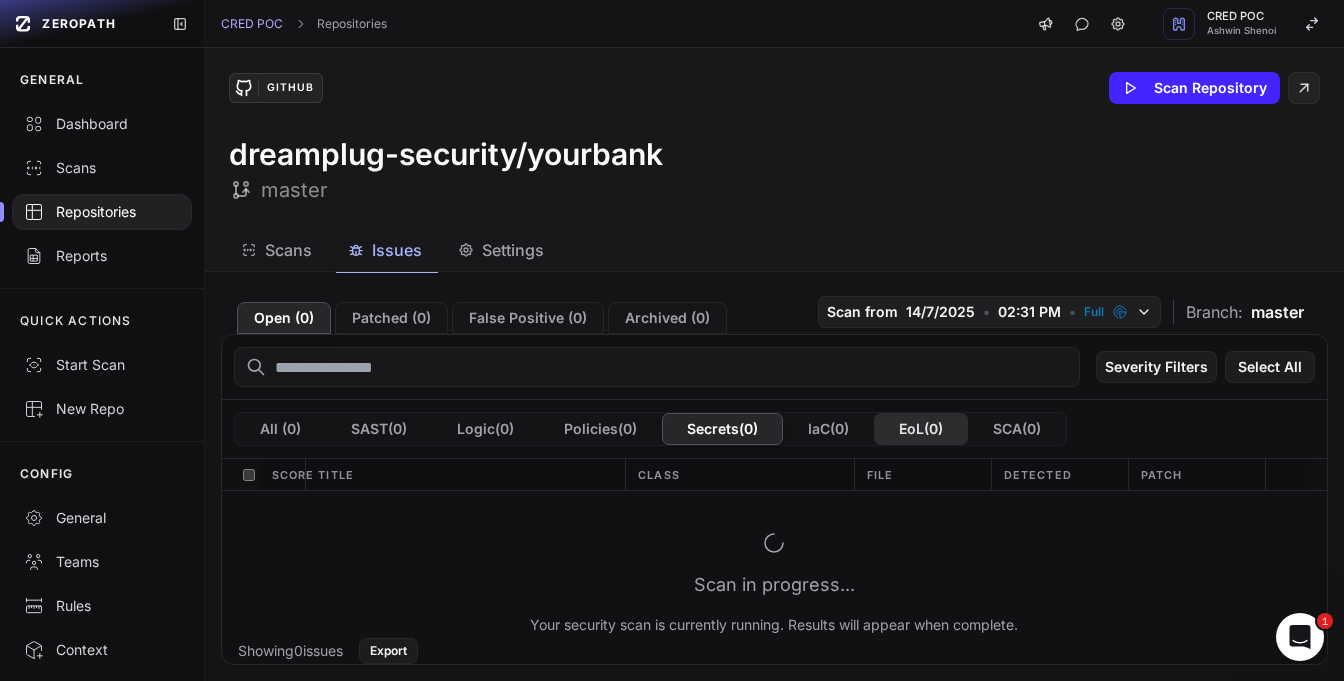 click on "EoL  ( 0 )" at bounding box center [921, 429] 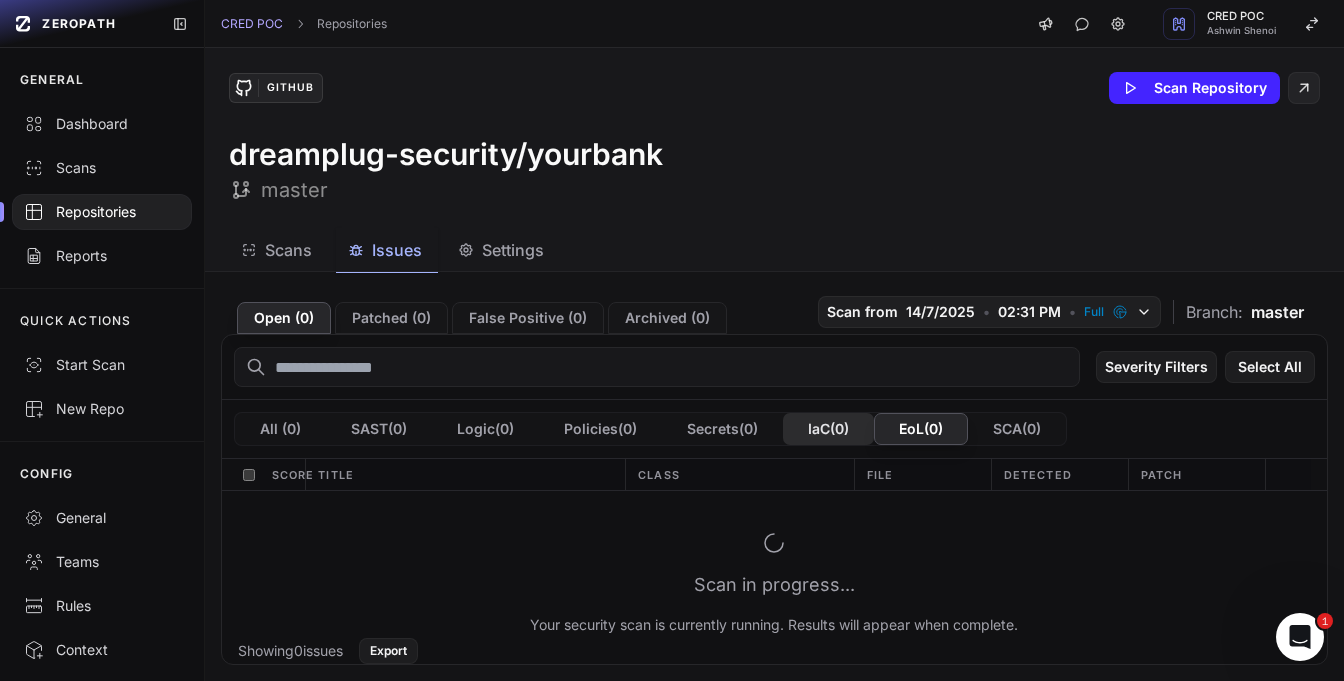 click on "IaC  ( 0 )" at bounding box center (828, 429) 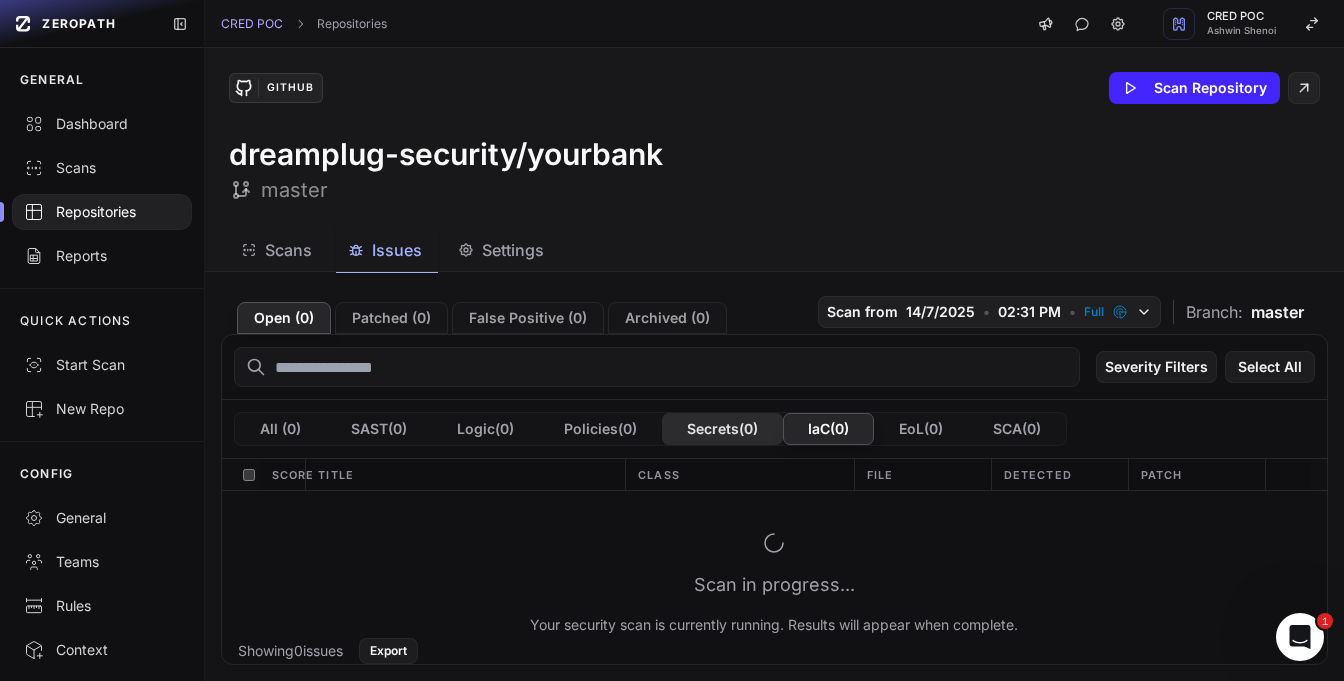 click on "Secrets  ( 0 )" at bounding box center (722, 429) 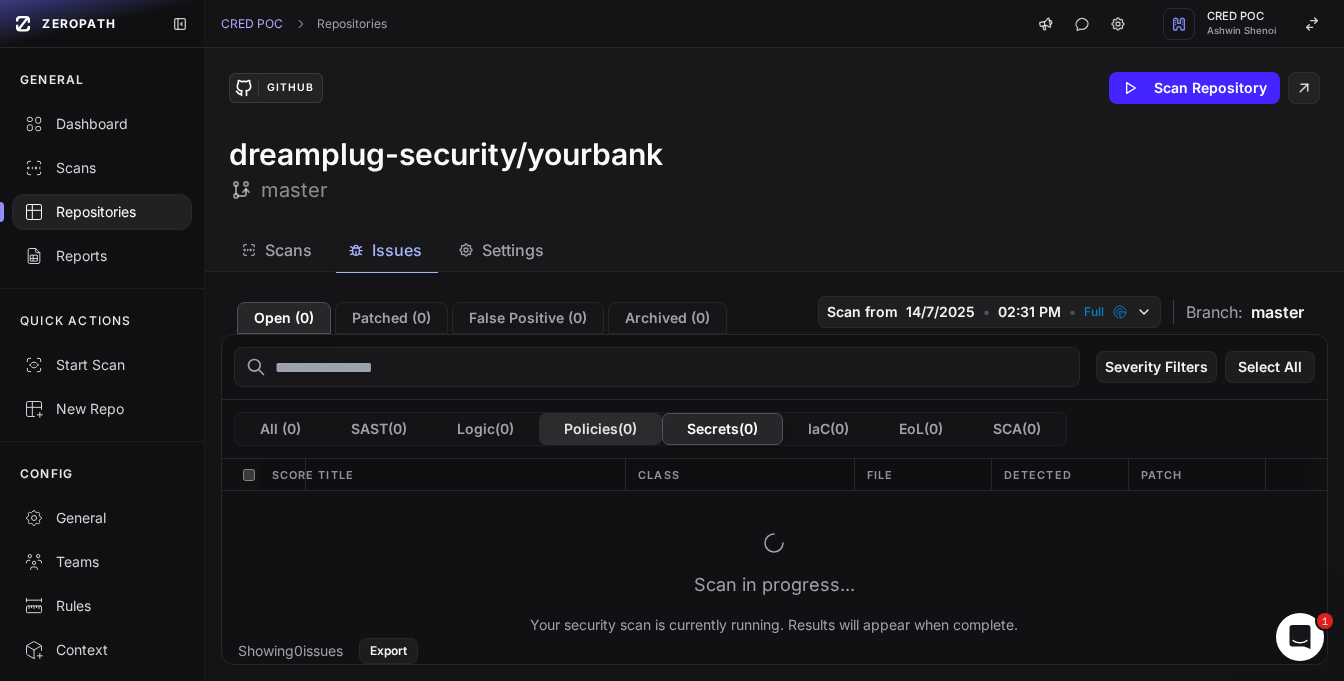 click on "Policies  ( 0 )" at bounding box center [600, 429] 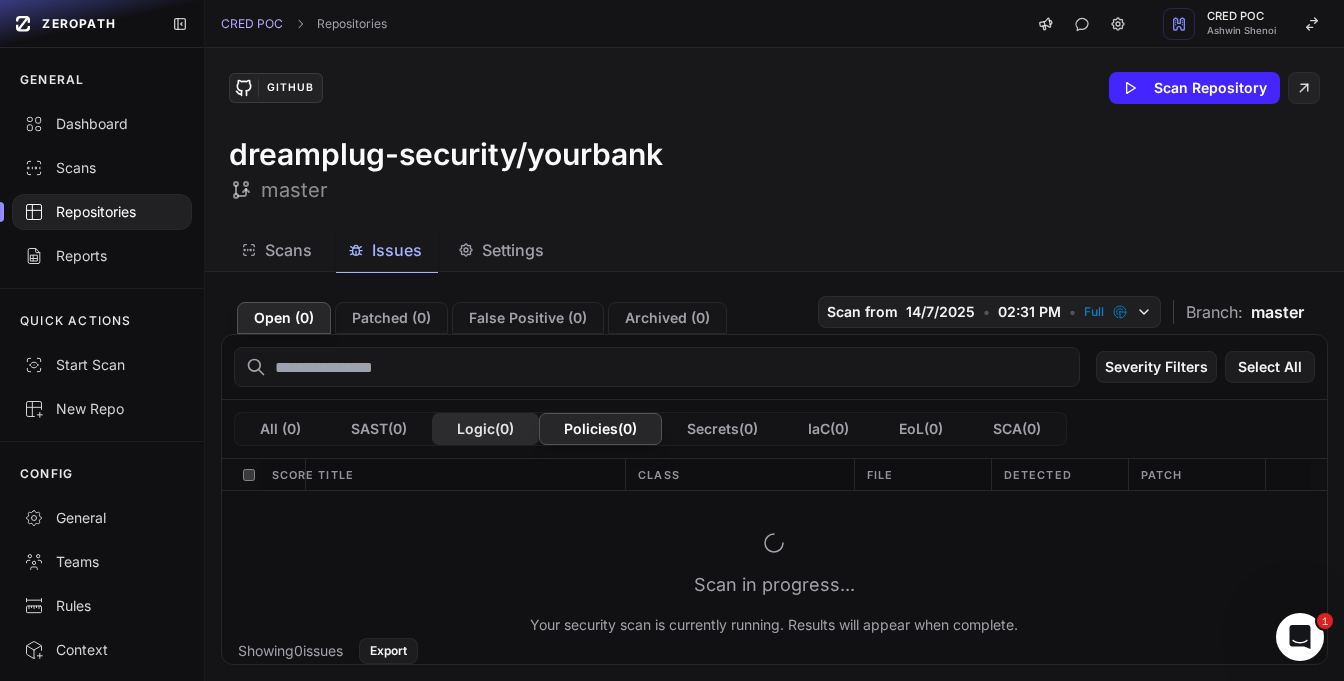 click on "Logic  ( 0 )" at bounding box center [485, 429] 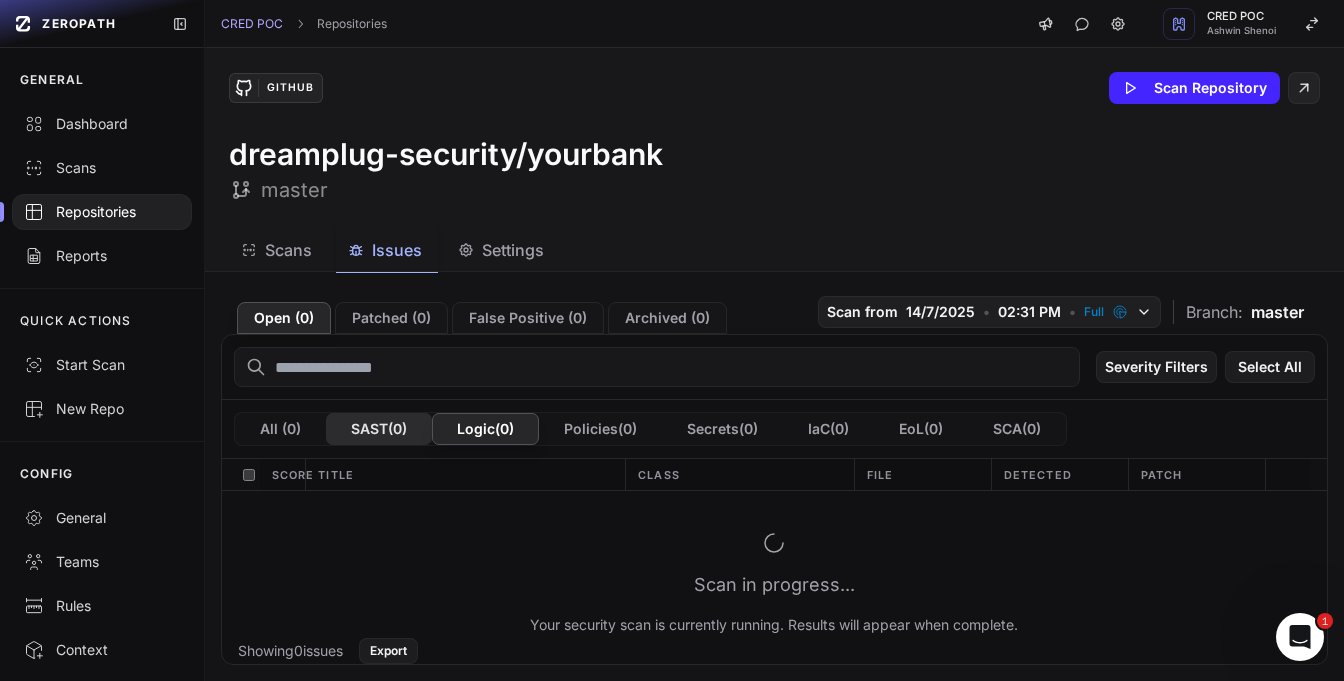 click on "SAST  ( 0 )" at bounding box center [379, 429] 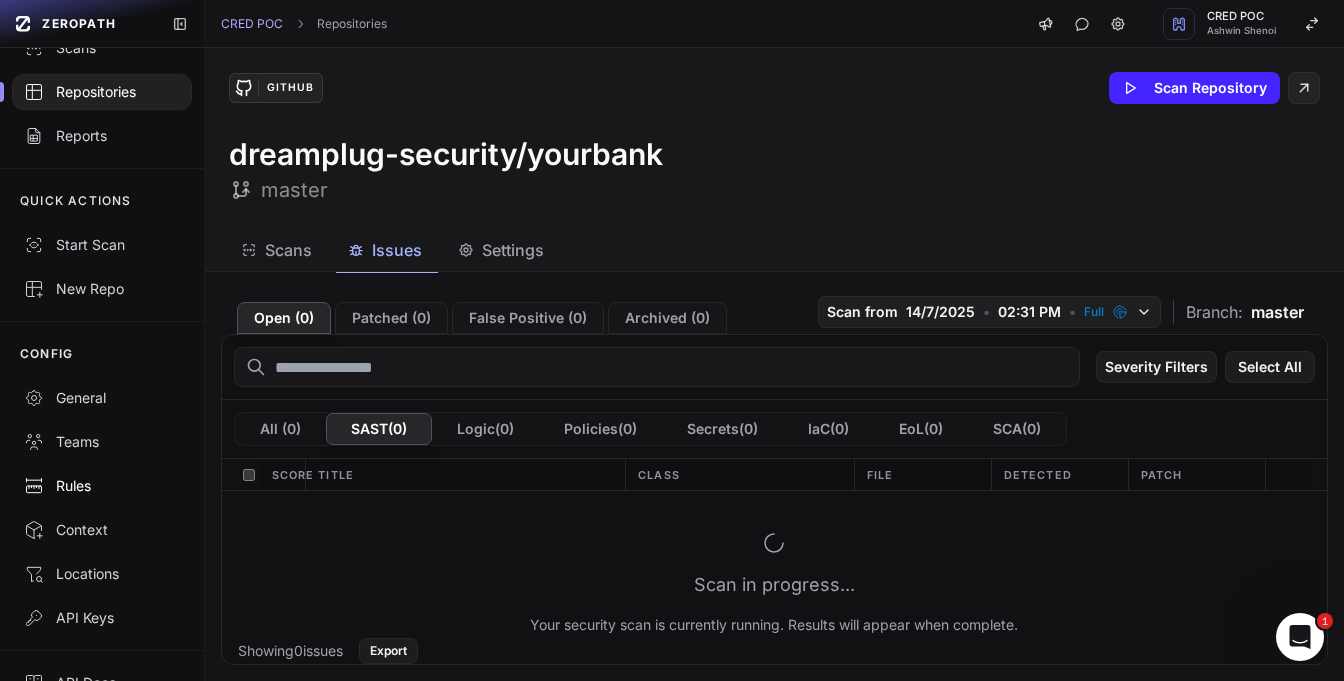 scroll, scrollTop: 126, scrollLeft: 0, axis: vertical 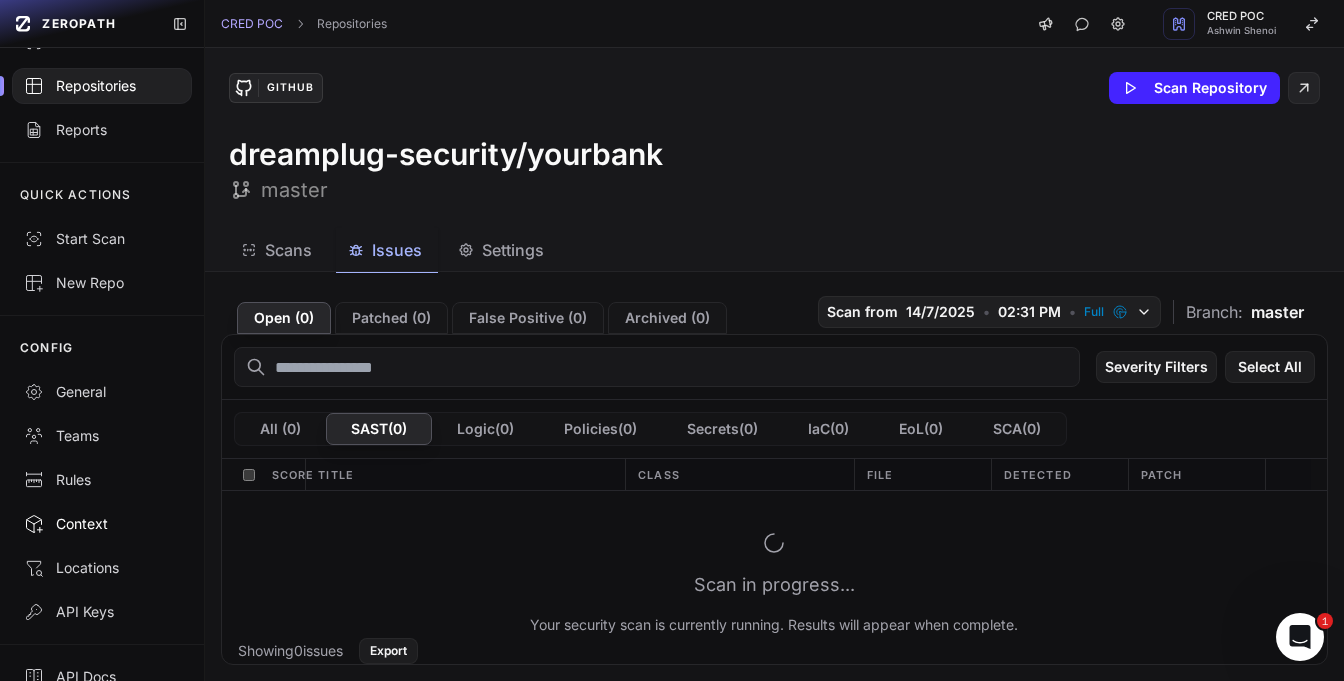click on "Context" at bounding box center (102, 524) 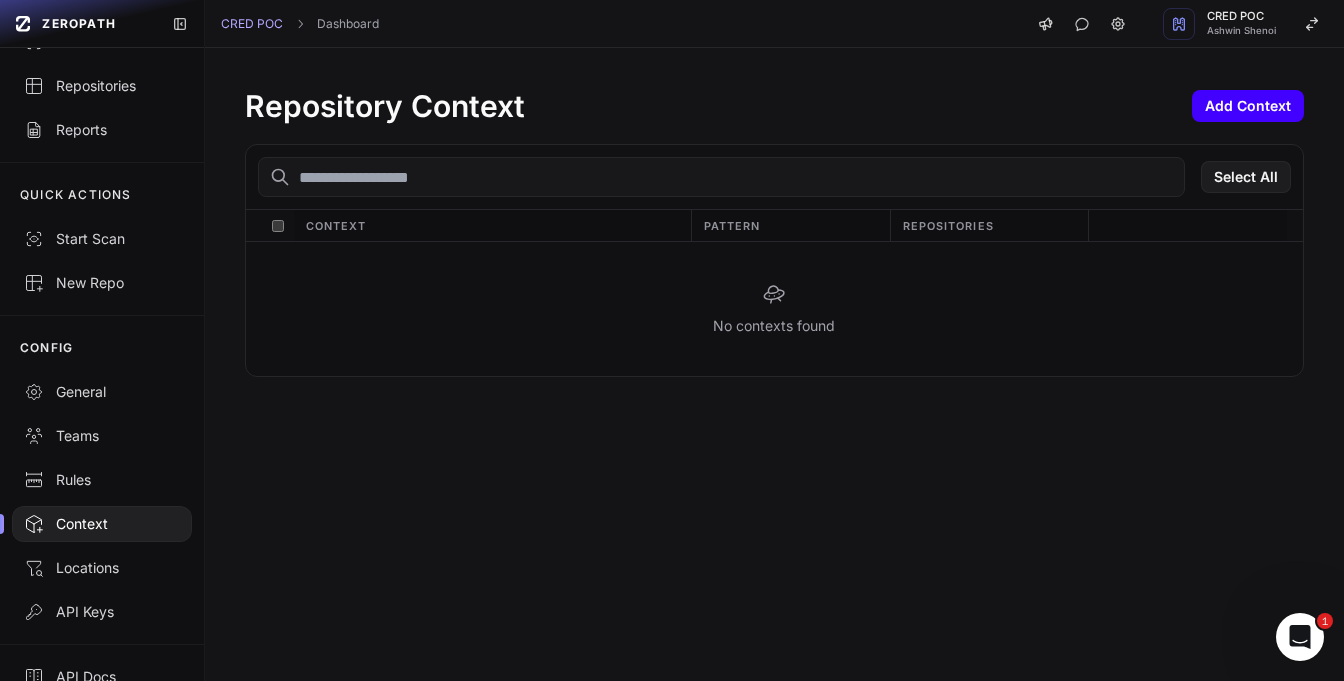 click on "Add Context" at bounding box center (1248, 106) 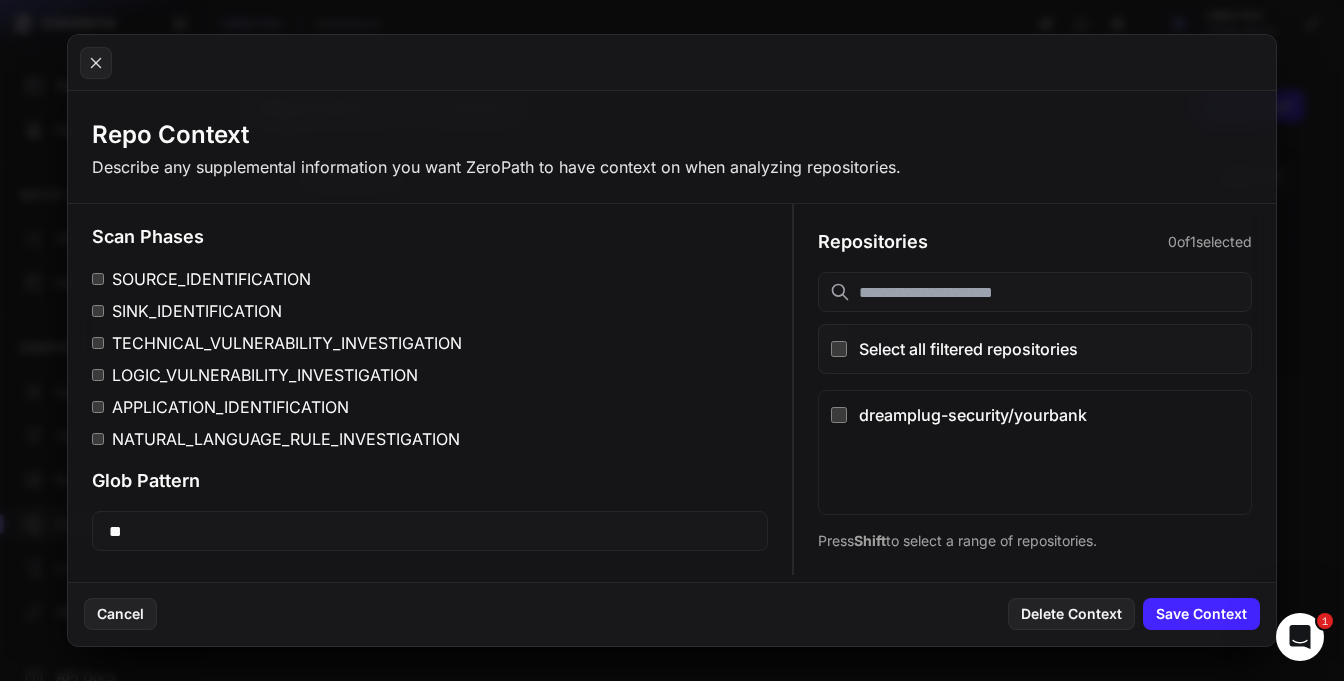 scroll, scrollTop: 405, scrollLeft: 0, axis: vertical 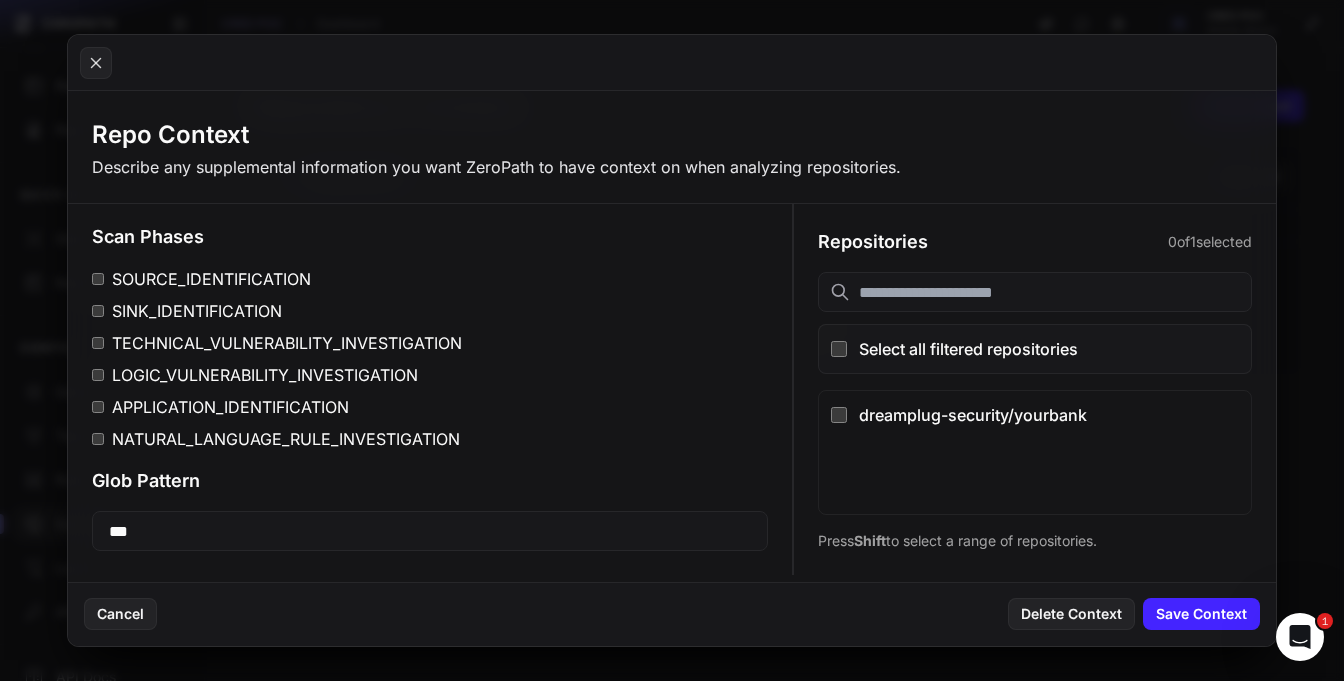 type on "**" 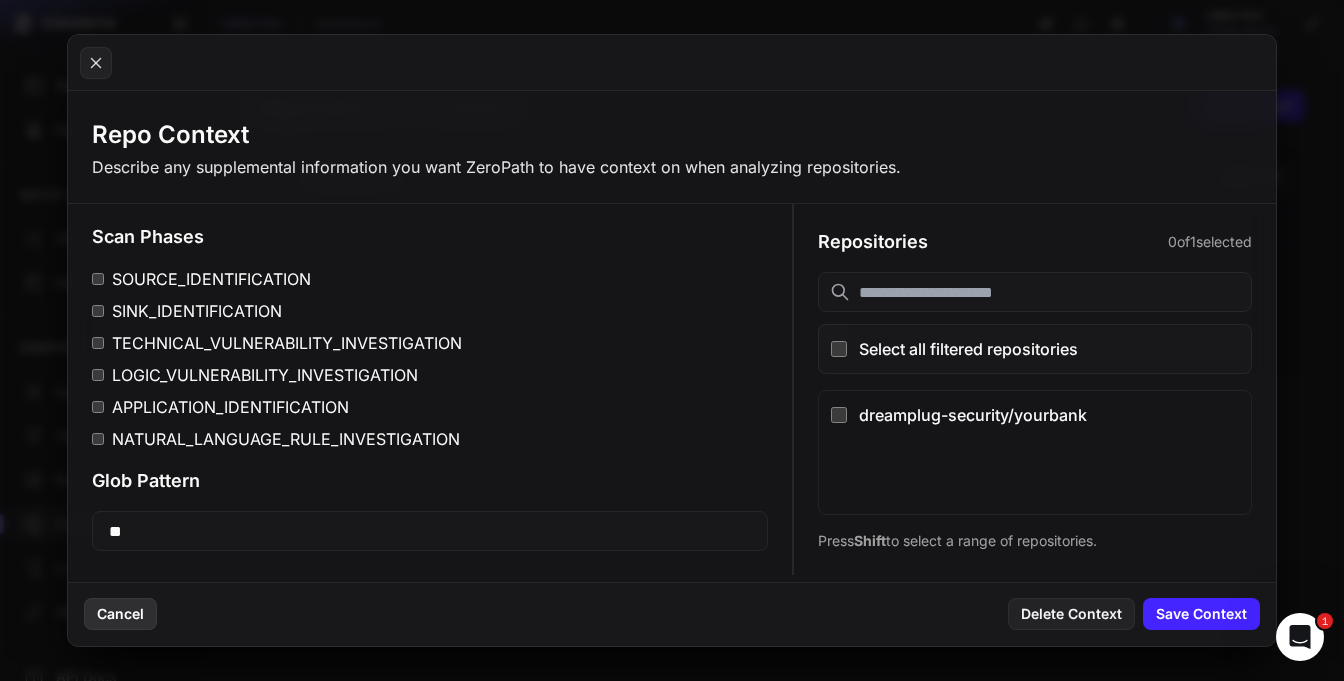 click on "Cancel" at bounding box center (120, 614) 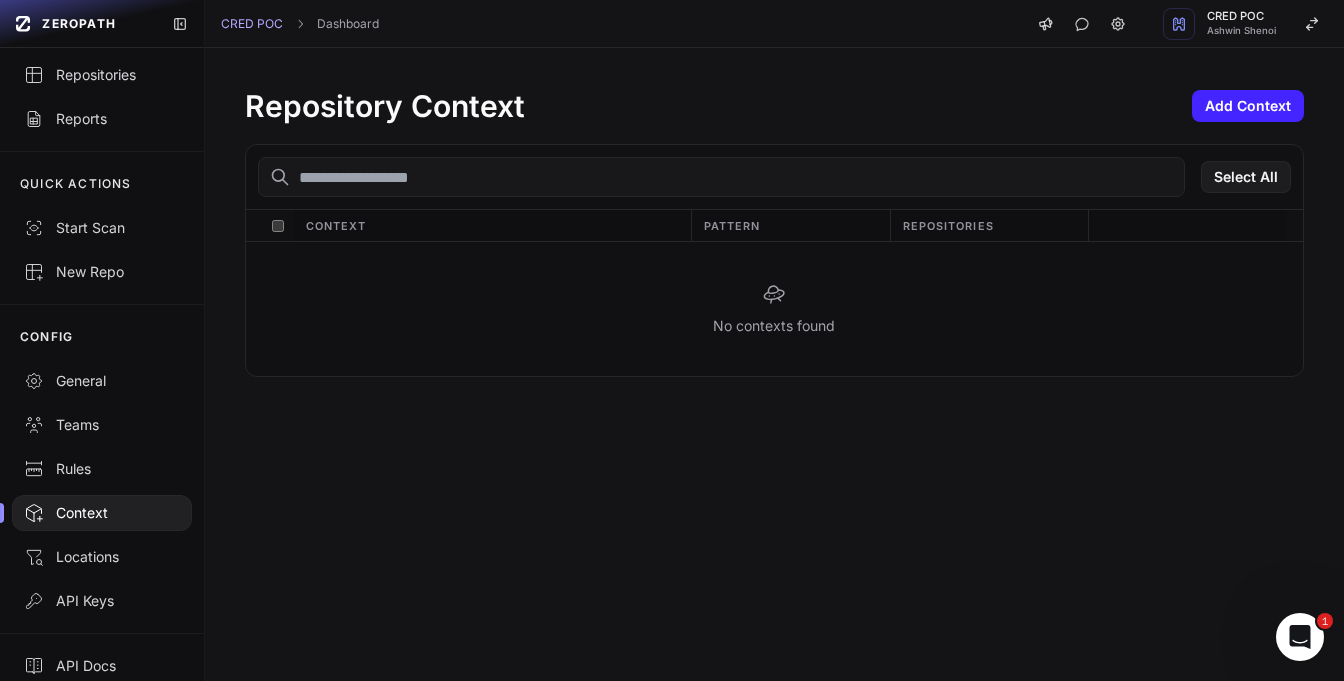 scroll, scrollTop: 139, scrollLeft: 0, axis: vertical 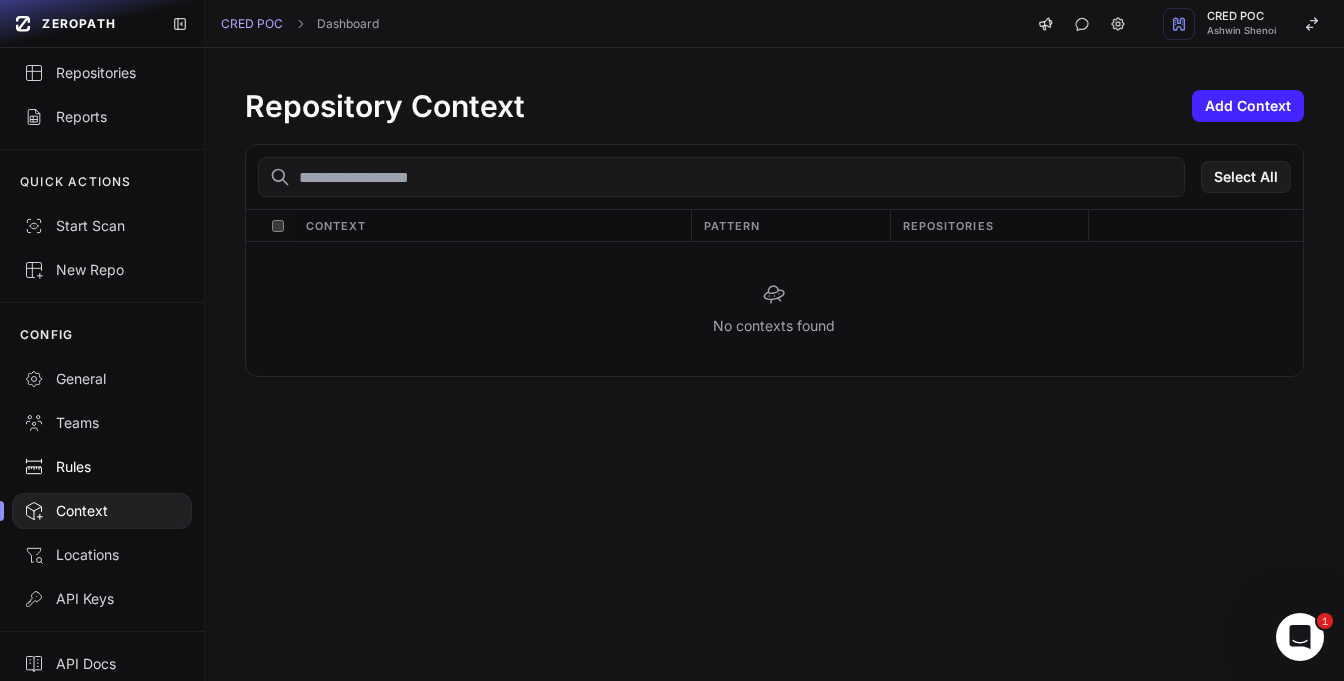 click on "Rules" at bounding box center (102, 467) 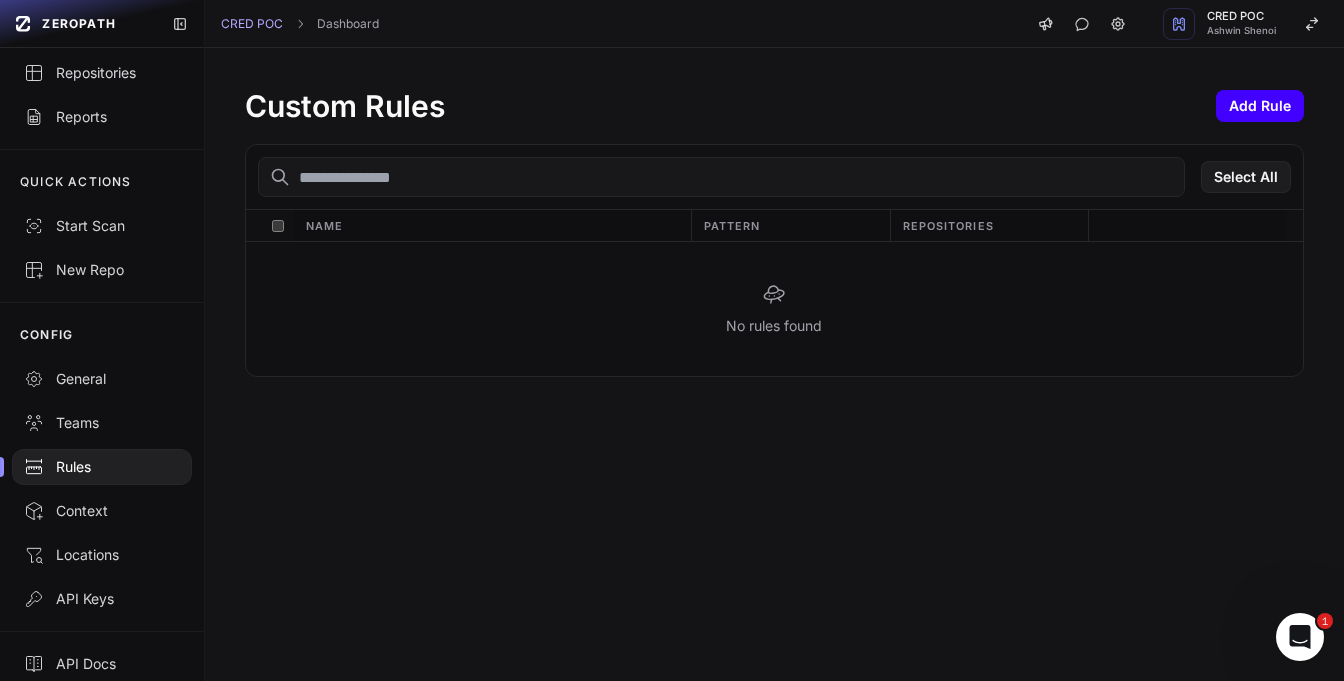 click on "Add Rule" at bounding box center [1260, 106] 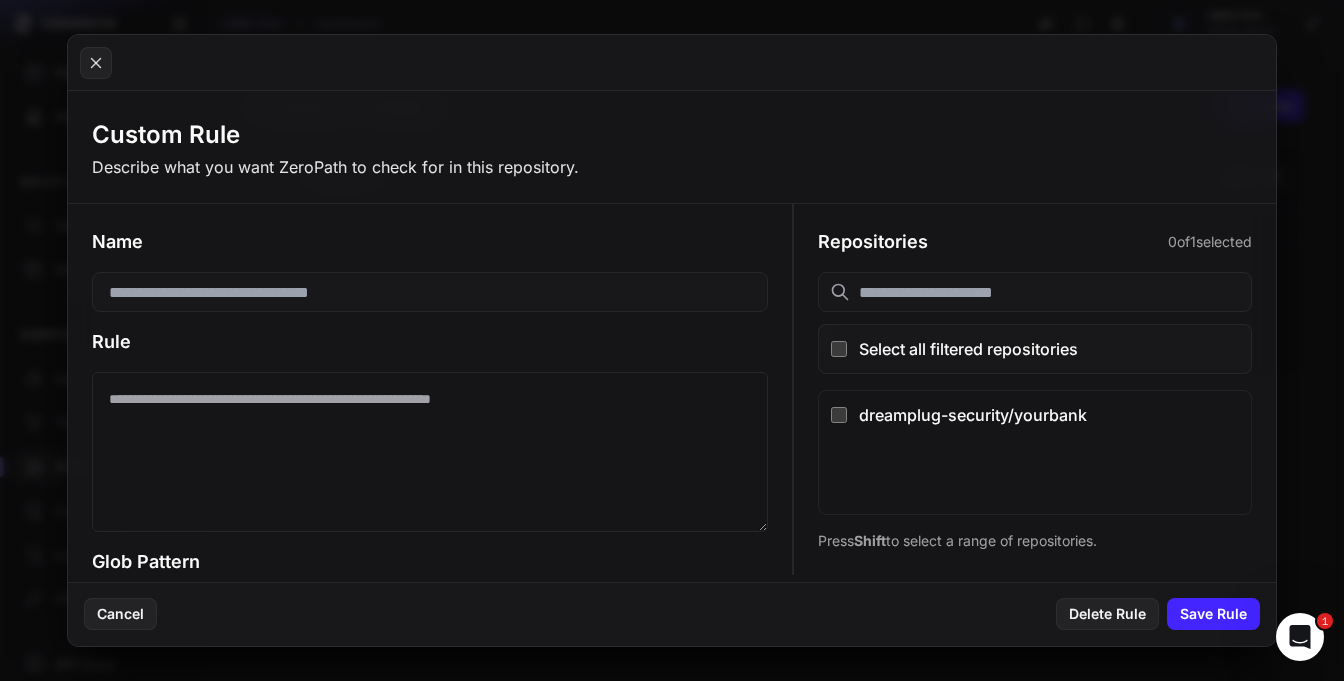 scroll, scrollTop: 0, scrollLeft: 0, axis: both 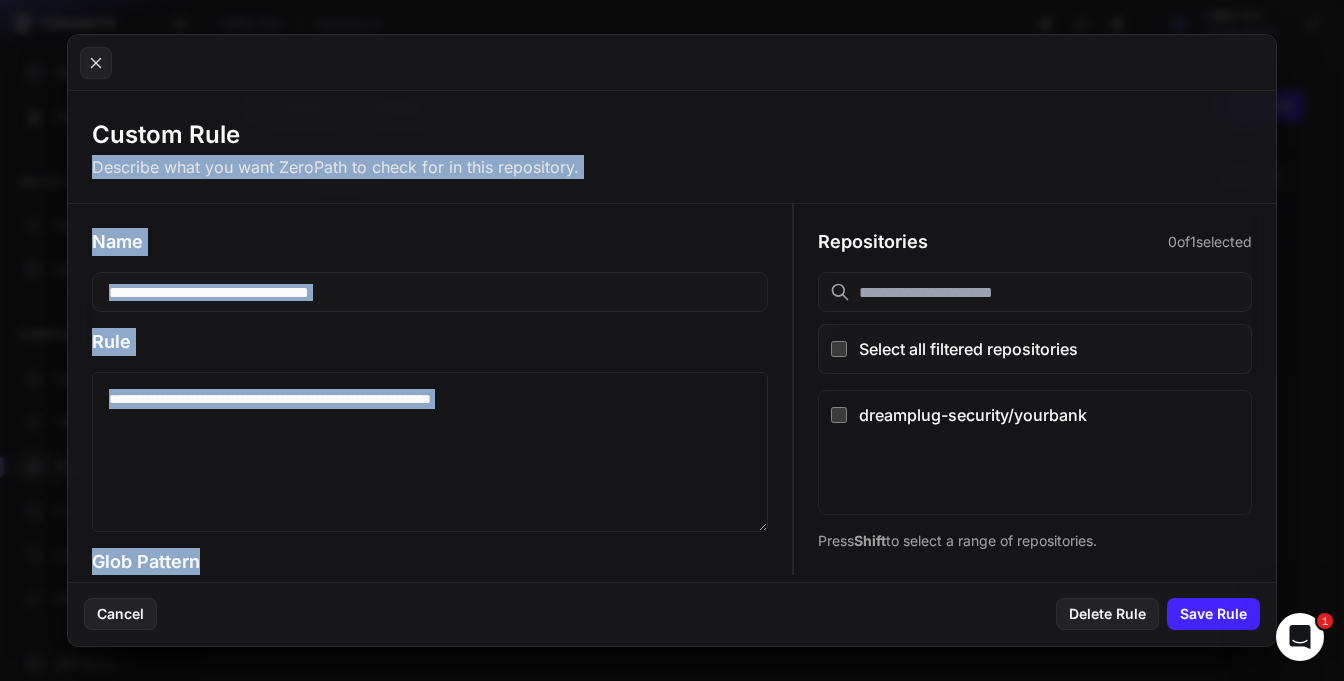 drag, startPoint x: 304, startPoint y: 95, endPoint x: 384, endPoint y: 576, distance: 487.60742 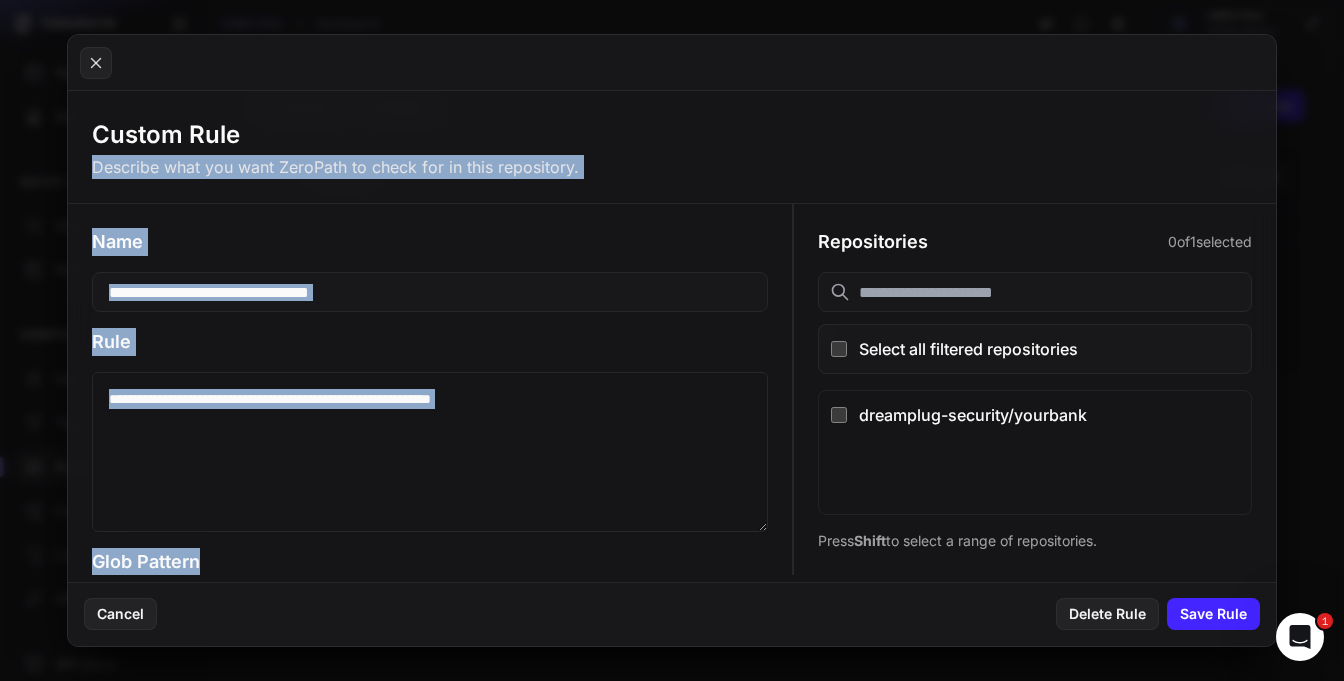 drag, startPoint x: 384, startPoint y: 576, endPoint x: 380, endPoint y: 87, distance: 489.01636 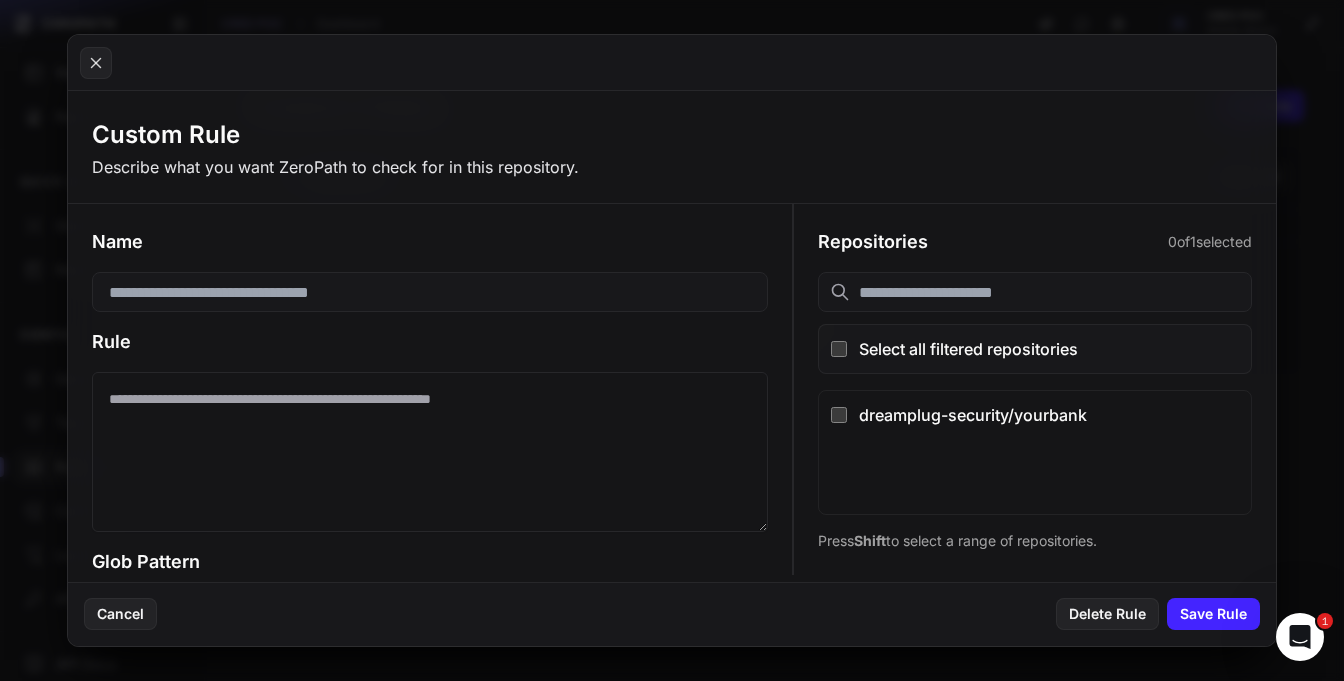 click on "Custom Rule   Describe what you want ZeroPath to check for in this repository." at bounding box center (672, 149) 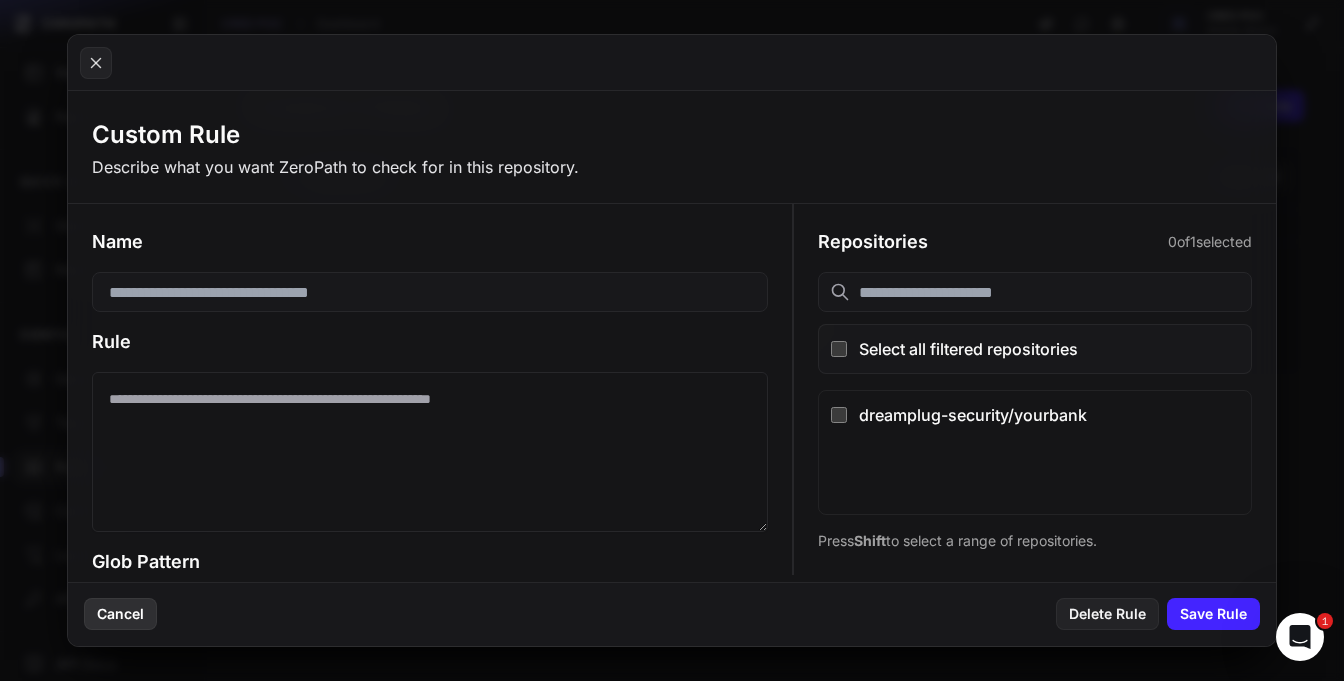 click on "Cancel" at bounding box center [120, 614] 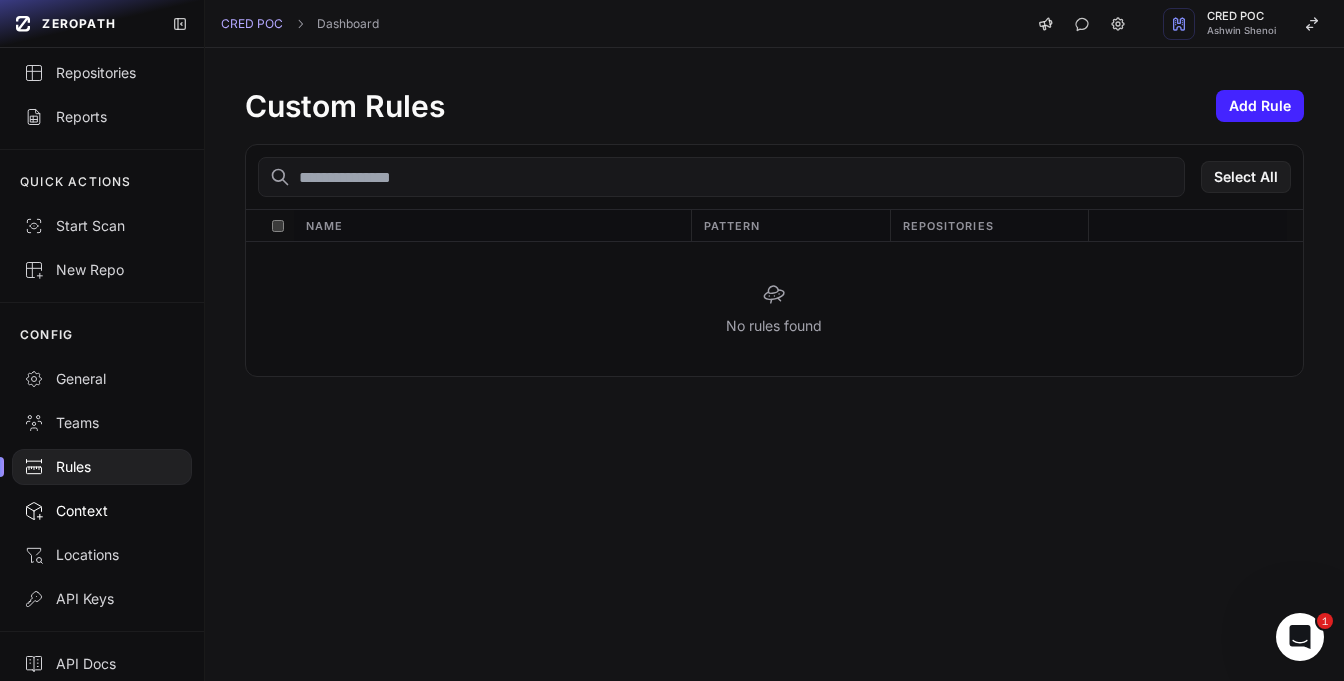 click on "Context" at bounding box center (102, 511) 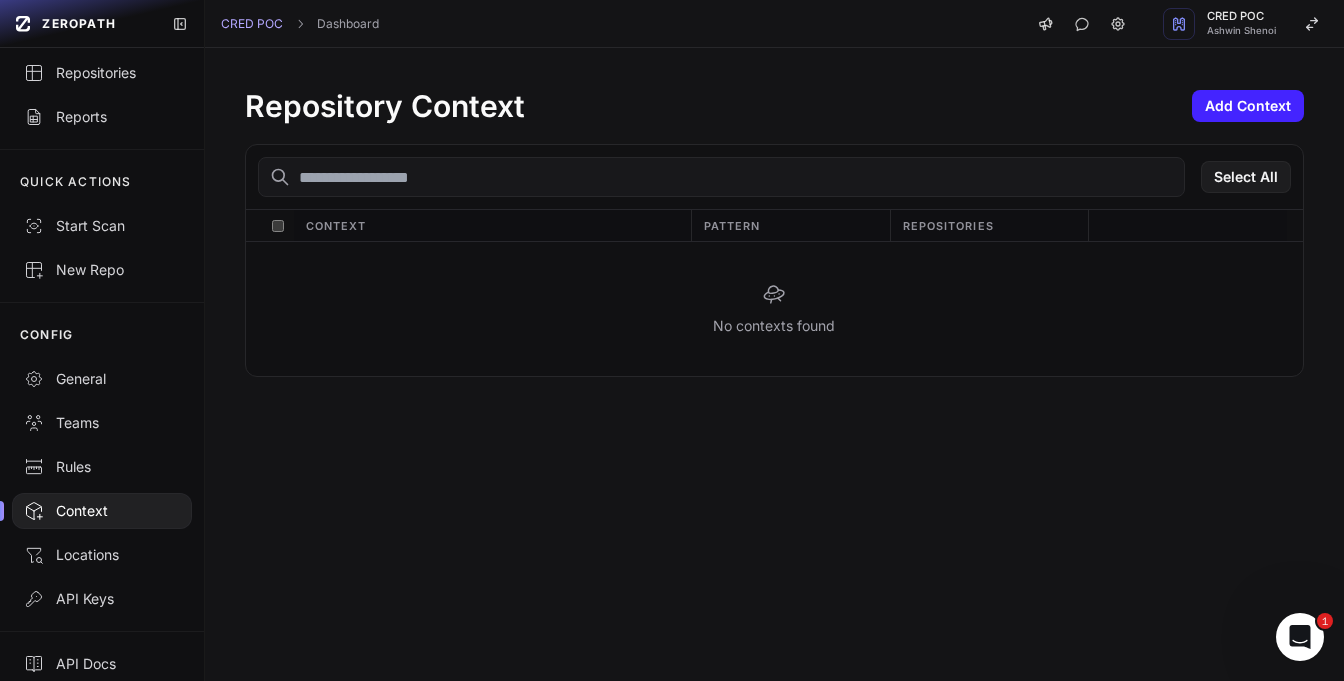 click on "Repository Context   Add Context         Select All           Context     Pattern     Repositories             No contexts found" at bounding box center [774, 232] 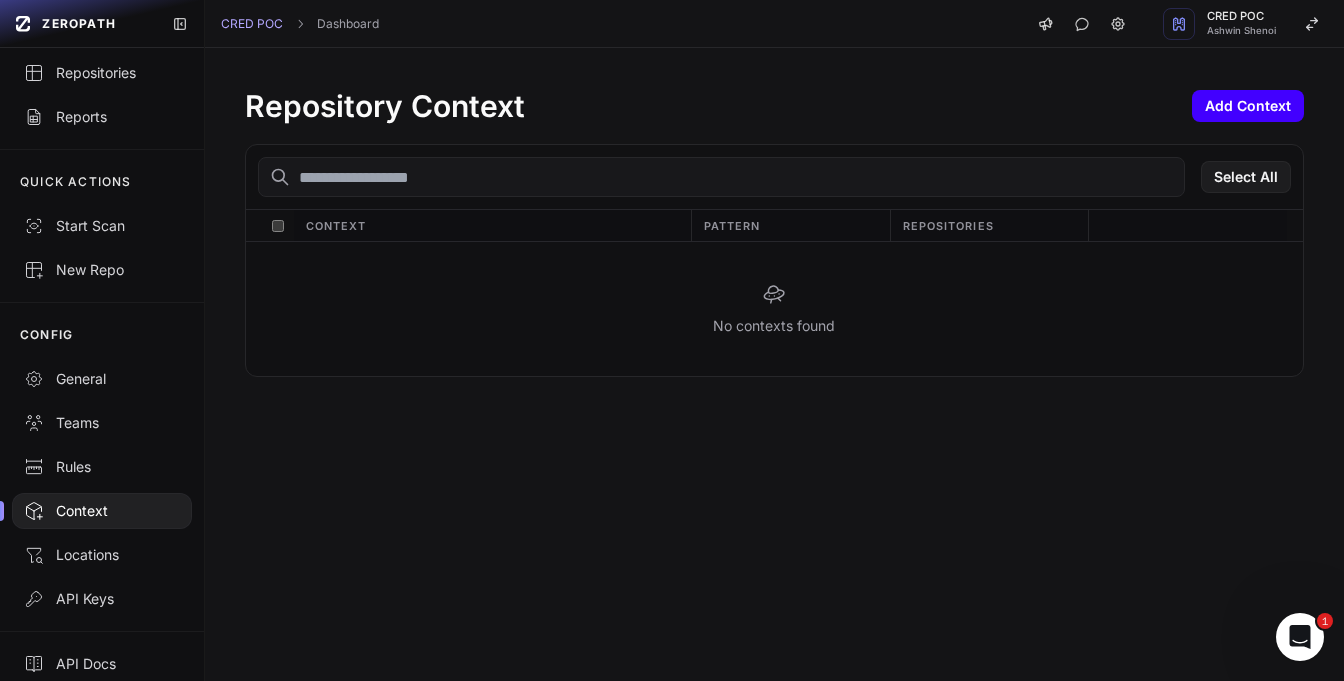 click on "Add Context" at bounding box center (1248, 106) 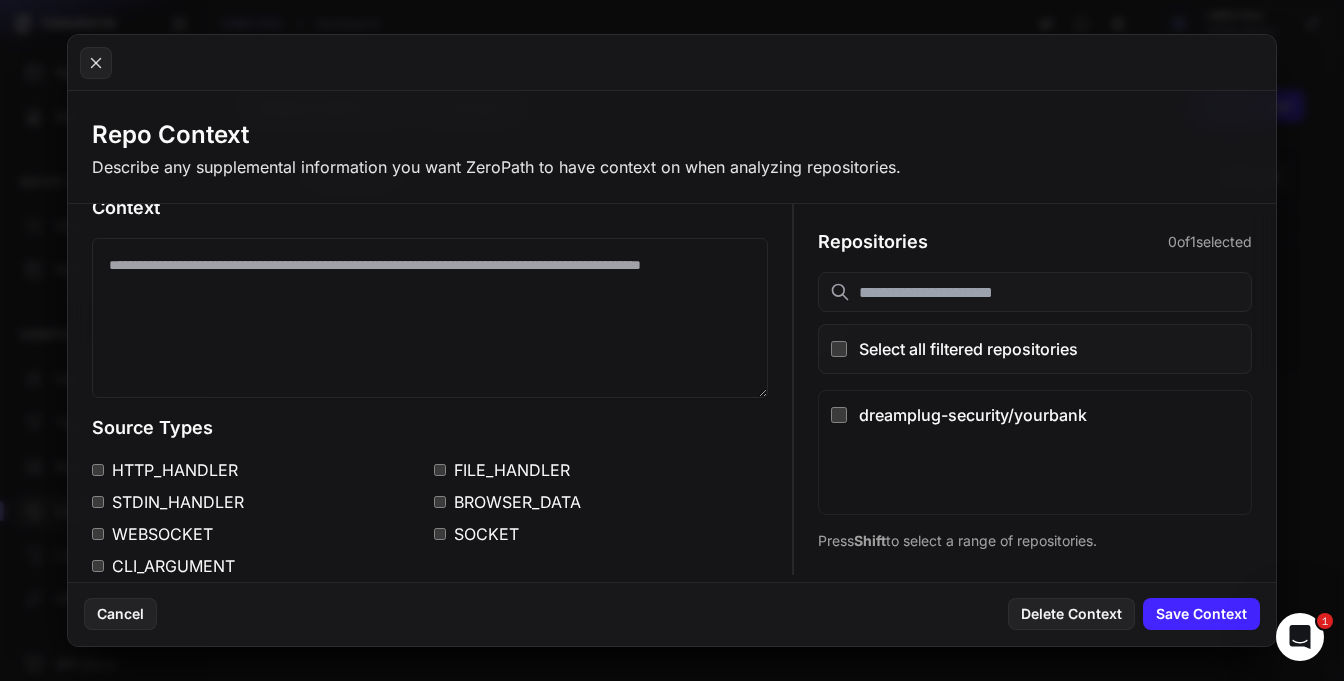 scroll, scrollTop: 36, scrollLeft: 0, axis: vertical 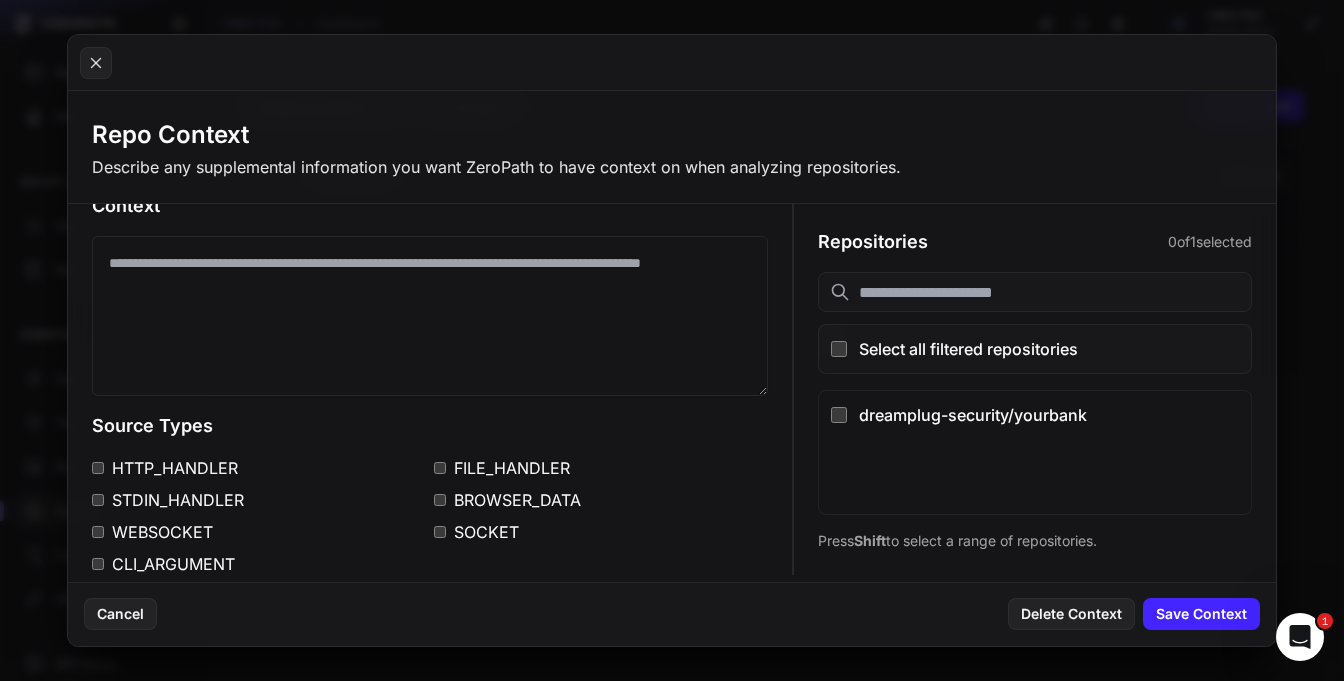 click on "HTTP_HANDLER" at bounding box center [259, 468] 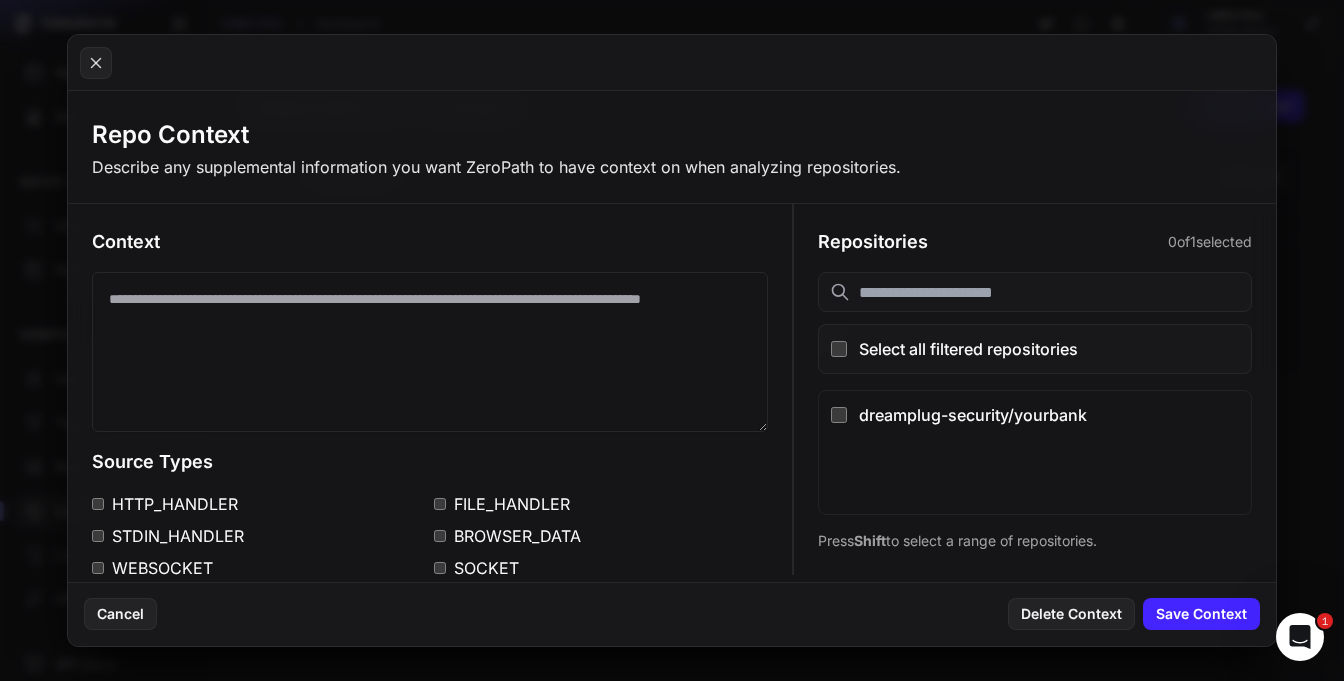 scroll, scrollTop: 0, scrollLeft: 0, axis: both 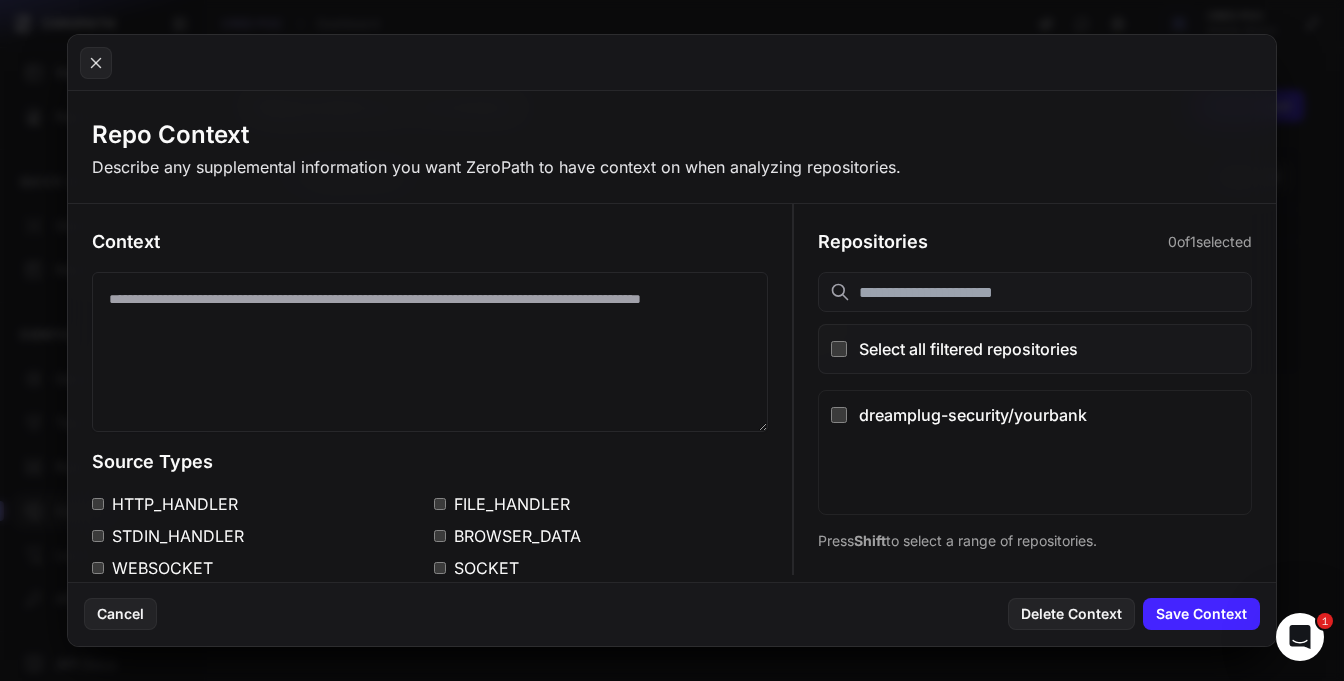 click at bounding box center [430, 352] 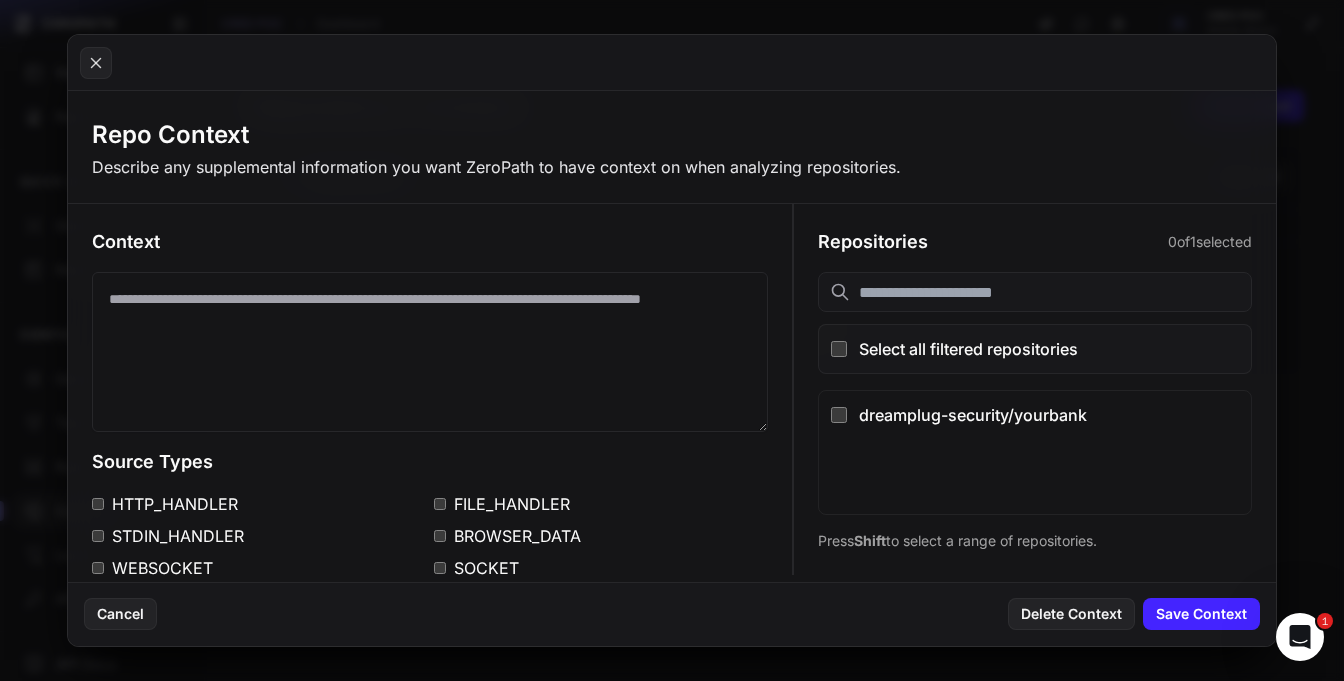 click on "Repo Context   Describe any supplemental information you want ZeroPath to have context on when analyzing repositories." at bounding box center (672, 149) 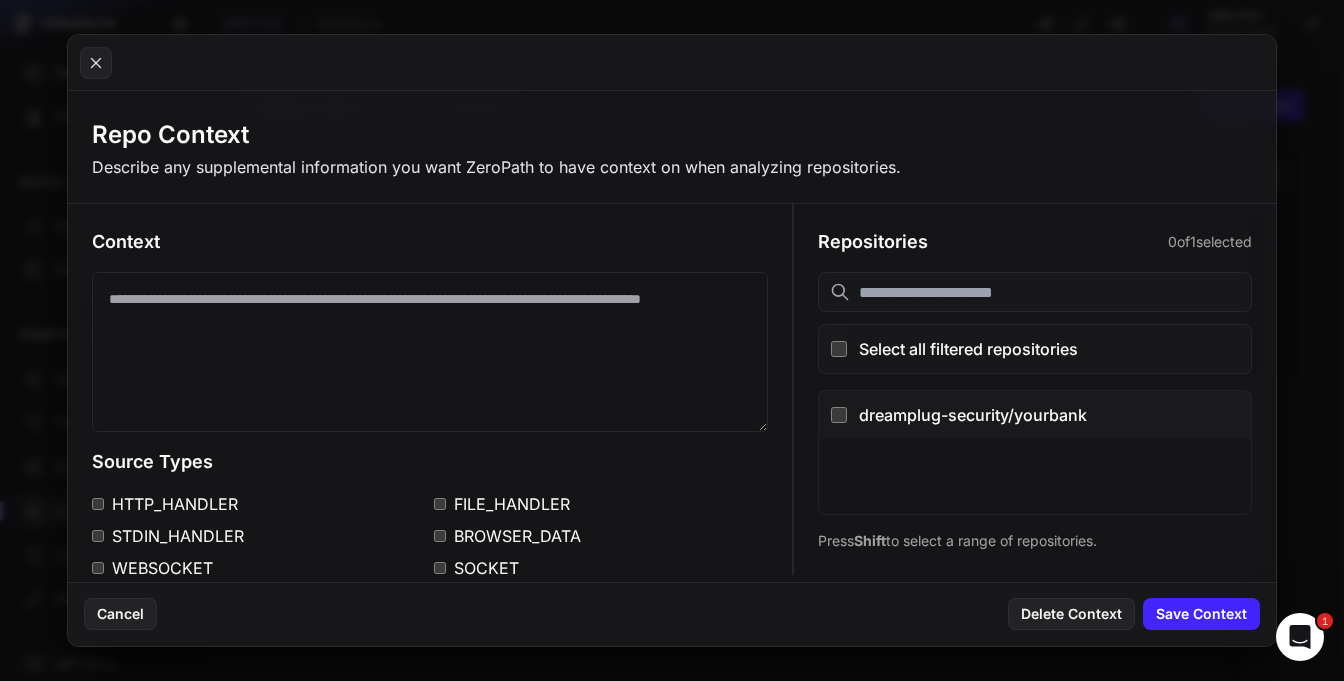 click on "dreamplug-security/yourbank" at bounding box center (1049, 415) 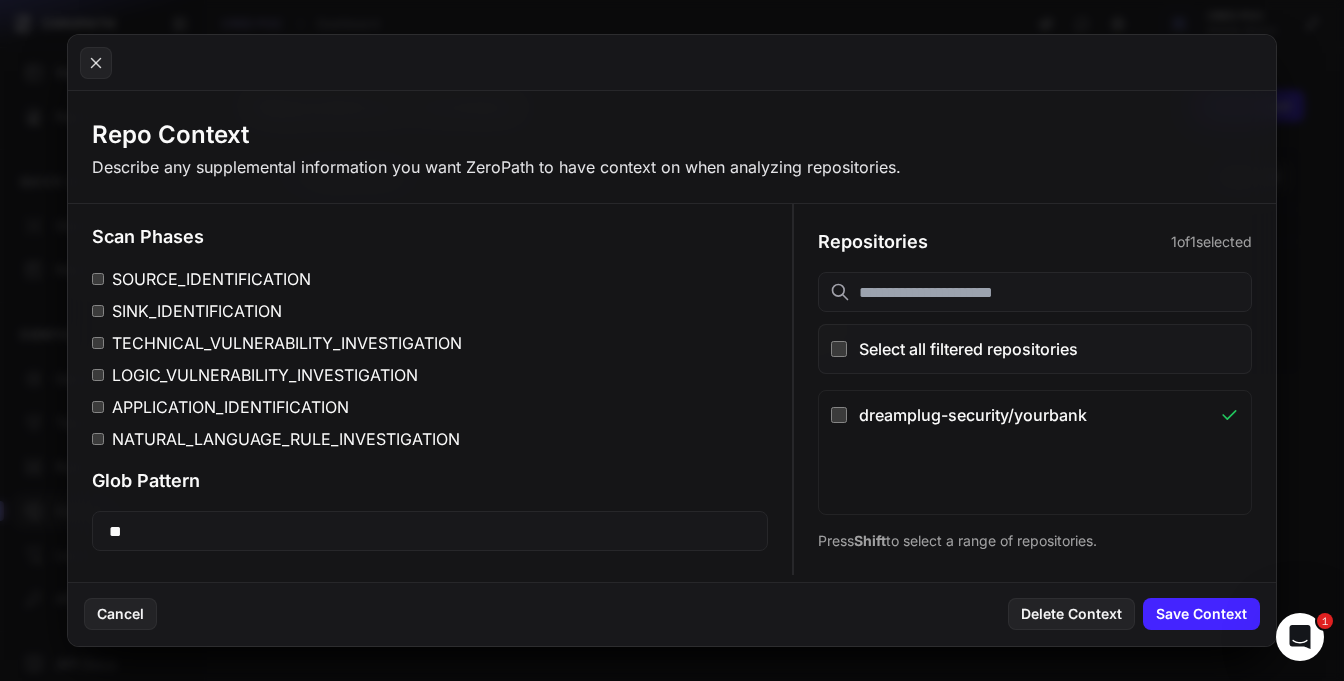 scroll, scrollTop: 405, scrollLeft: 0, axis: vertical 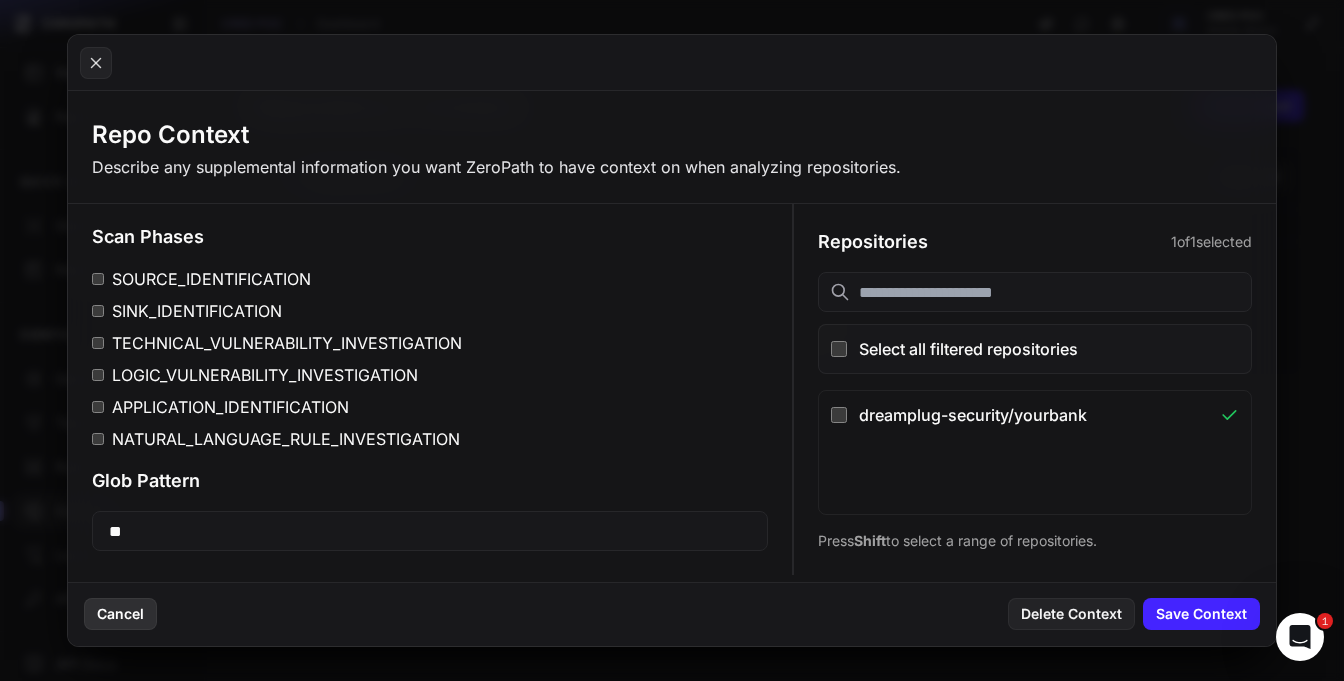 click on "Cancel" at bounding box center [120, 614] 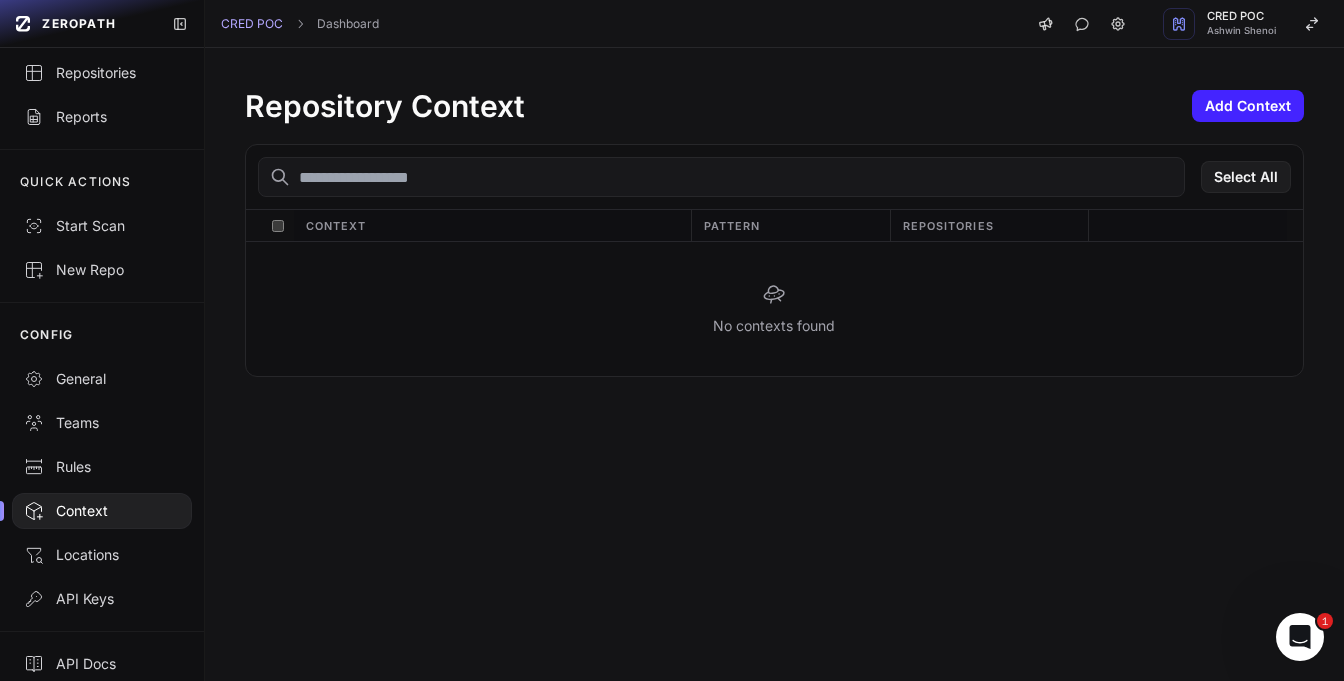 click 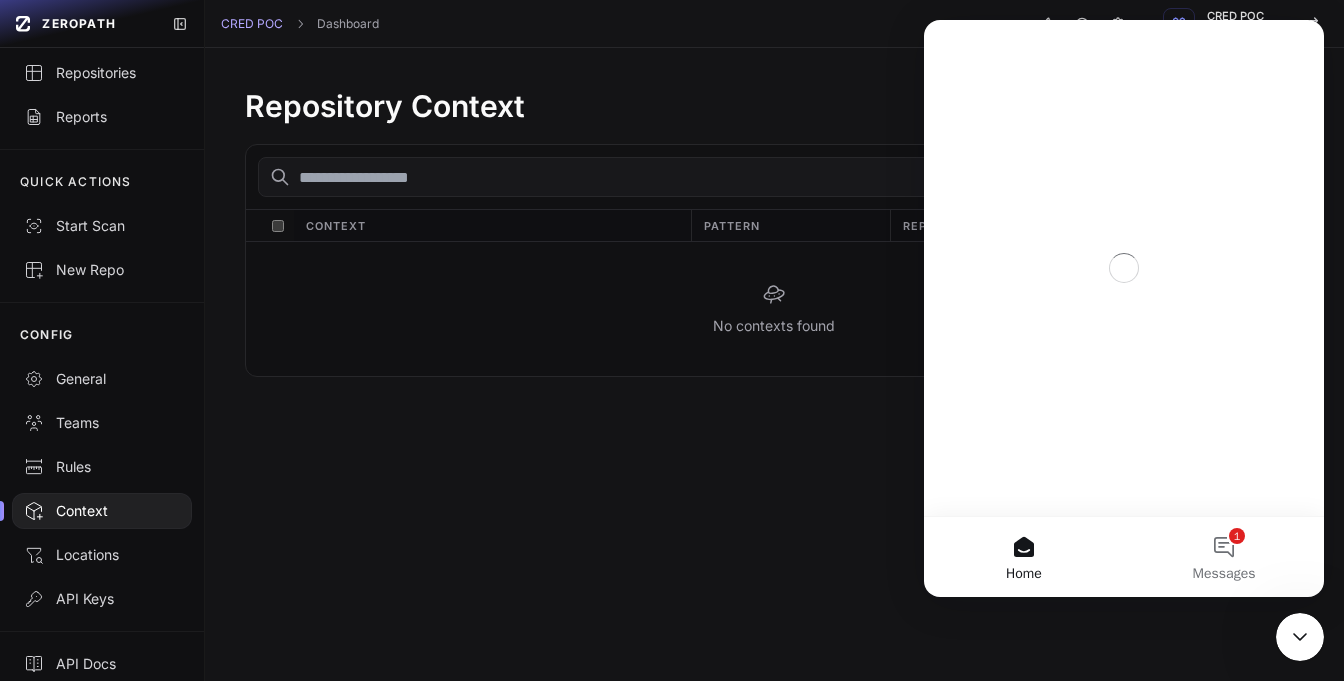 scroll, scrollTop: 0, scrollLeft: 0, axis: both 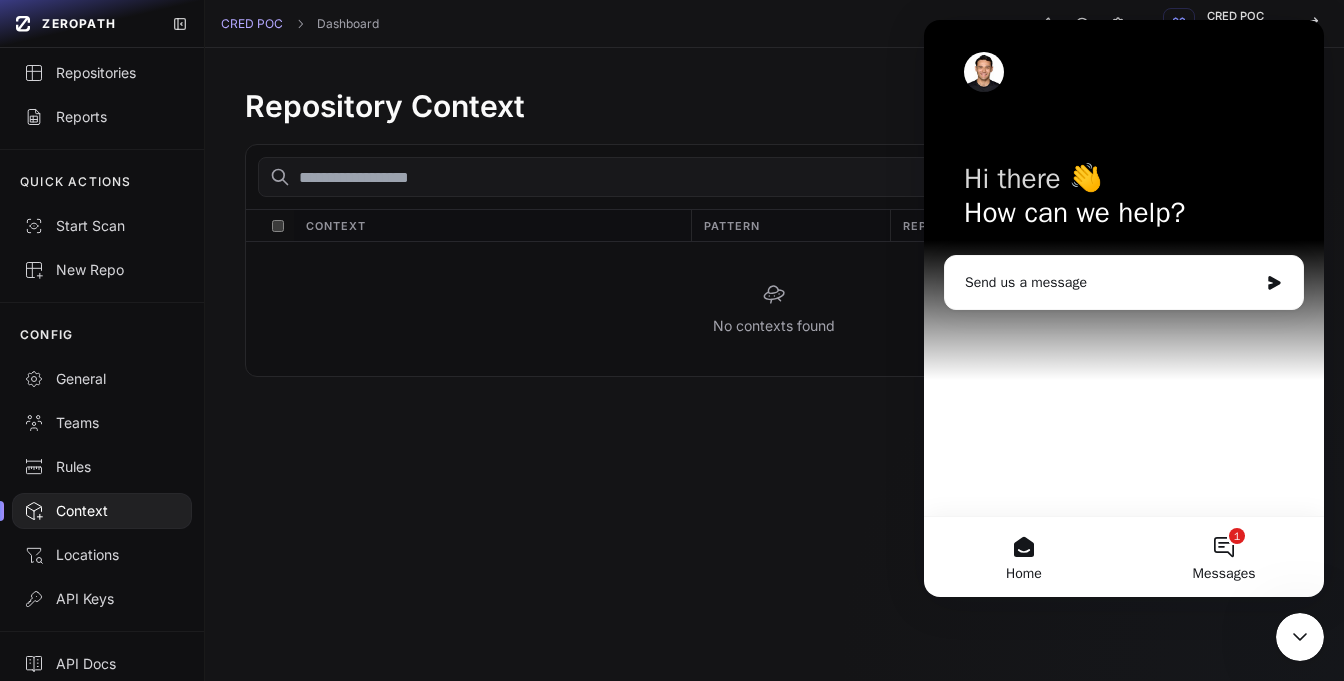 click on "1 Messages" at bounding box center [1224, 557] 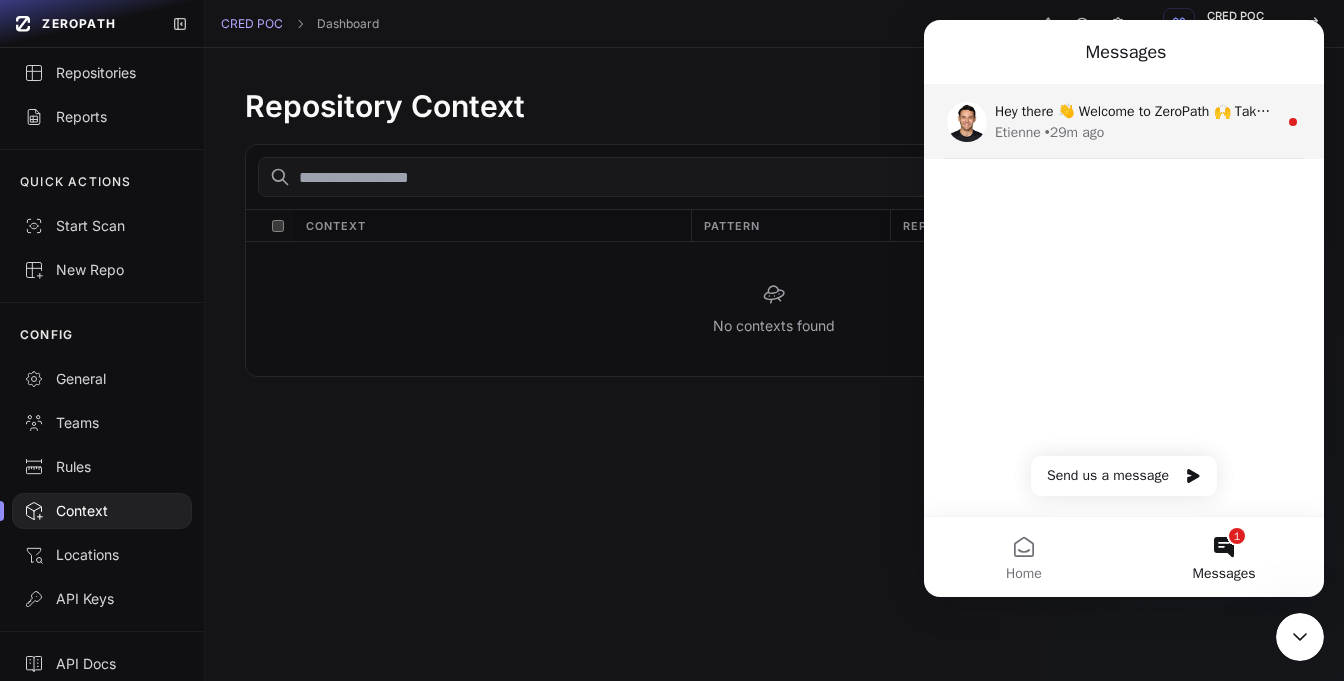 click on "Hey there 👋 Welcome to ZeroPath 🙌 Take a look around! If you have any questions, just reply to this message. [FIRST] [LAST] •  [TIME] ago" at bounding box center [1124, 122] 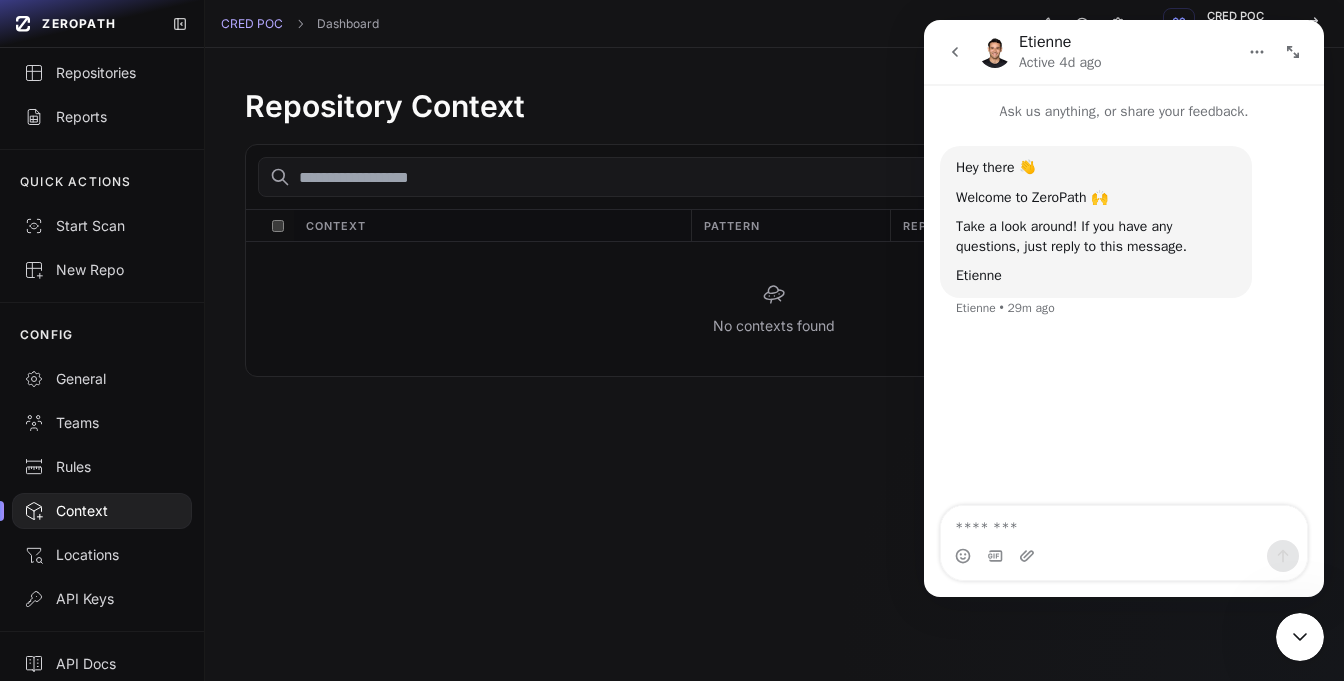 click 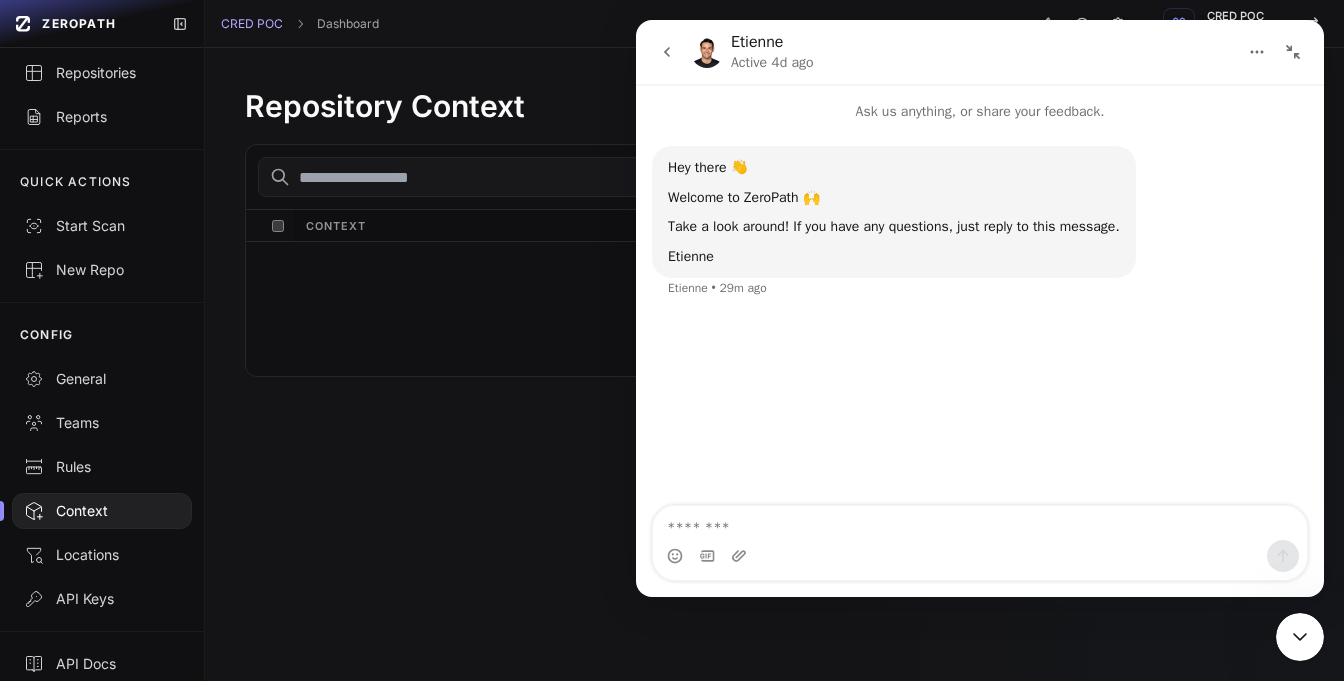 click 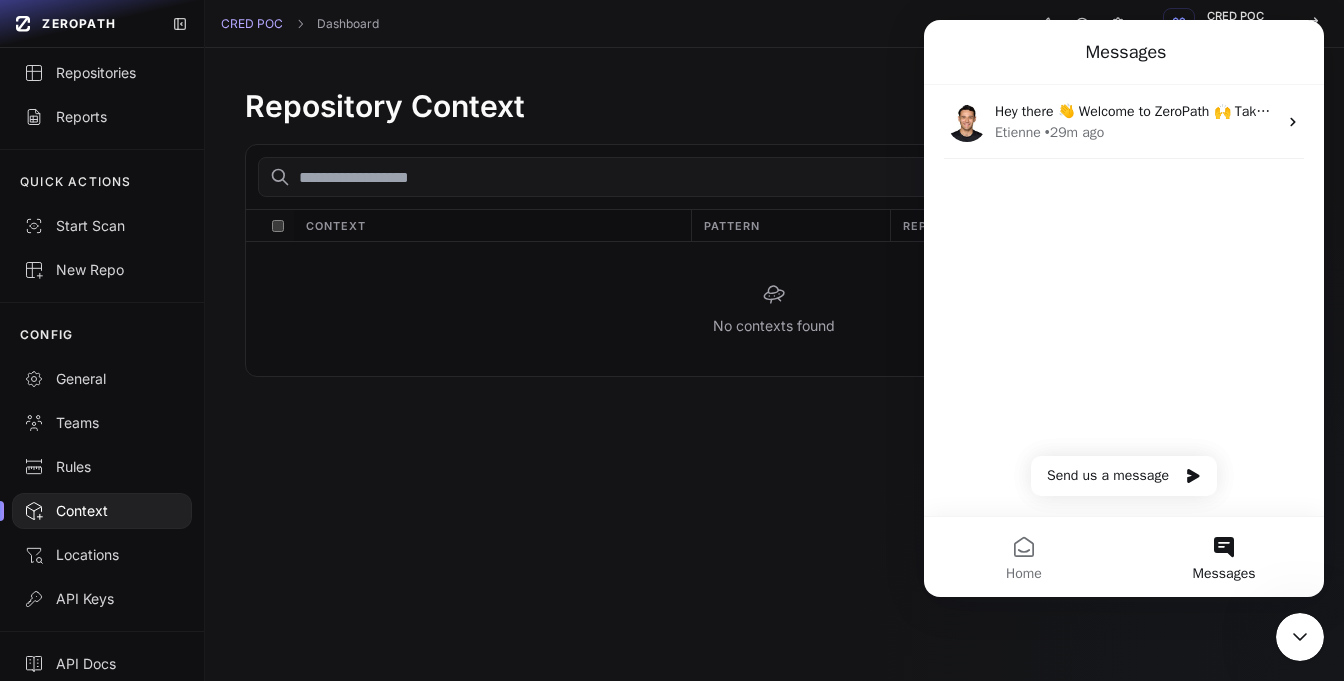 click on "No contexts found" at bounding box center (774, 309) 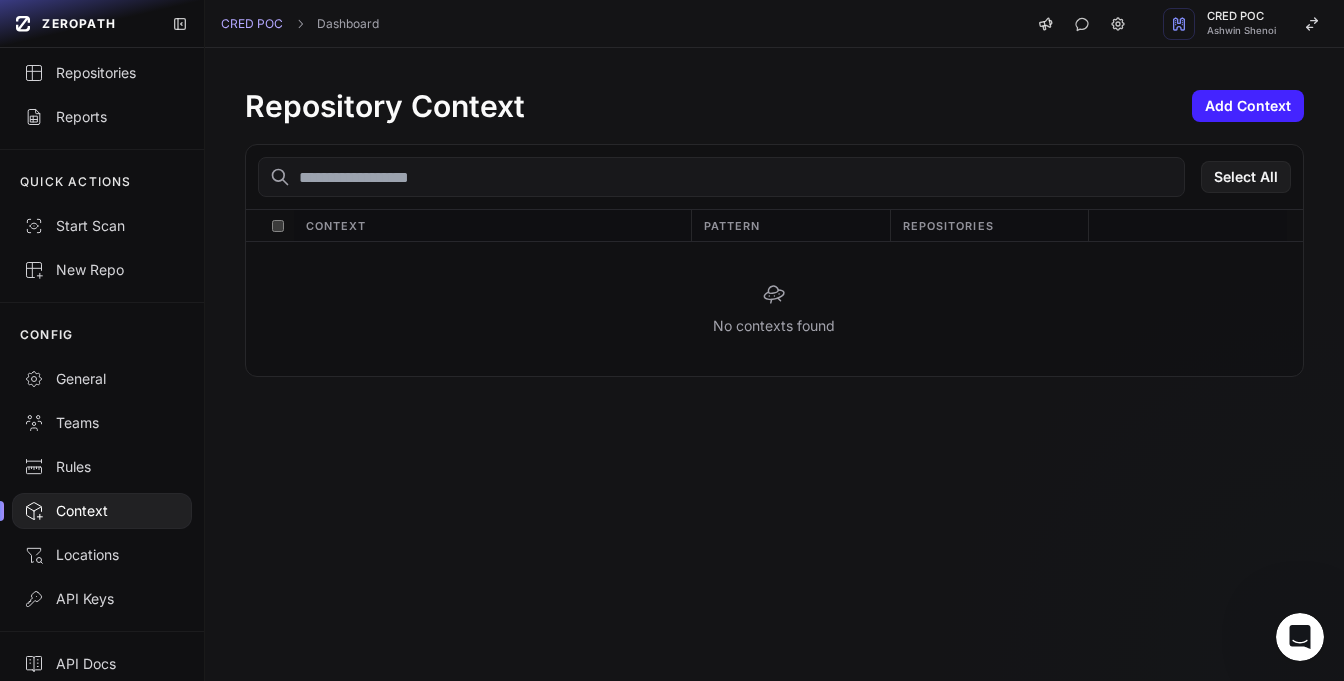 scroll, scrollTop: 0, scrollLeft: 0, axis: both 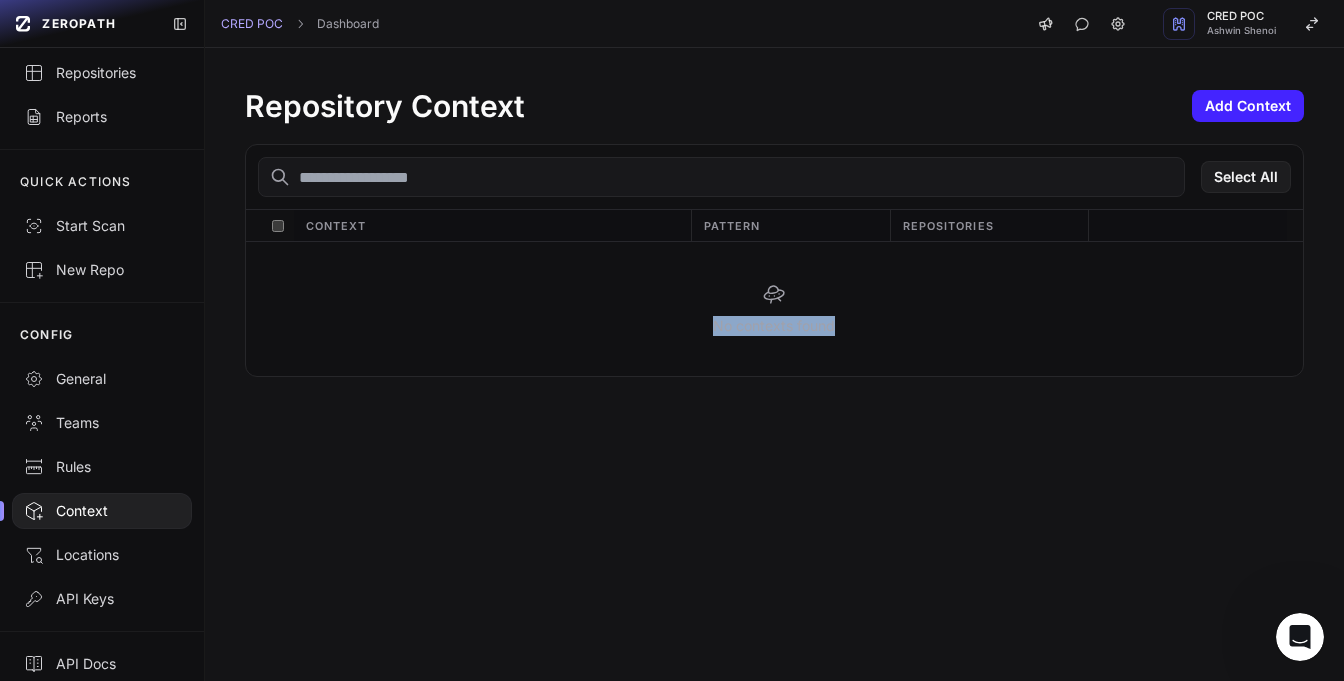 drag, startPoint x: 694, startPoint y: 306, endPoint x: 879, endPoint y: 325, distance: 185.97311 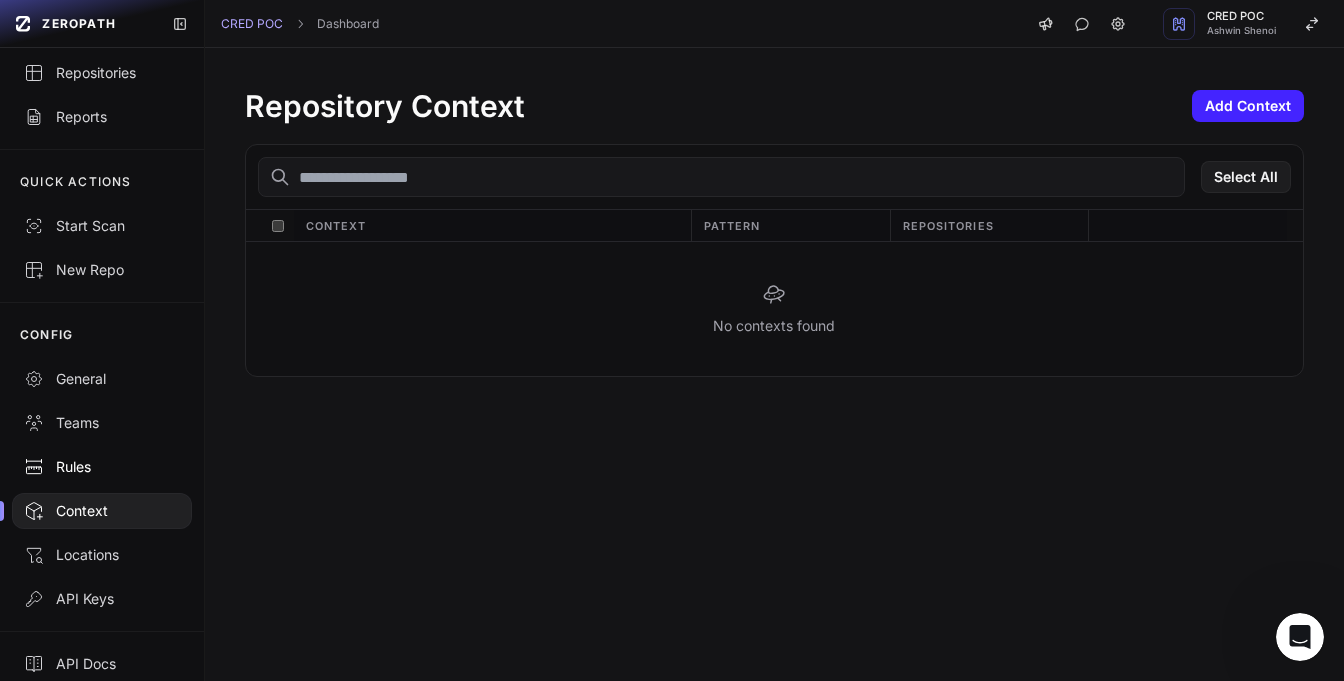 click on "Rules" at bounding box center (102, 467) 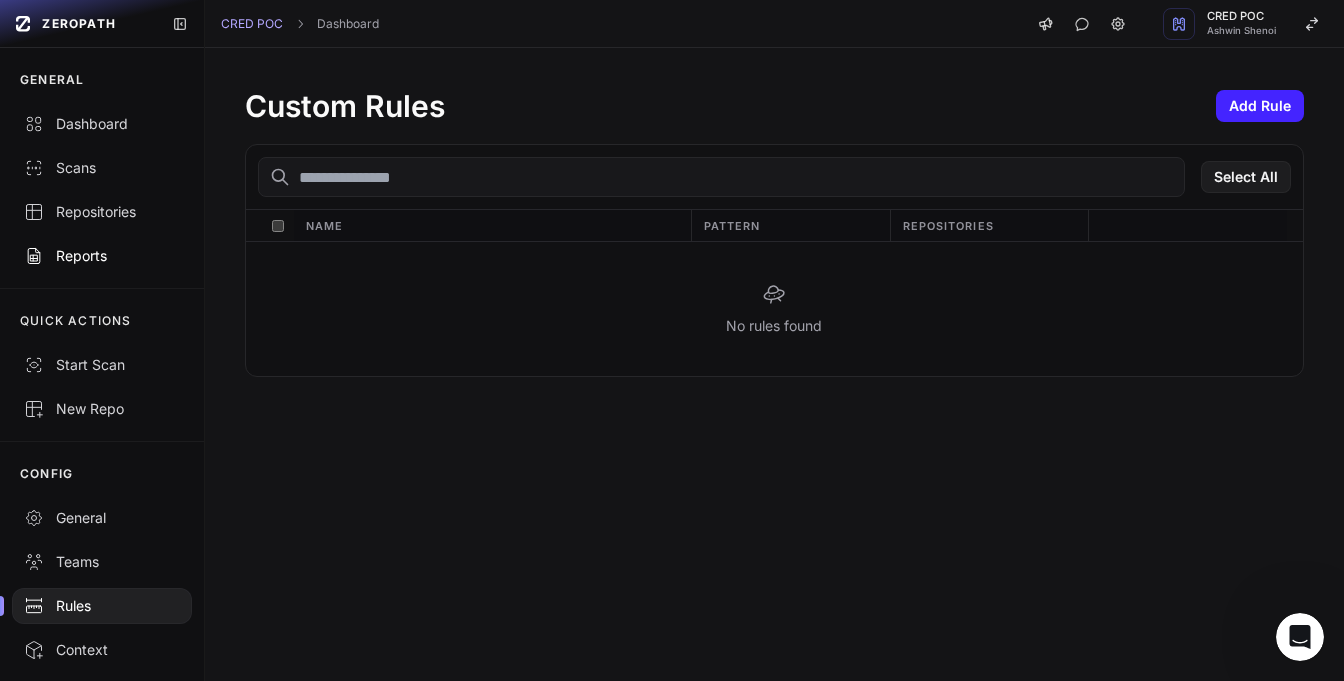 scroll, scrollTop: 0, scrollLeft: 0, axis: both 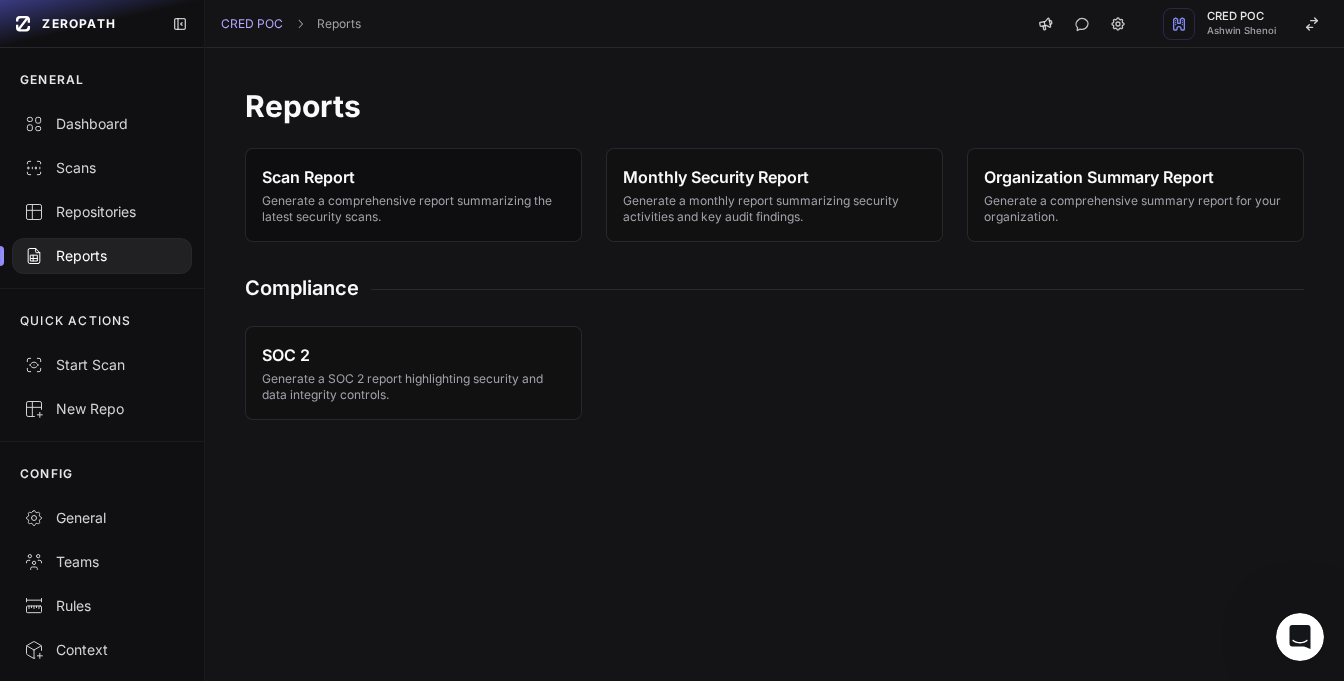 click on "Generate a comprehensive report summarizing the latest security scans." at bounding box center [413, 209] 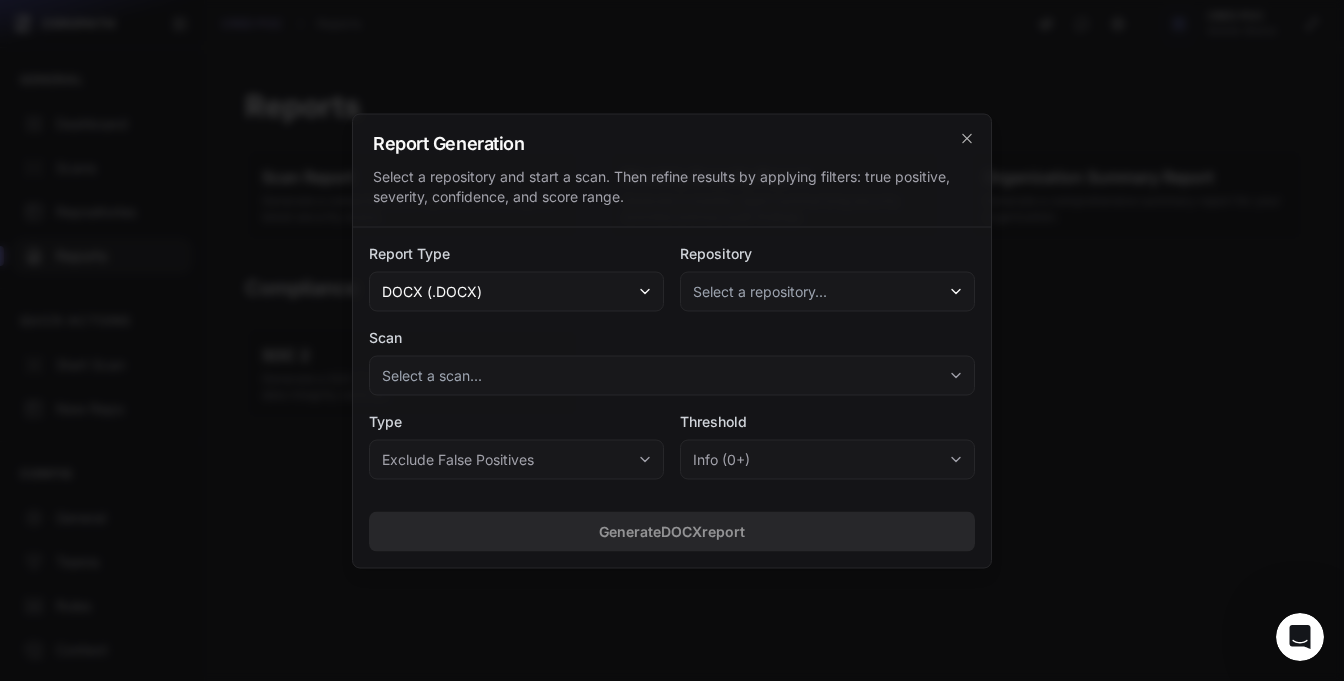 click on "docx (.docx)" at bounding box center (516, 291) 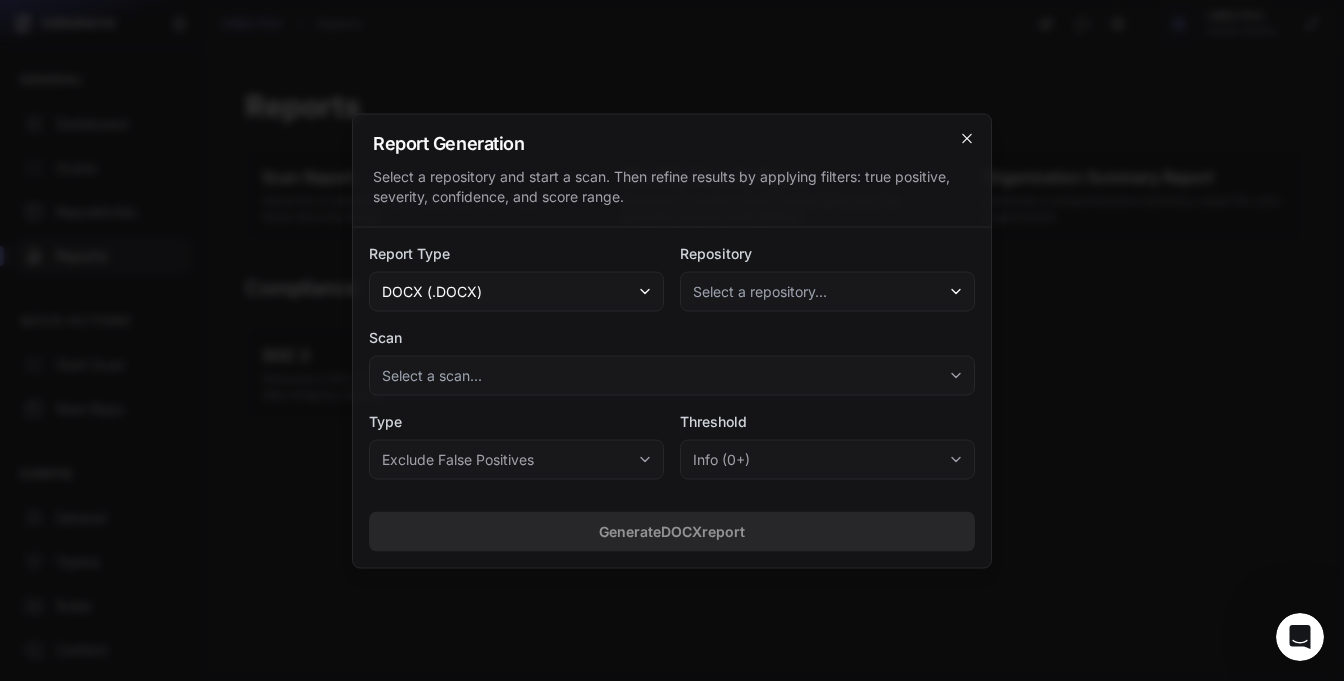 click 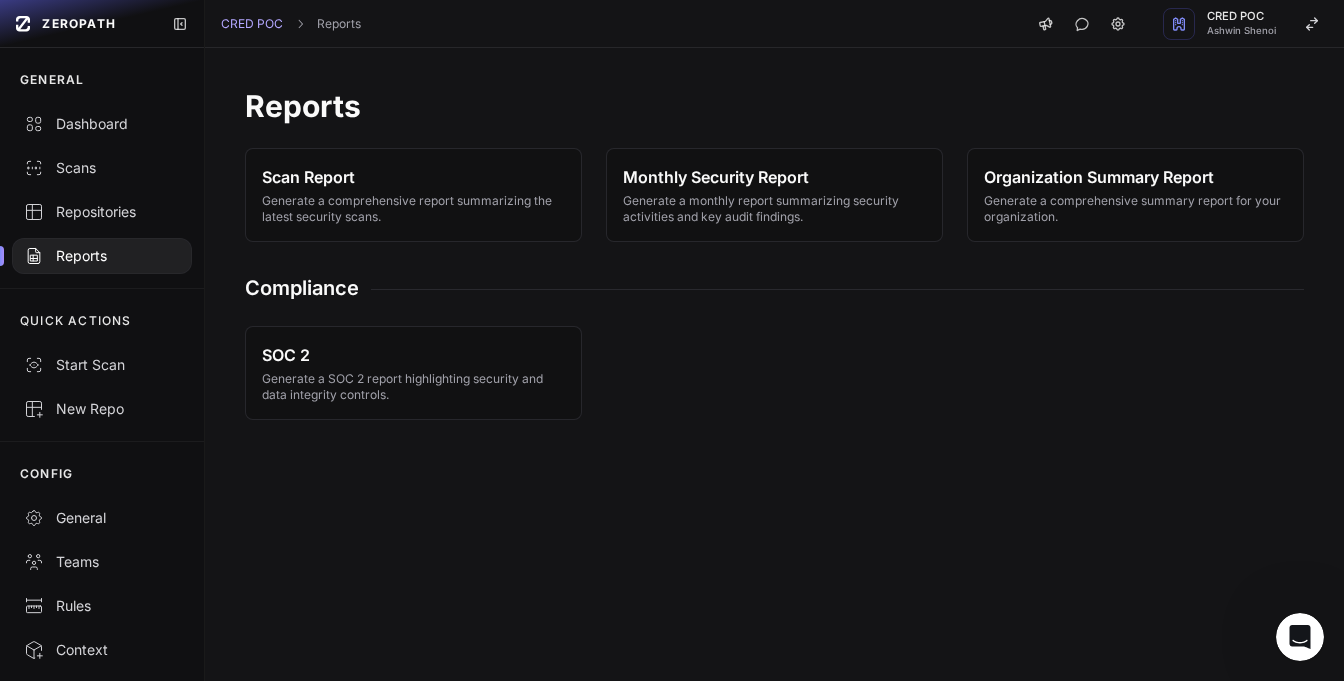 click on "Reports" at bounding box center (774, 106) 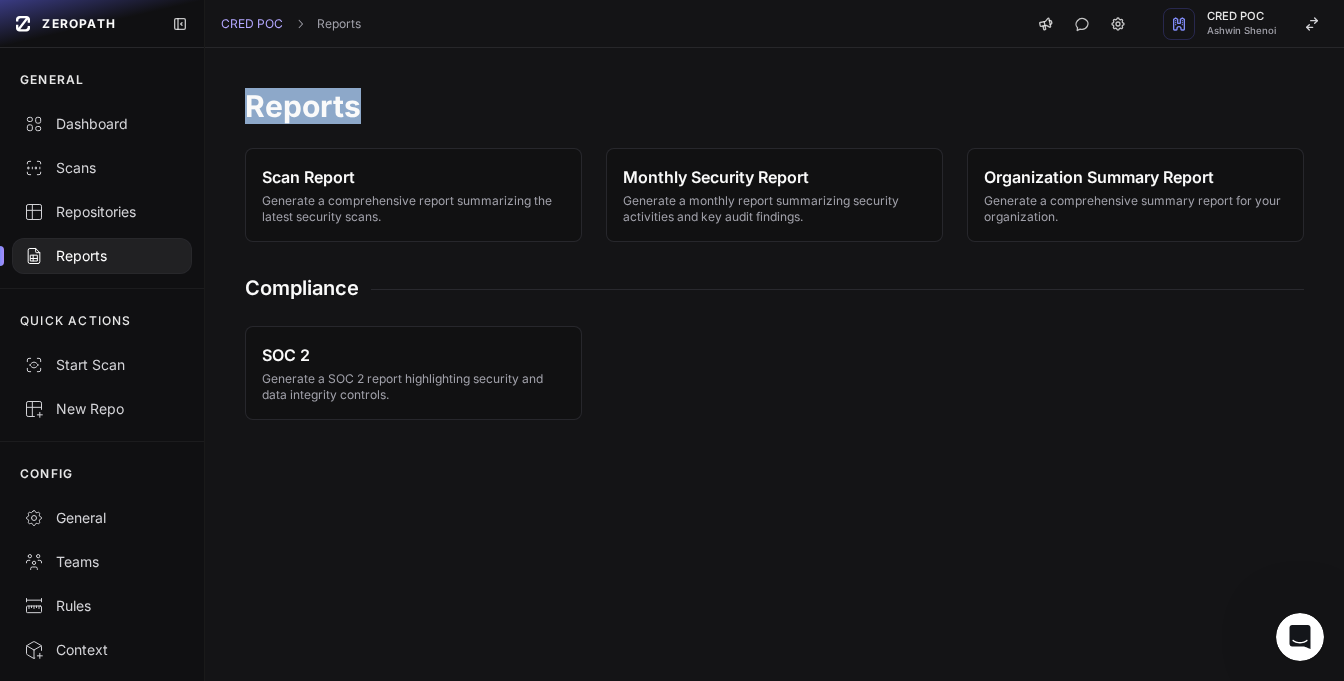 click on "Reports" at bounding box center [774, 106] 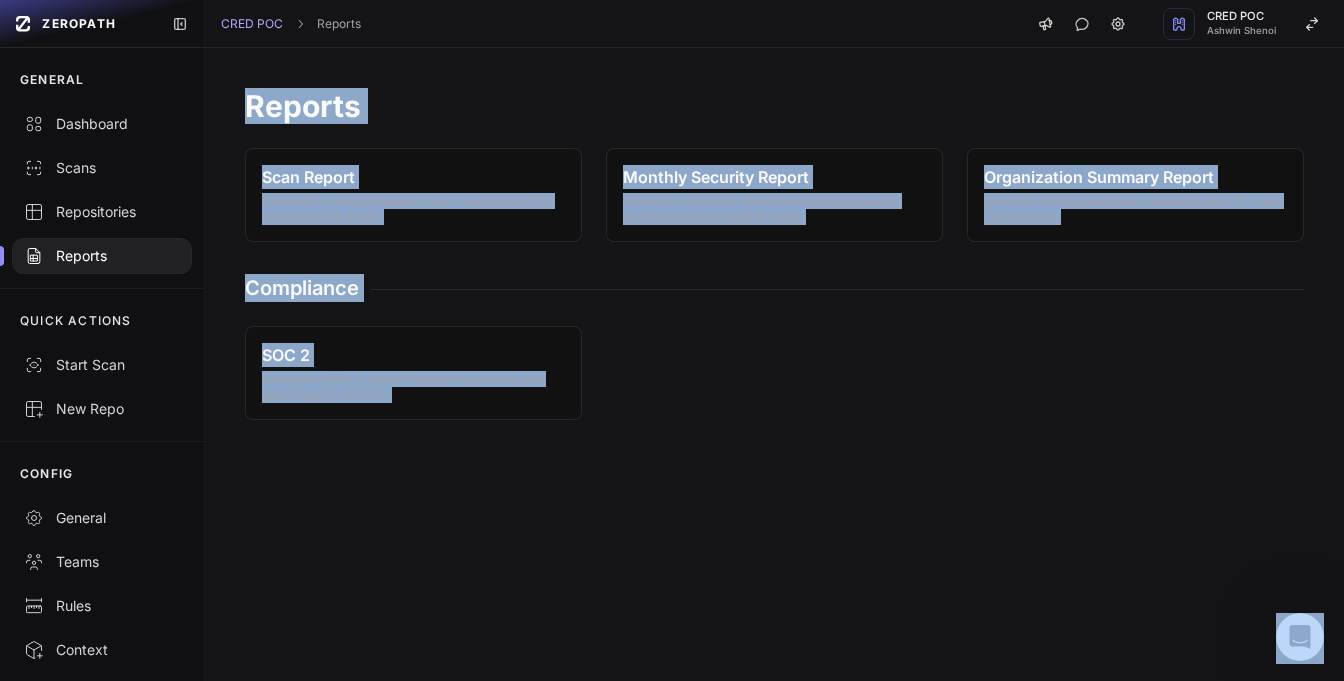 drag, startPoint x: 288, startPoint y: 94, endPoint x: 553, endPoint y: 520, distance: 501.69812 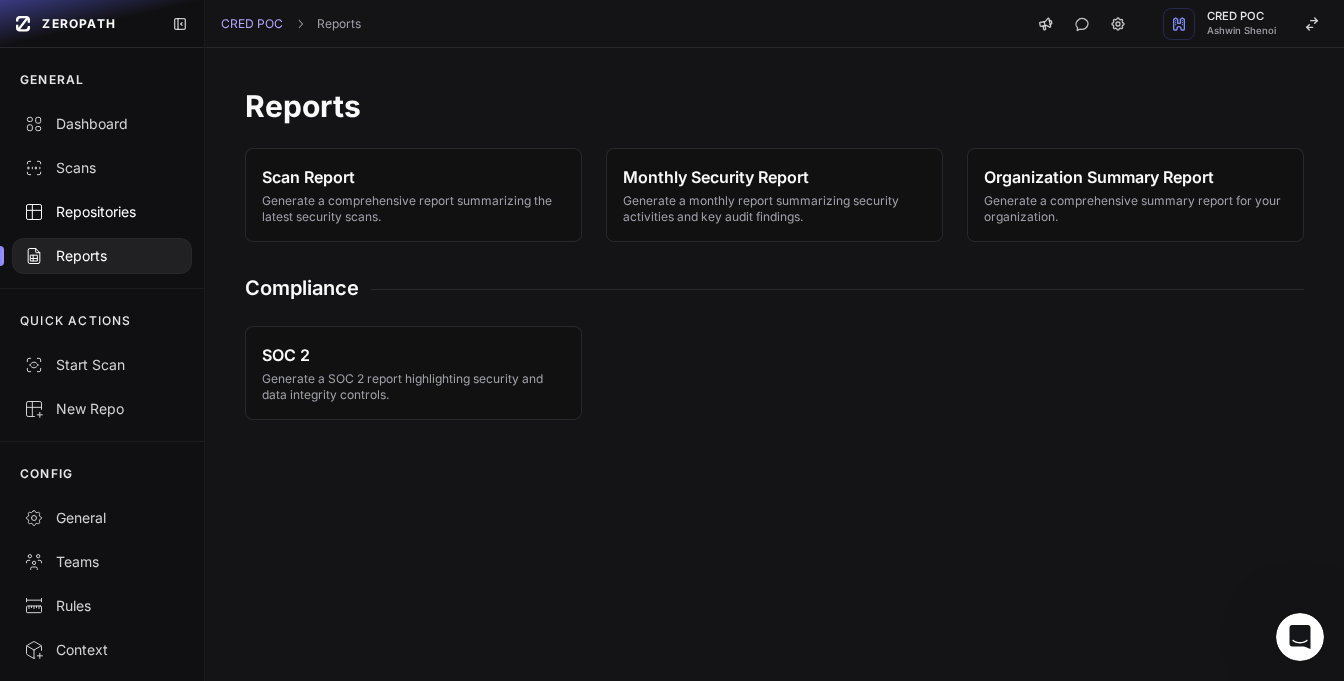 click on "Repositories" at bounding box center [102, 212] 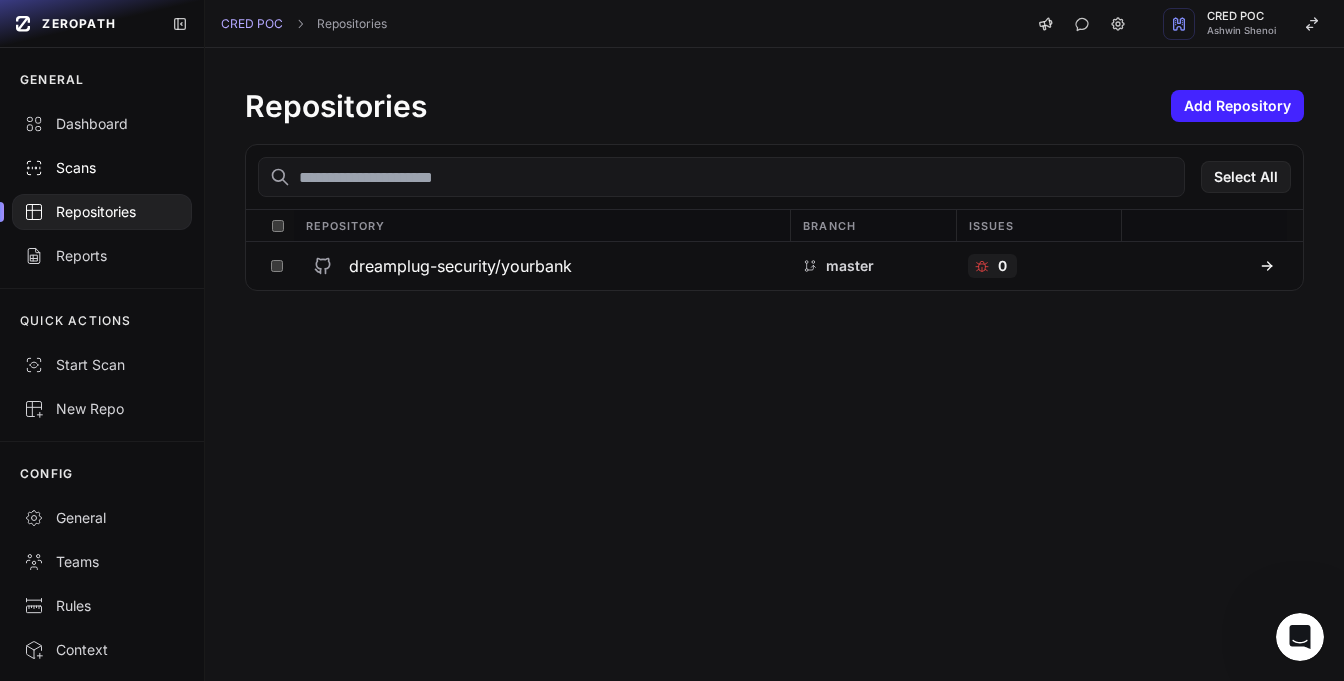 click on "Scans" at bounding box center (102, 168) 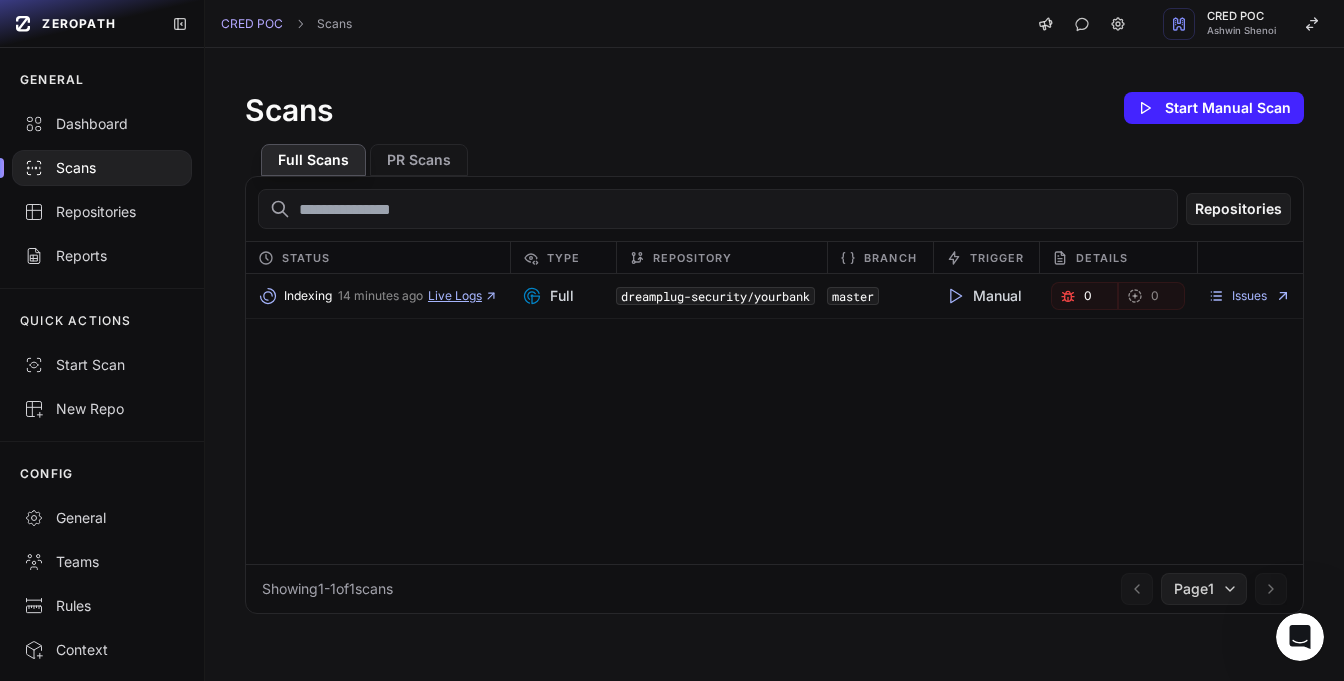click on "Live Logs" at bounding box center [463, 296] 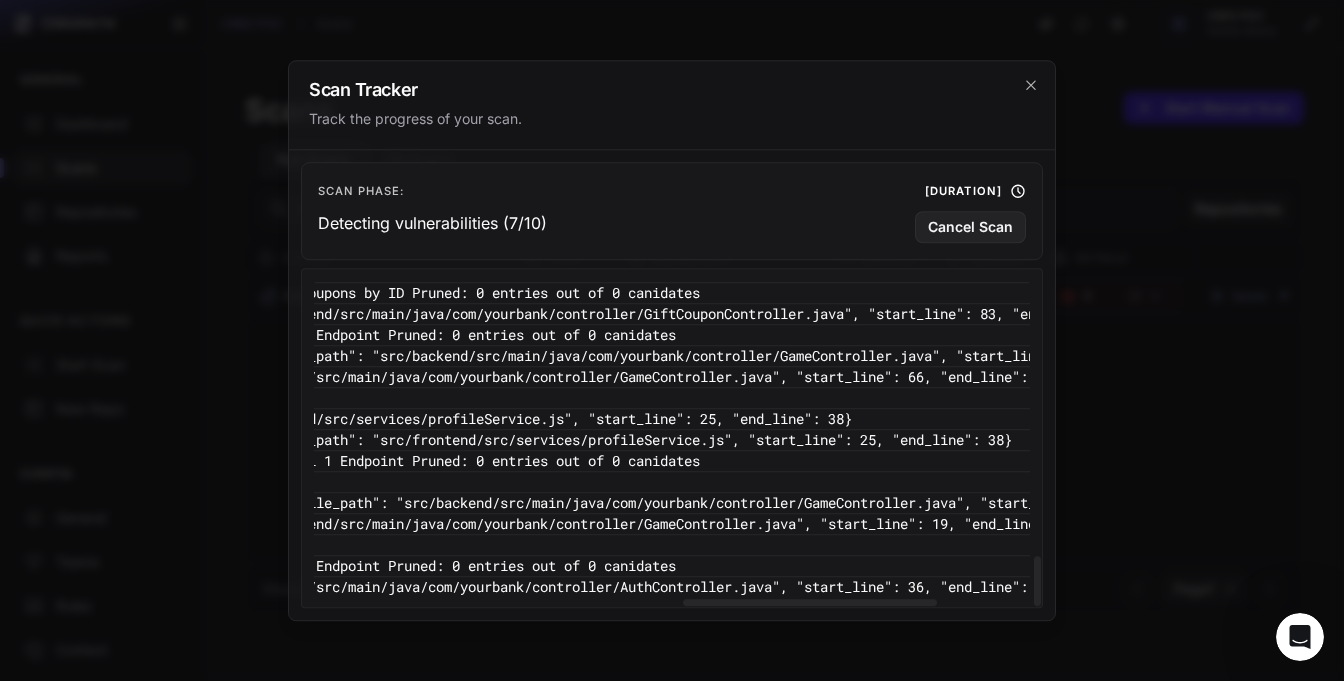 scroll, scrollTop: 1783, scrollLeft: 1184, axis: both 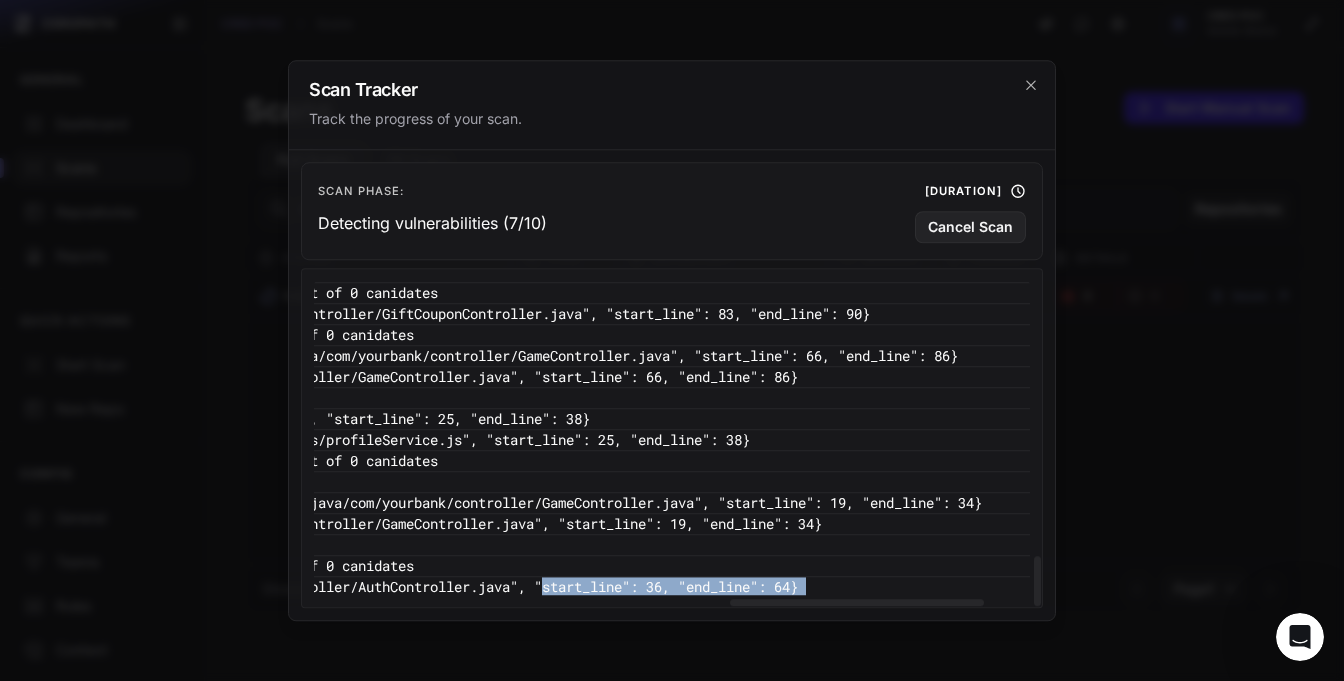drag, startPoint x: 670, startPoint y: 585, endPoint x: 1034, endPoint y: 584, distance: 364.00137 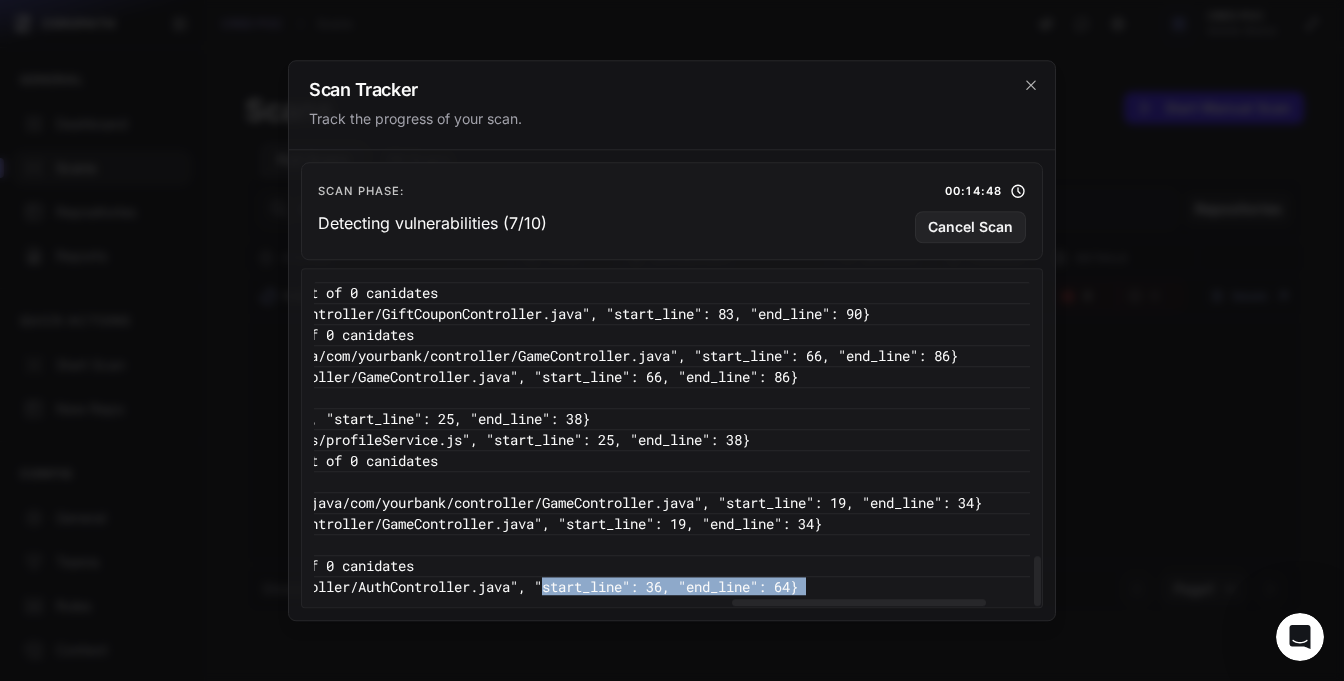 click on "2:36:51 PM  -  VULNERABILITY_DETECTION  -  Finished analyzing: {"name": "Forgot Password Endpoint", "file_path": "src/backend/src/main/java/com/yourbank/controller/AuthController.java", "start_line": 36, "end_line": 64}" at bounding box center (70, 587) 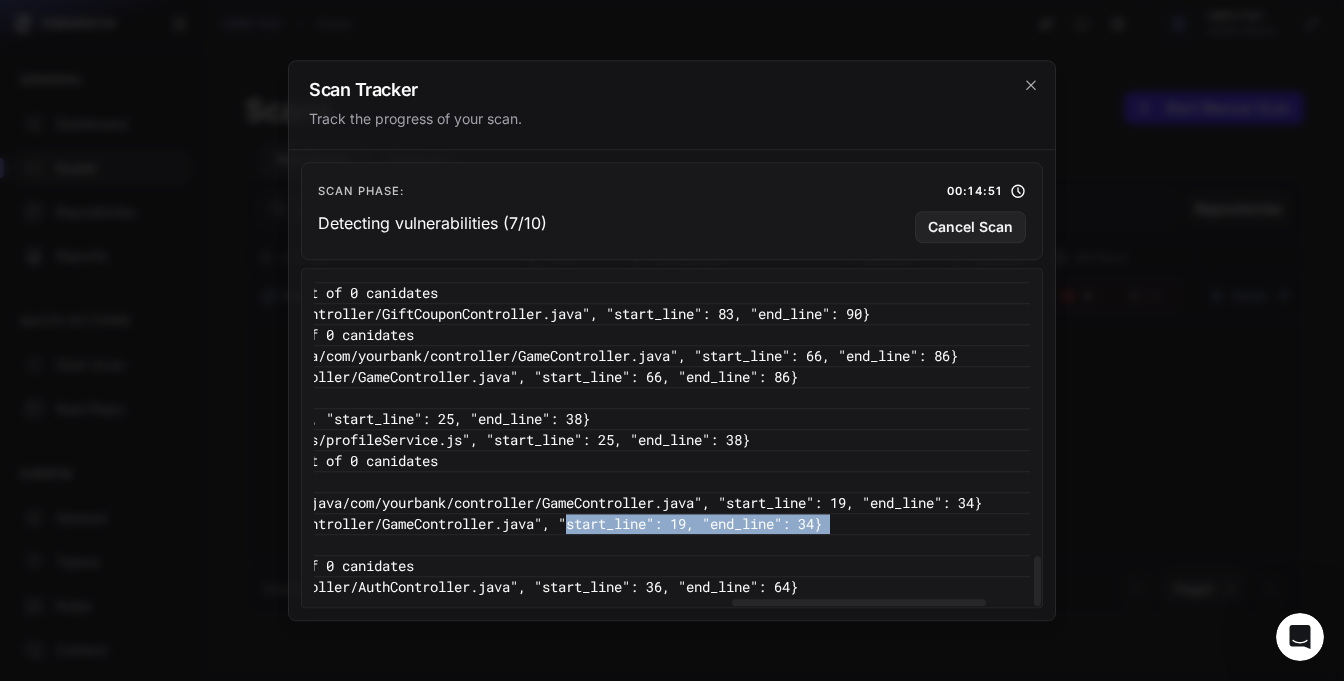 drag, startPoint x: 666, startPoint y: 523, endPoint x: 935, endPoint y: 539, distance: 269.4754 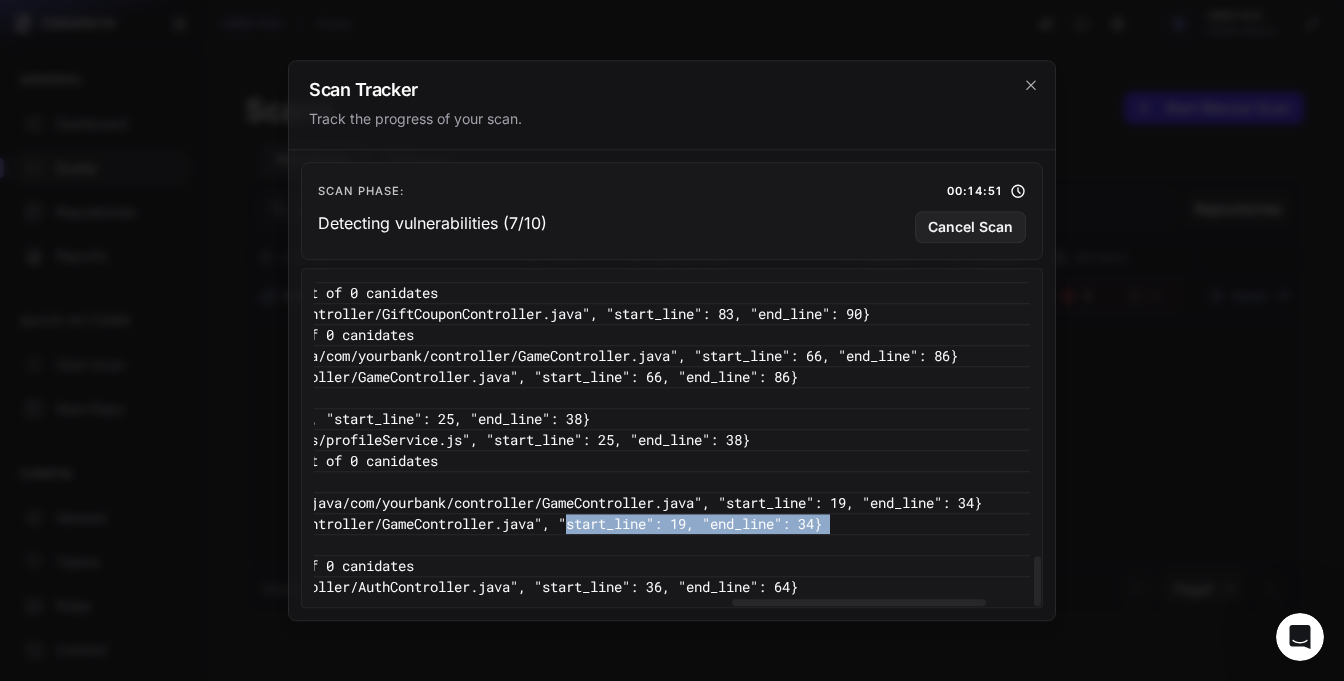 click on "2:39:12 PM  -  VULNERABILITY_DETECTION  -  Finished analyzing: {"name": "Game Guess Endpoint", "file_path": "src/backend/src/main/java/com/yourbank/service/GameService.java", "start_line": 207, "end_line": 207}
2:39:12 PM  -  VULNERABILITY_DETECTION  -  Performing vulnerability validation on: {"name": "Game Guess Endpoint", "file_path": "src/backend/src/main/java/com/yourbank/service/GameService.java", "start_line": 207, "end_line": 207}
2:39:12 PM  -  VULNERABILITY_DETECTION  -  Finished identifying rule violations (validation) for findings in: Game Guess Endpoint Pruned: 0 entries out of 0 canidates
2:38:52 PM  -  VULNERABILITY_DETECTION  -  Finished analyzing: {"name": "Game Guess Submission Endpoint", "file_path": "src/backend/src/main/java/com/yourbank/service/GameService.java", "start_line": 204, "end_line": 204}
2:38:52 PM  -  VULNERABILITY_DETECTION  -
-" at bounding box center [70, -452] 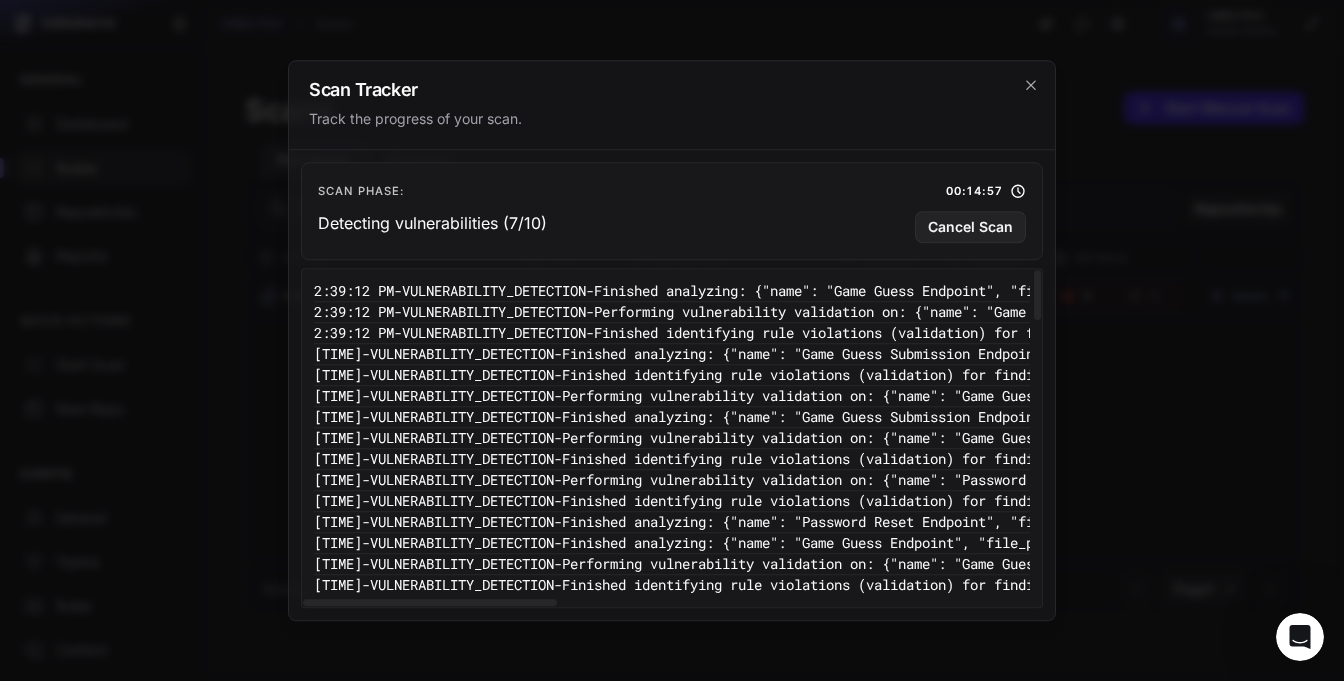 scroll, scrollTop: 0, scrollLeft: 0, axis: both 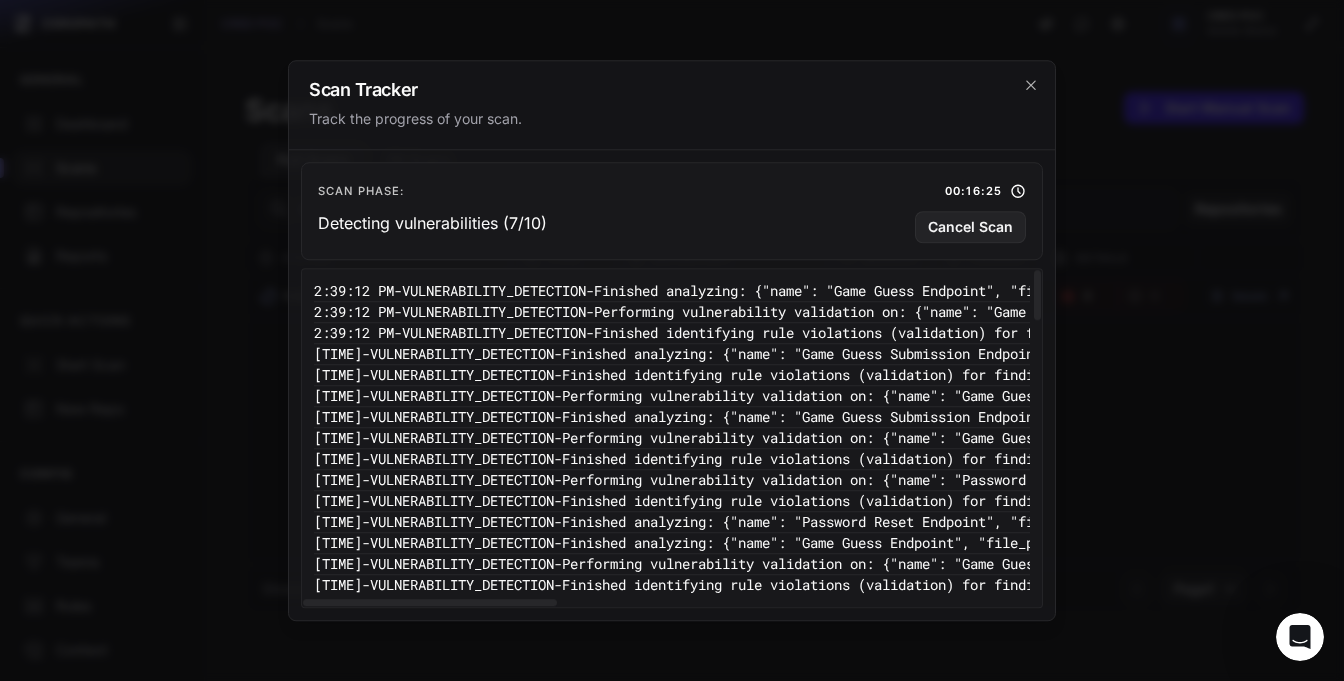 click on "2:39:12 PM  -  VULNERABILITY_DETECTION  -  Finished analyzing: {"name": "Game Guess Endpoint", "file_path": "src/backend/src/main/java/com/yourbank/service/GameService.java", "start_line": 207, "end_line": 207}" at bounding box center [1274, 291] 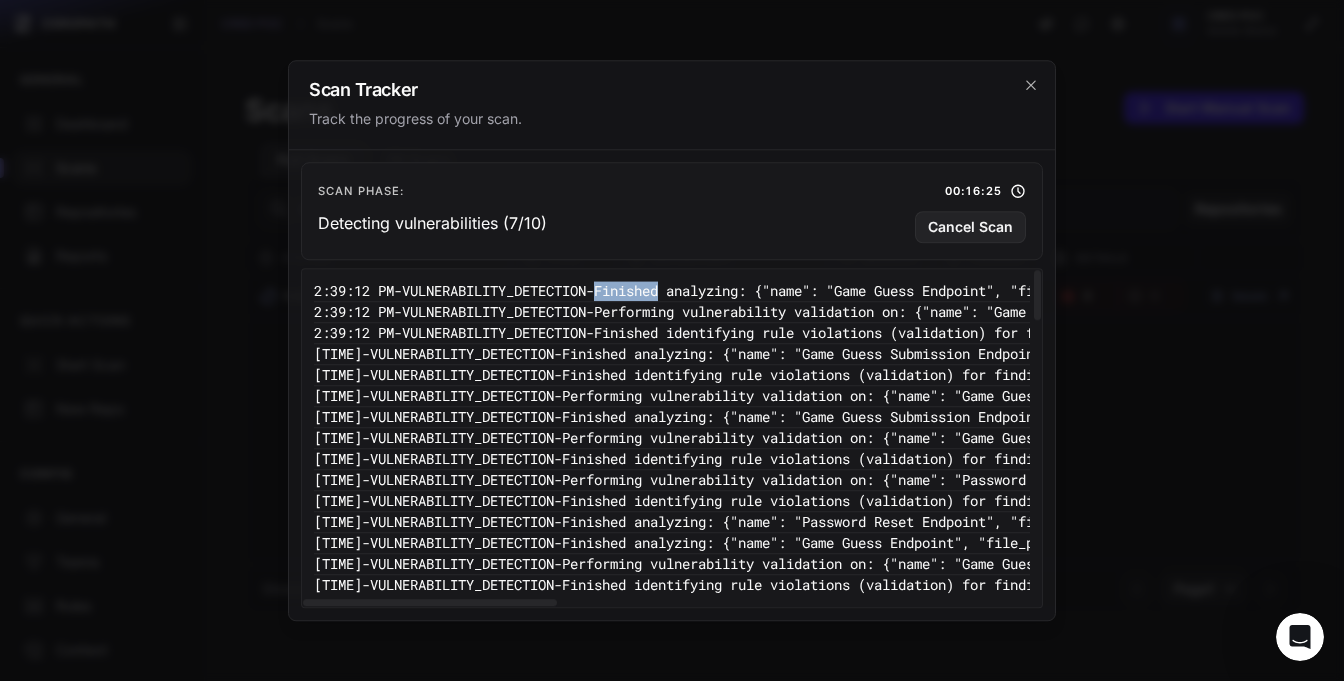 click on "2:39:12 PM  -  VULNERABILITY_DETECTION  -  Finished analyzing: {"name": "Game Guess Endpoint", "file_path": "src/backend/src/main/java/com/yourbank/service/GameService.java", "start_line": 207, "end_line": 207}" at bounding box center [1274, 291] 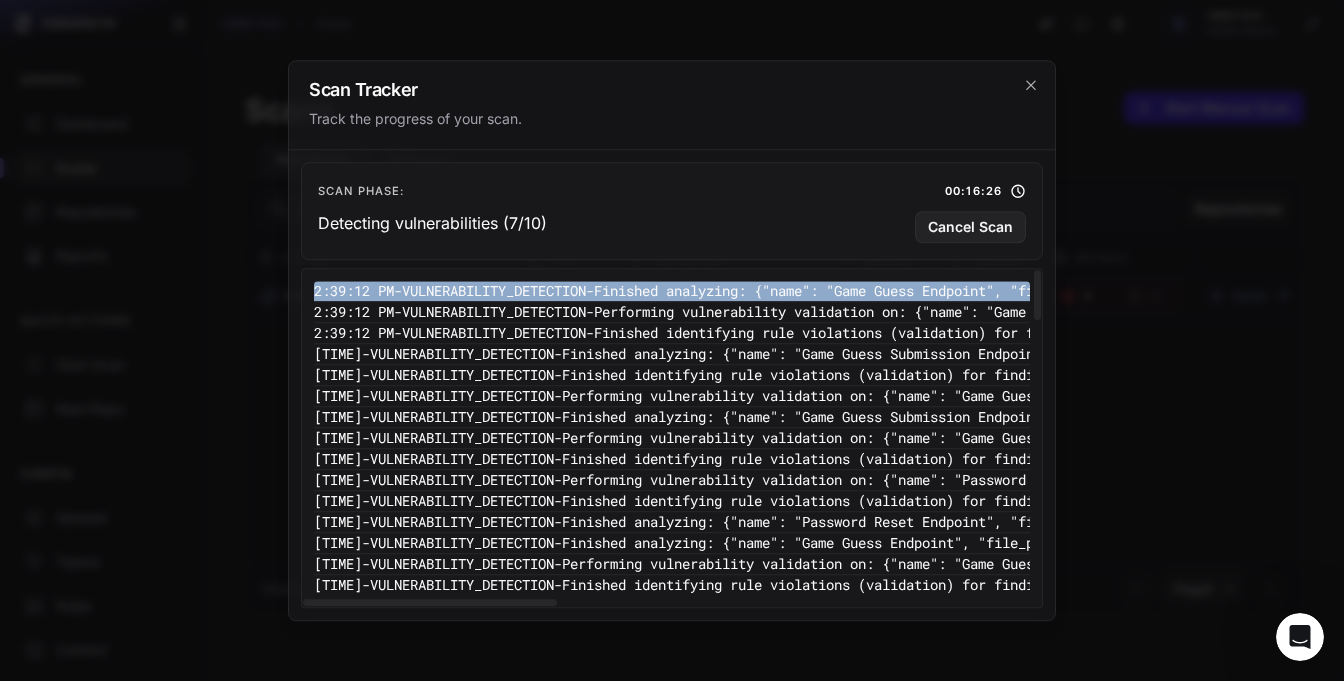 click on "2:39:12 PM  -  VULNERABILITY_DETECTION  -  Finished analyzing: {"name": "Game Guess Endpoint", "file_path": "src/backend/src/main/java/com/yourbank/service/GameService.java", "start_line": 207, "end_line": 207}" at bounding box center (1274, 291) 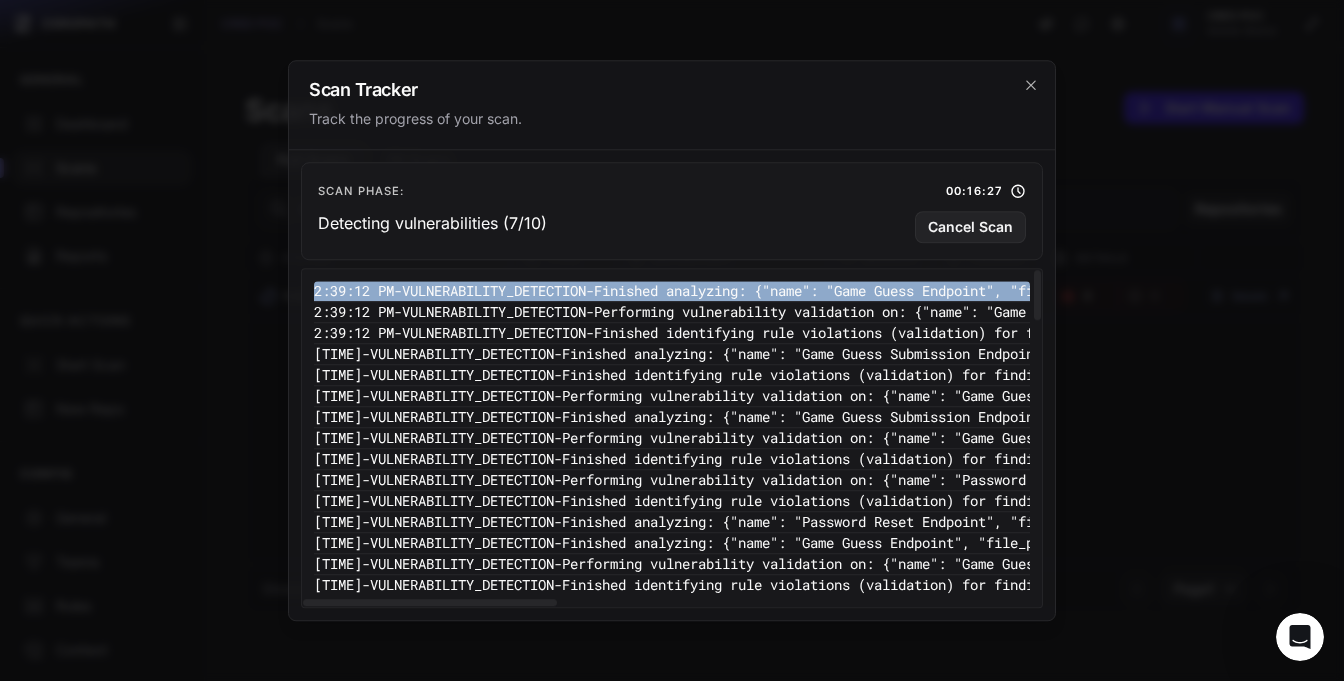 click on "2:39:12 PM  -  VULNERABILITY_DETECTION  -  Finished analyzing: {"name": "Game Guess Endpoint", "file_path": "src/backend/src/main/java/com/yourbank/service/GameService.java", "start_line": 207, "end_line": 207}" at bounding box center (1274, 291) 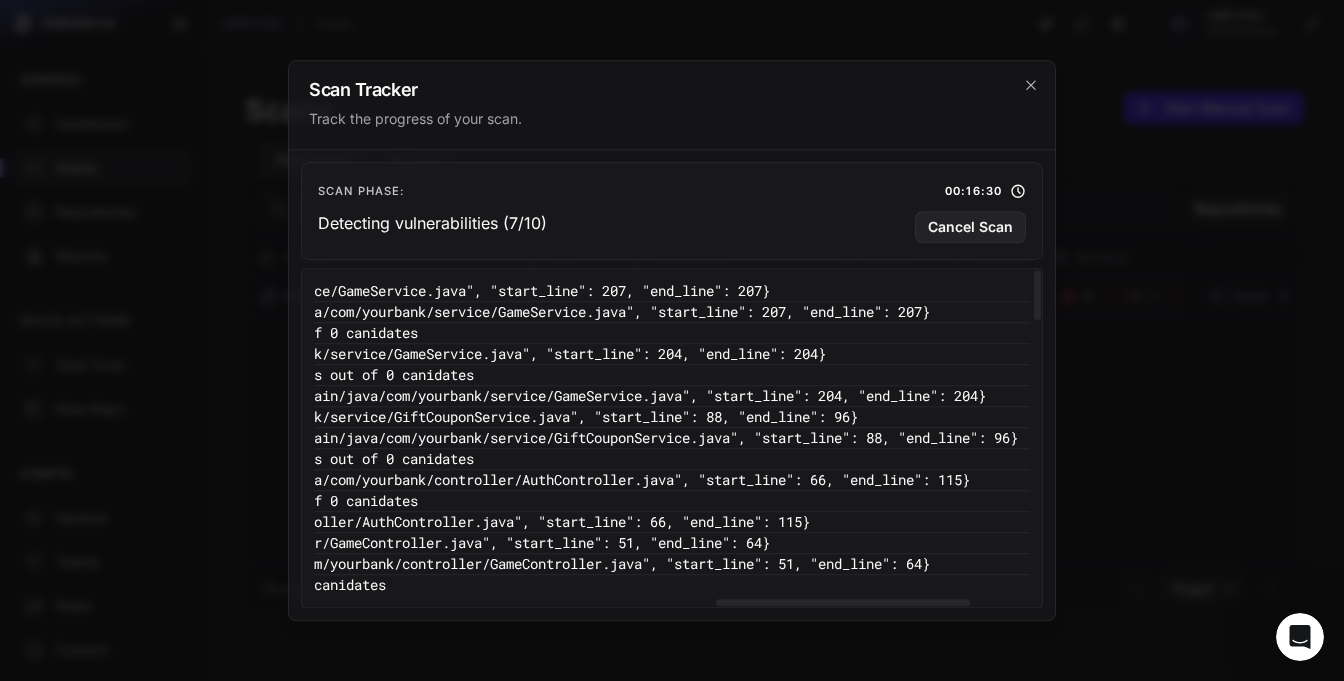 scroll, scrollTop: 0, scrollLeft: 1168, axis: horizontal 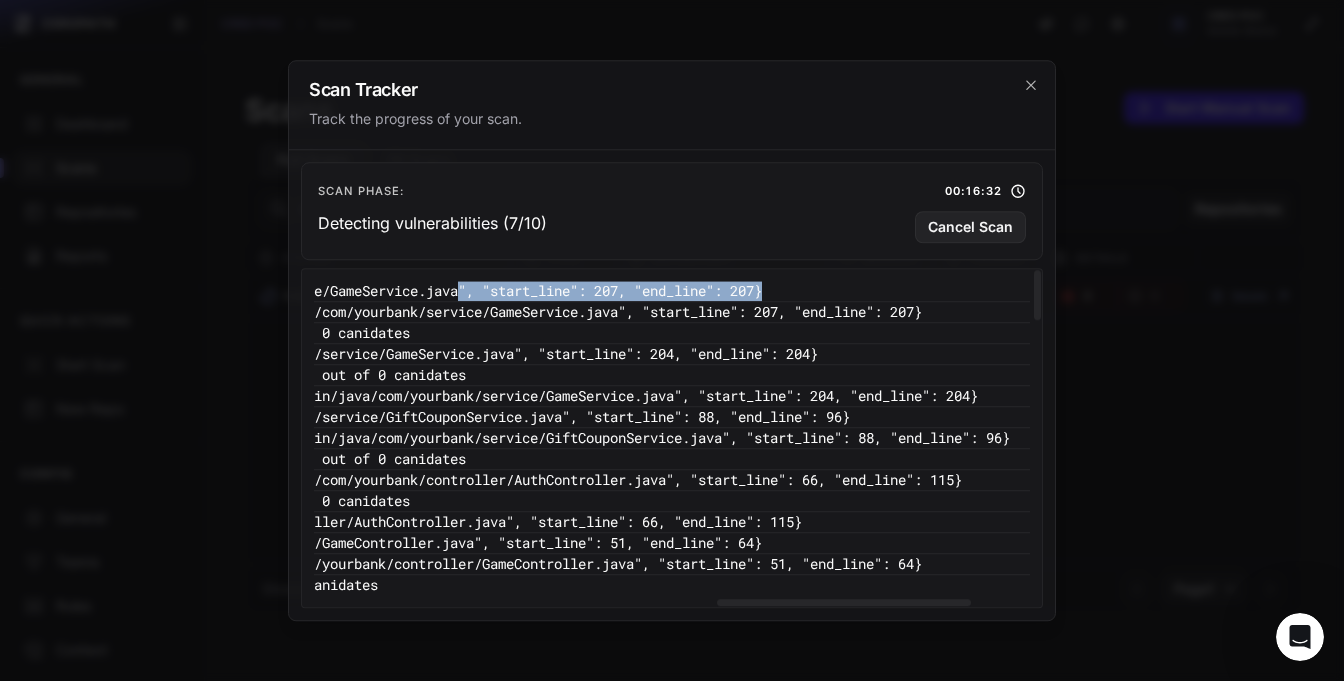 drag, startPoint x: 894, startPoint y: 285, endPoint x: 560, endPoint y: 289, distance: 334.02396 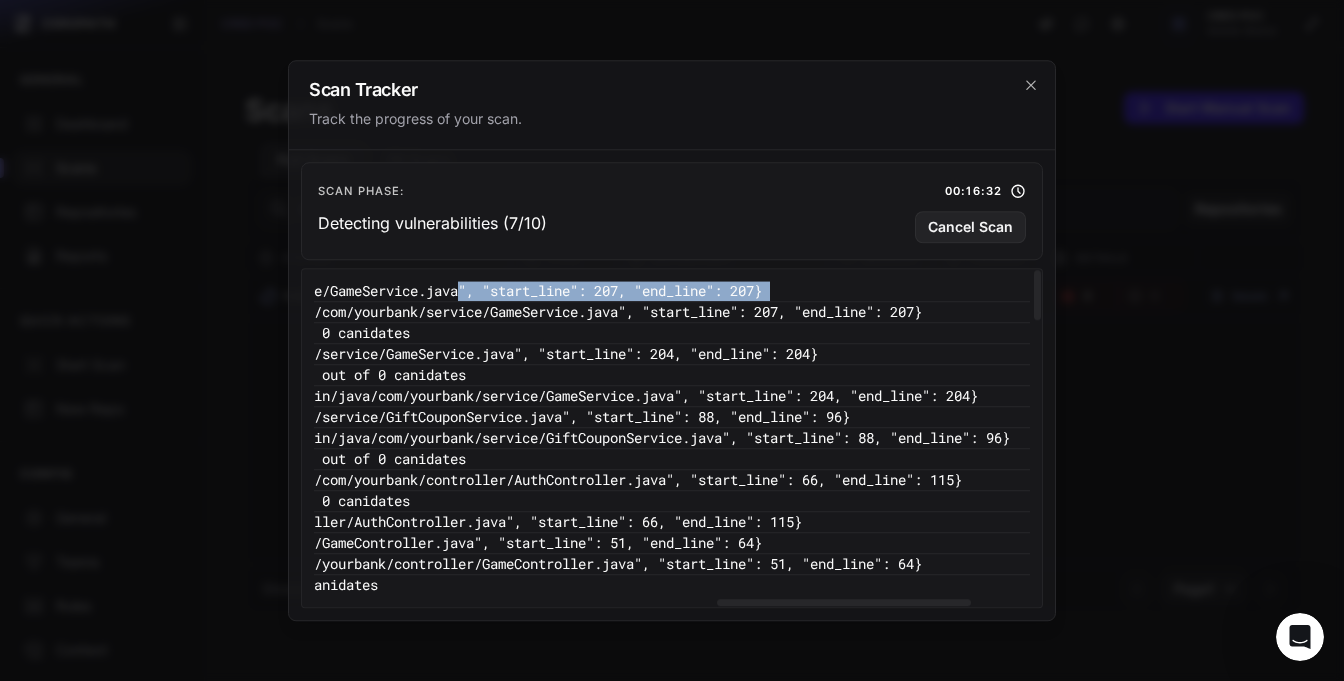 drag, startPoint x: 560, startPoint y: 289, endPoint x: 931, endPoint y: 288, distance: 371.00134 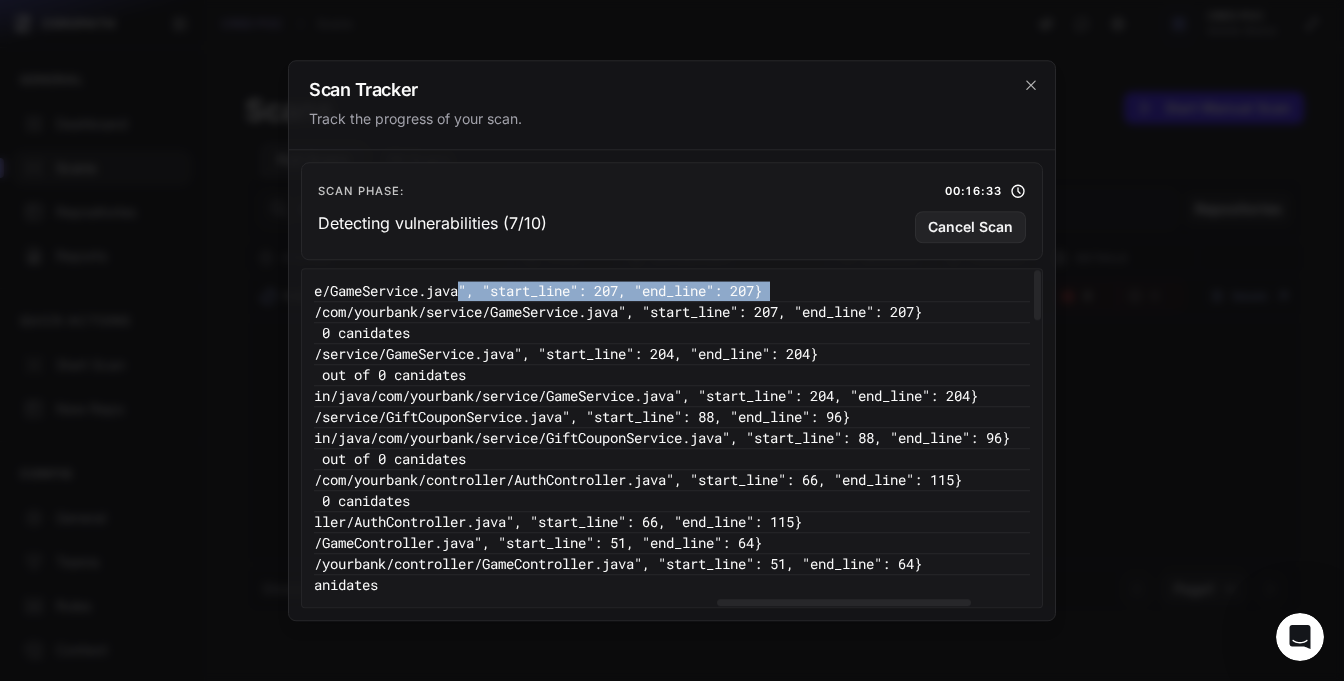 click on "2:39:12 PM  -  VULNERABILITY_DETECTION  -  Finished analyzing: {"name": "Game Guess Endpoint", "file_path": "src/backend/src/main/java/com/yourbank/service/GameService.java", "start_line": 207, "end_line": 207}" at bounding box center [106, 291] 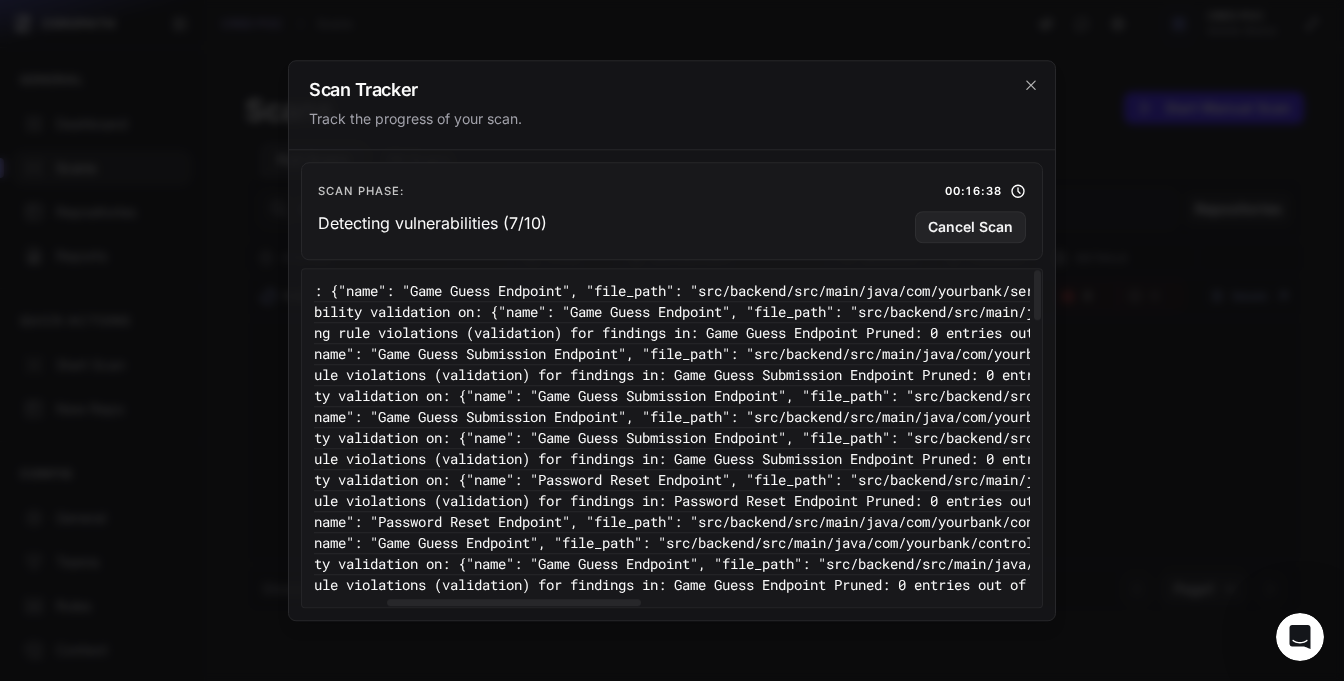 scroll, scrollTop: 0, scrollLeft: 207, axis: horizontal 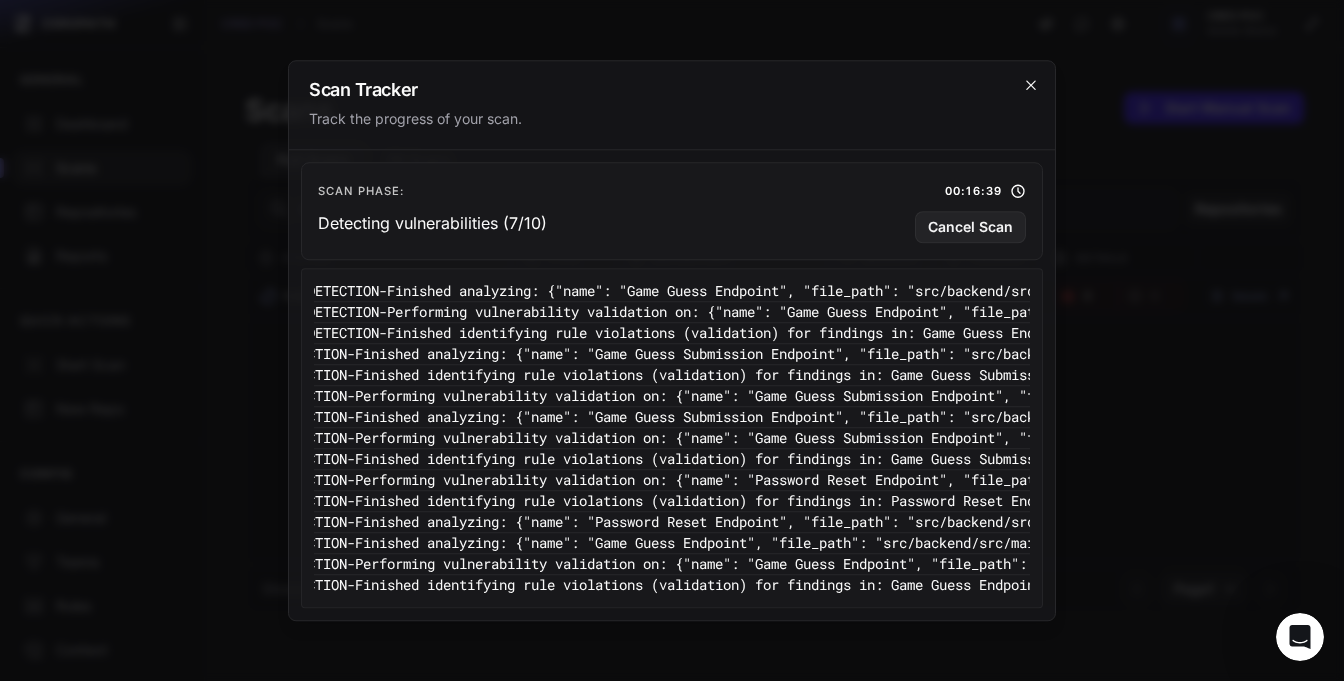 click 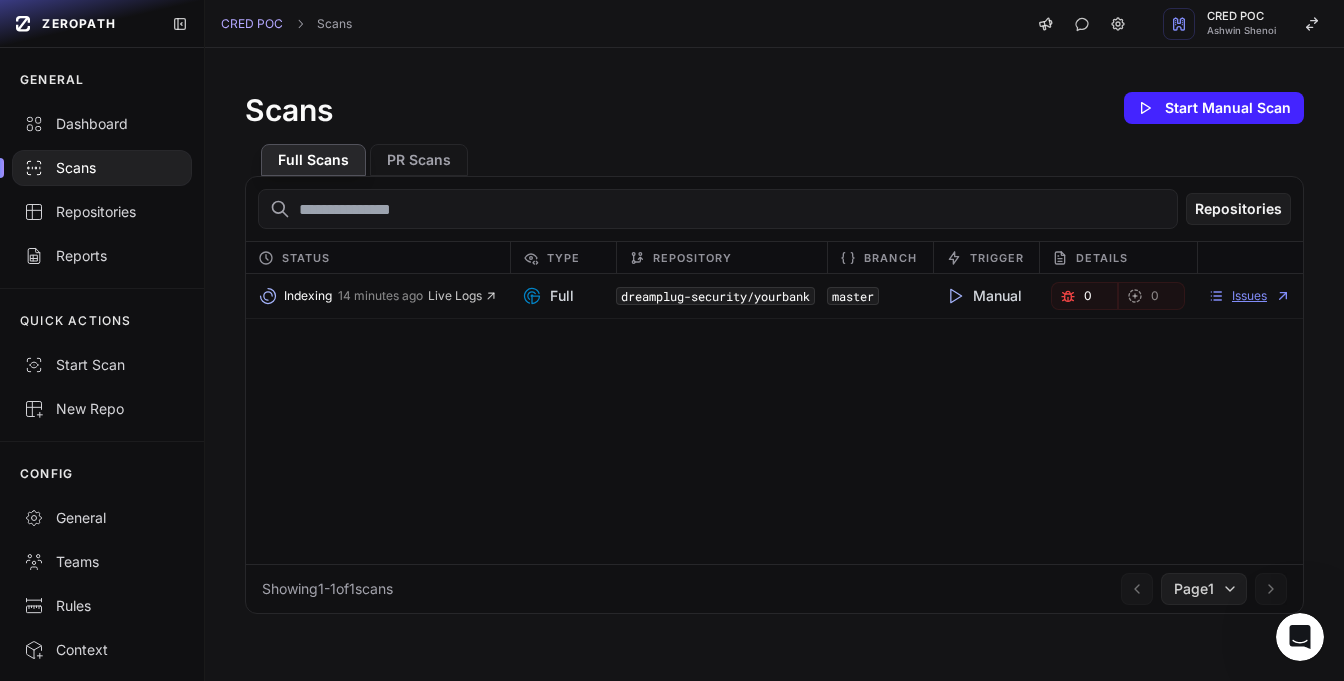 scroll, scrollTop: 0, scrollLeft: 0, axis: both 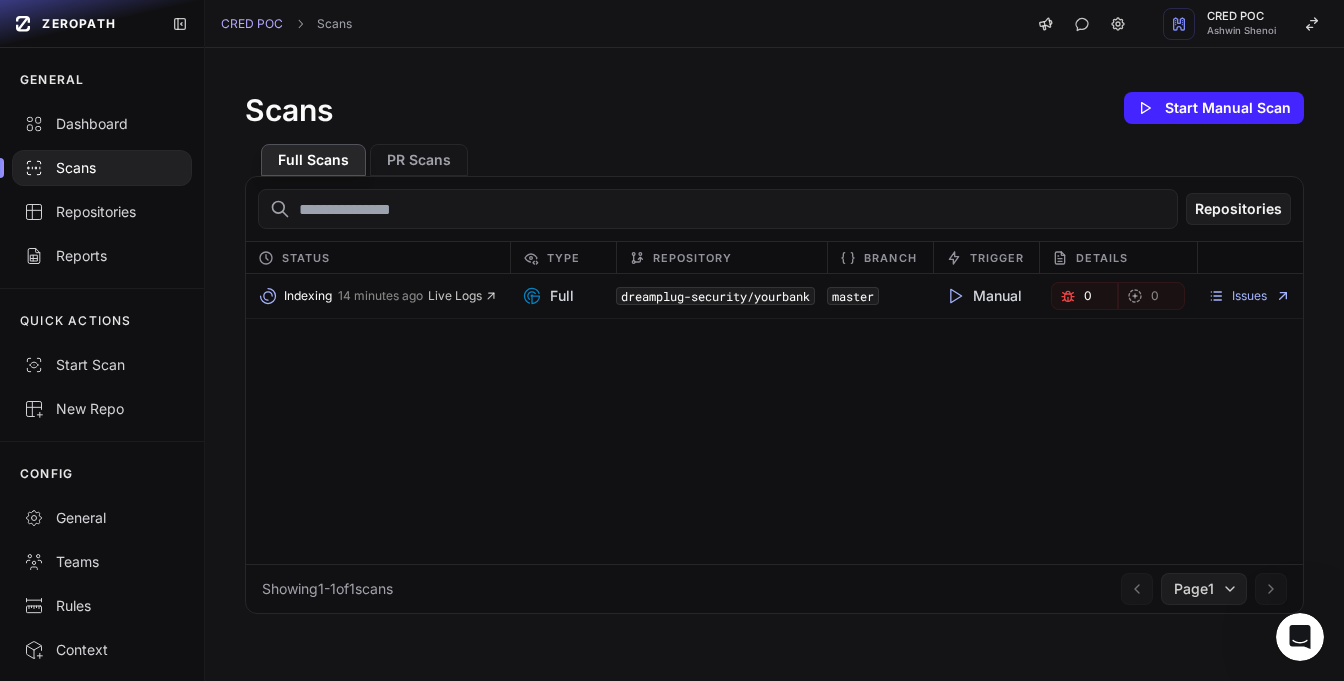 click 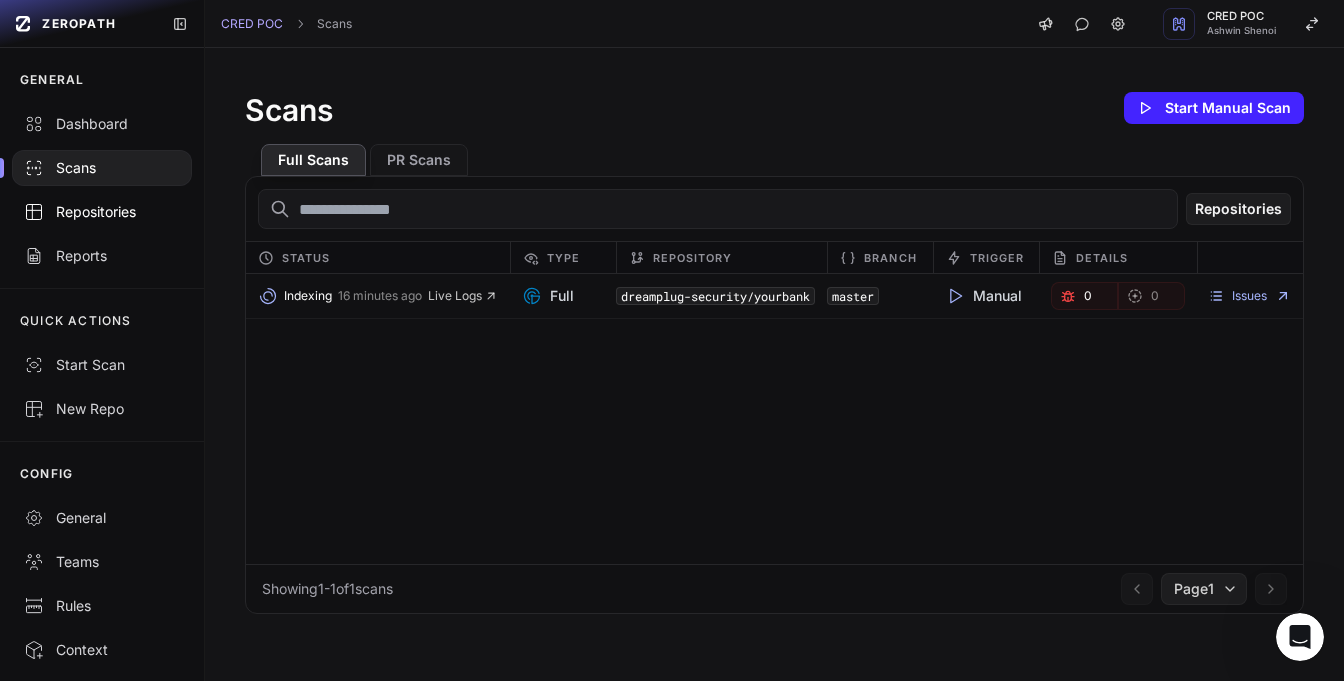 click on "Repositories" at bounding box center [102, 212] 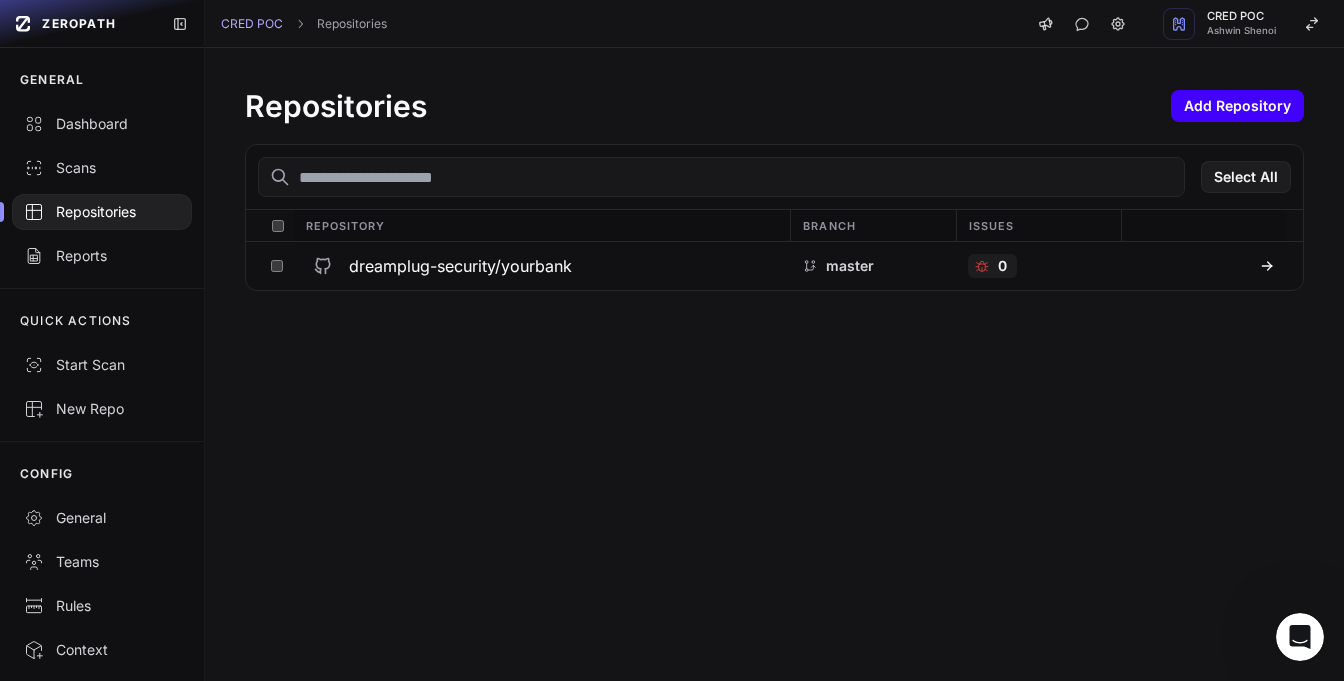 click on "Add Repository" at bounding box center [1237, 106] 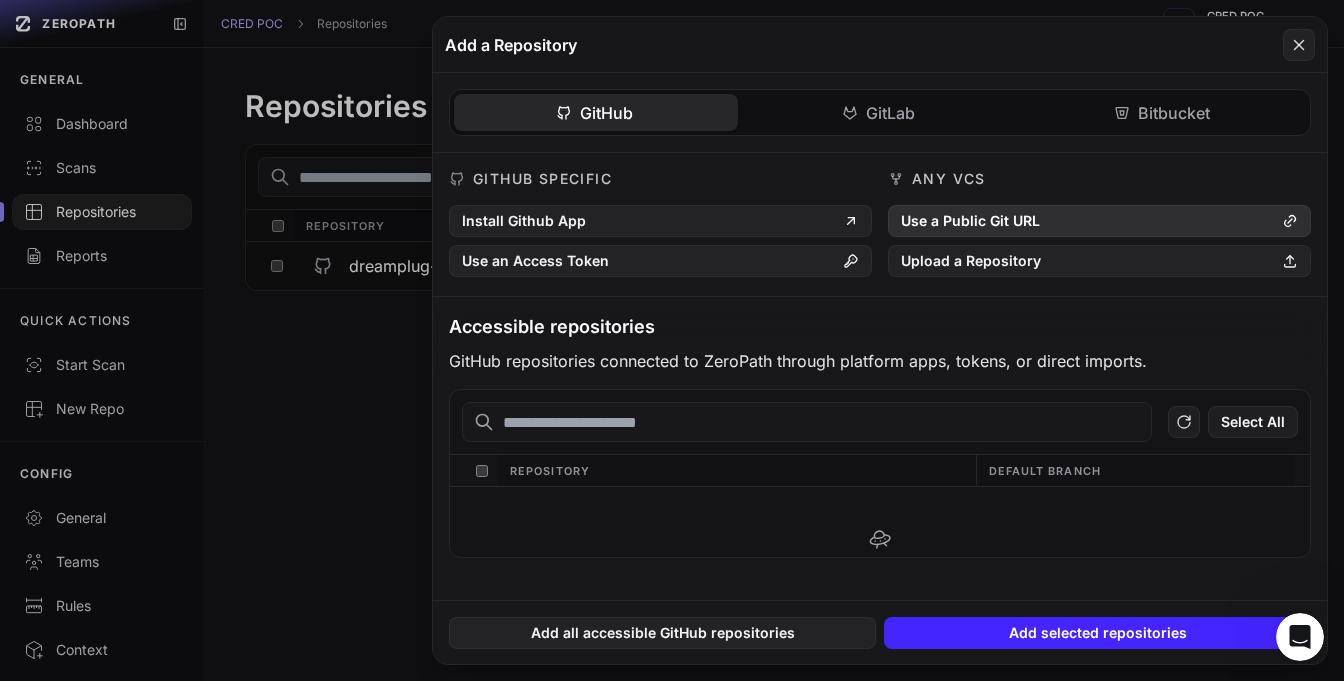 click on "Use a Public Git URL" at bounding box center (1099, 221) 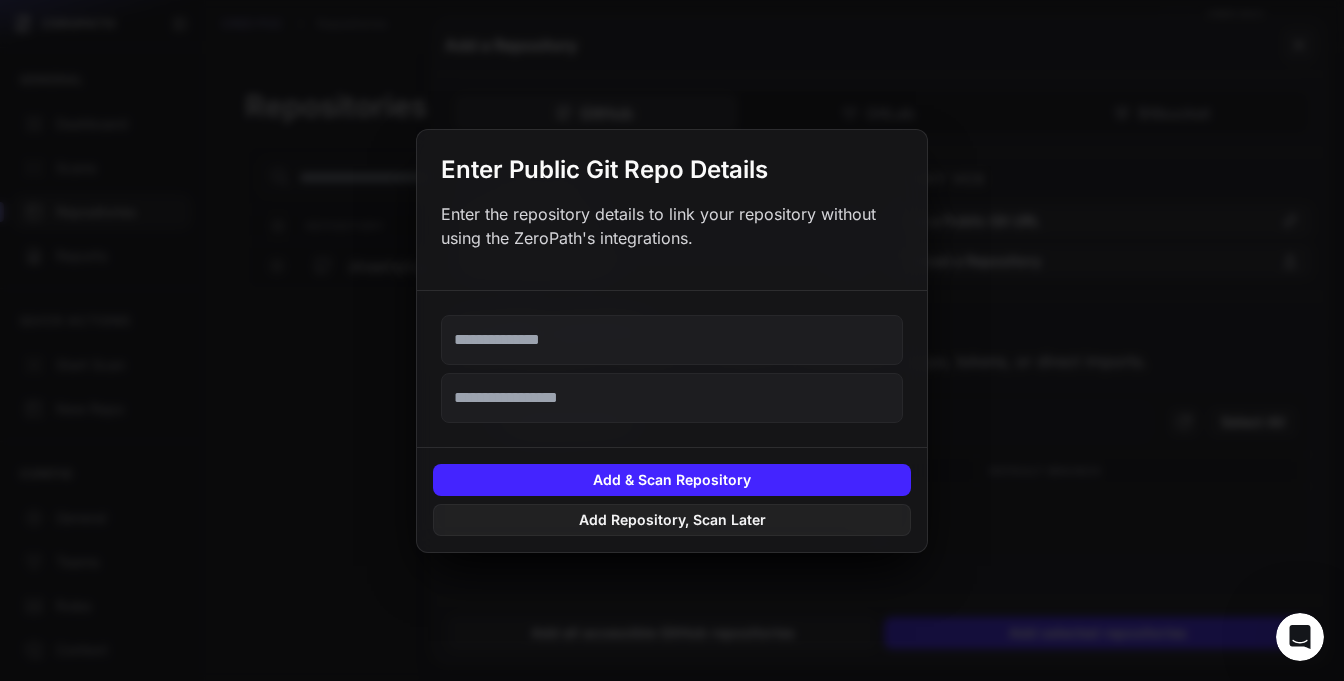 click at bounding box center (672, 340) 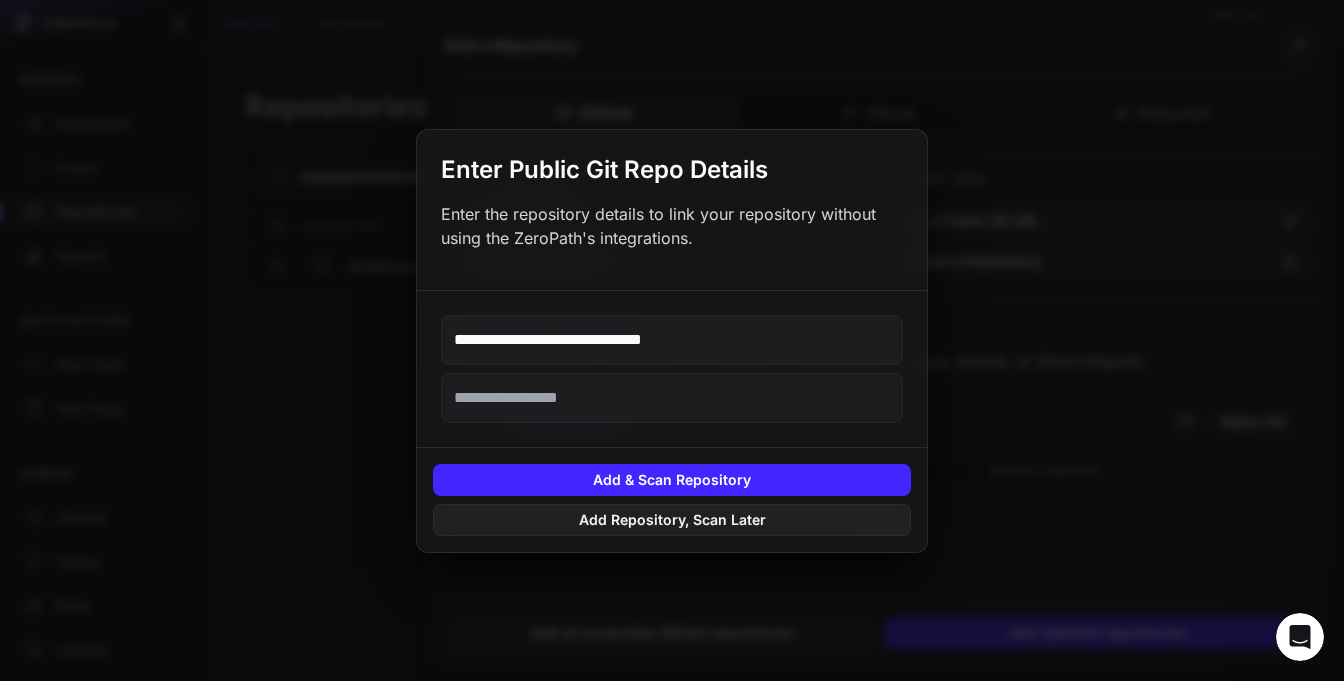 type on "**********" 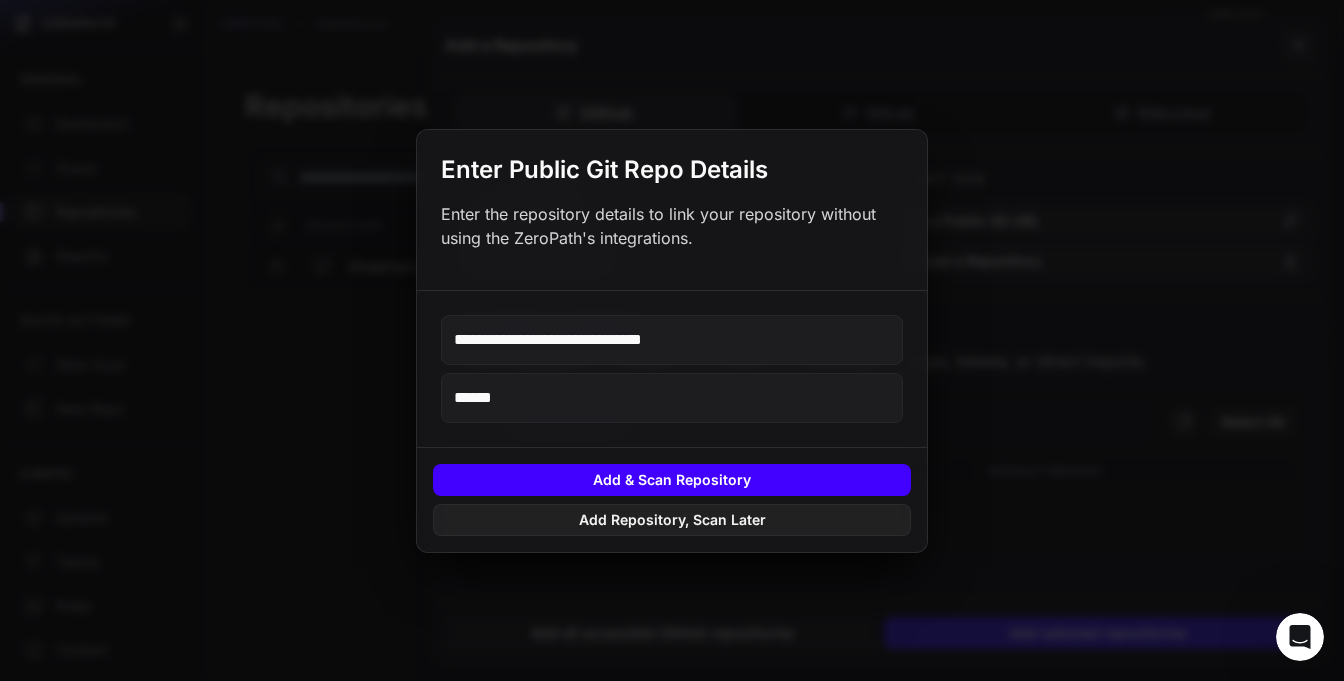 type on "******" 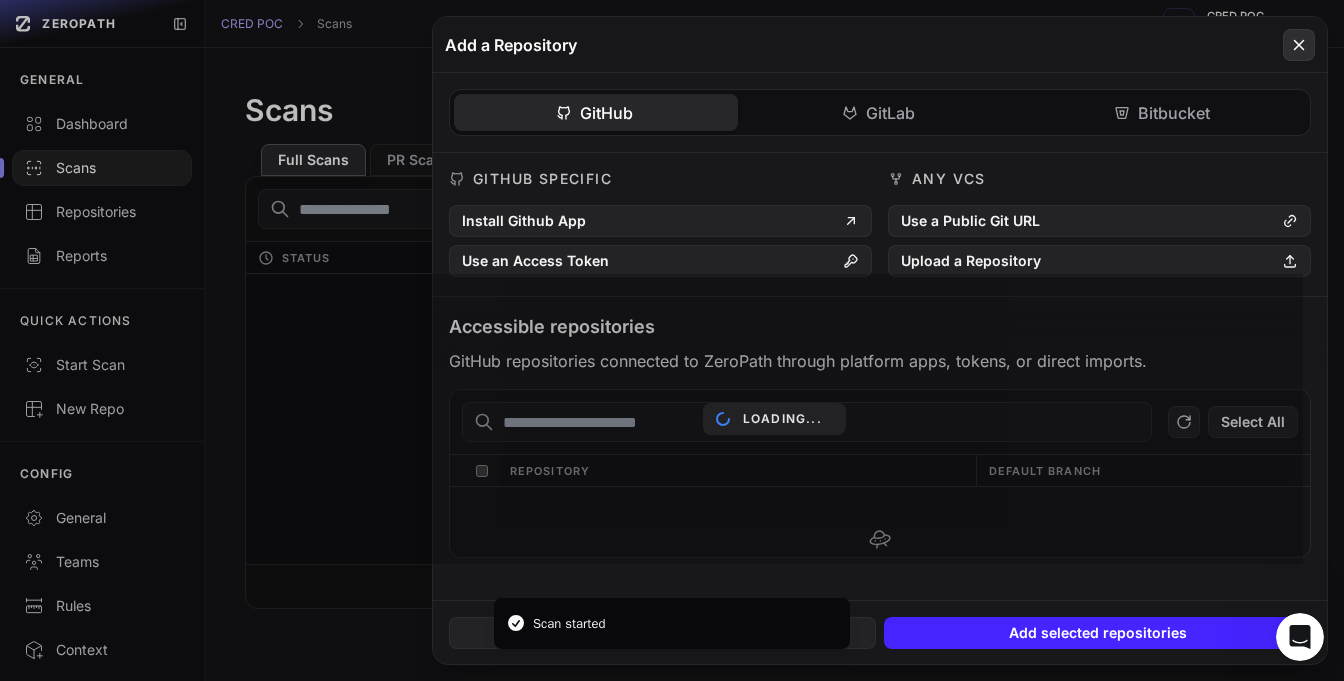 click at bounding box center (1299, 45) 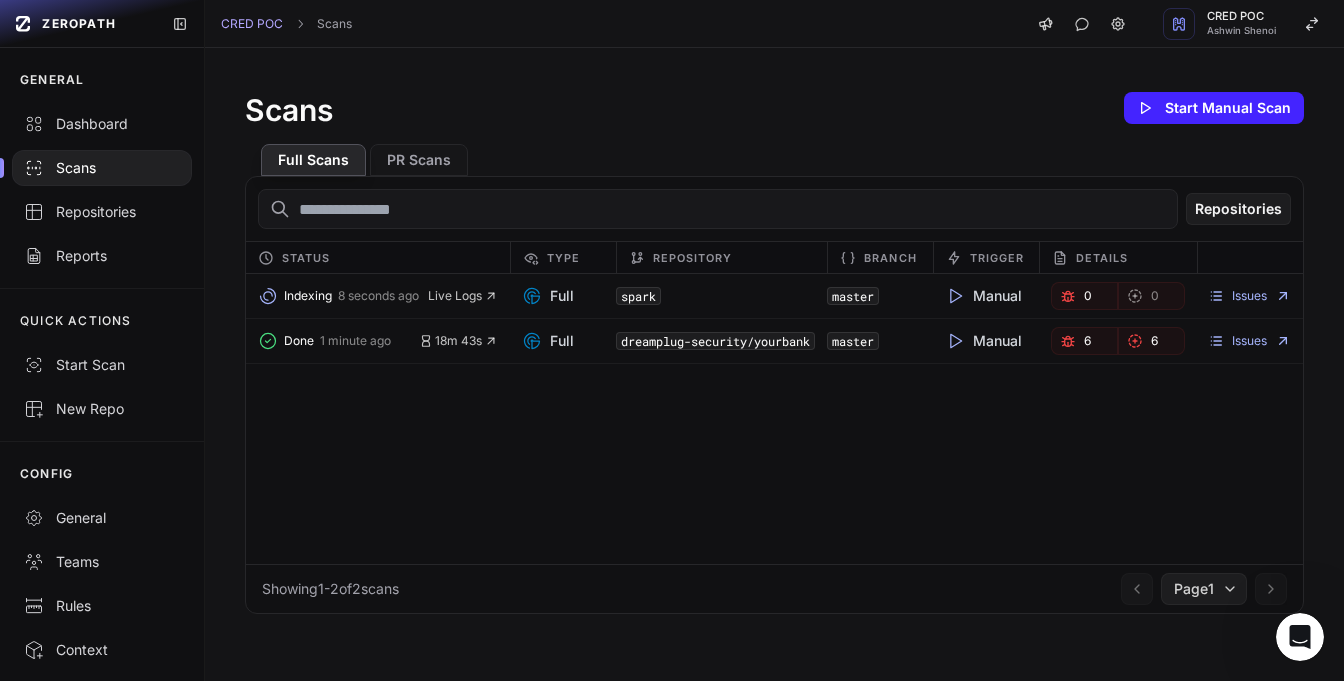 click on "Scans" at bounding box center [102, 168] 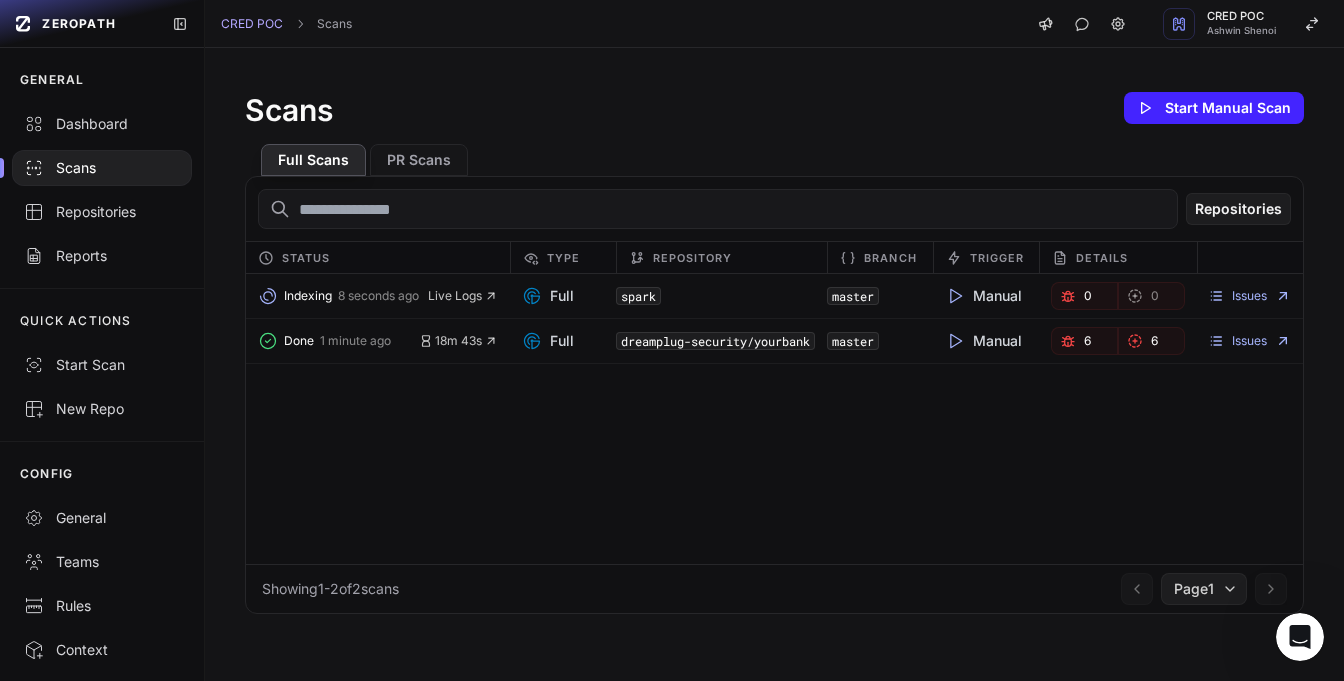 scroll, scrollTop: 0, scrollLeft: 0, axis: both 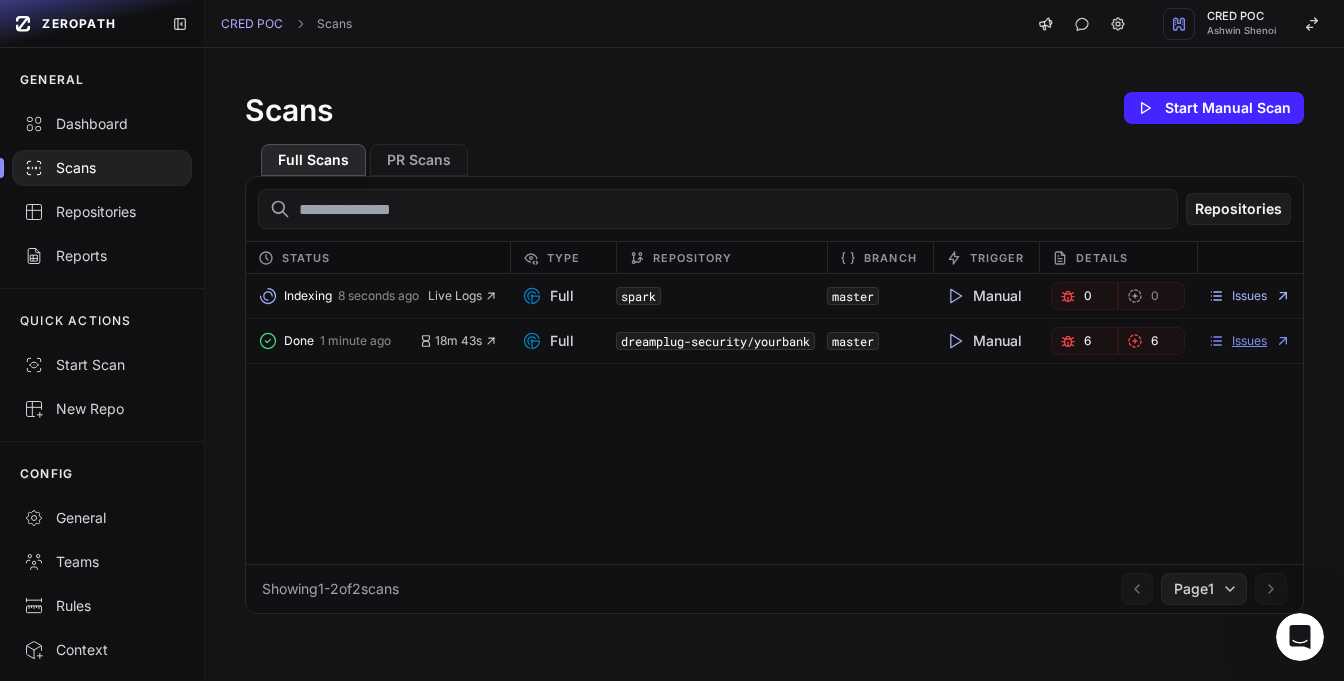 click on "Issues" at bounding box center [1249, 341] 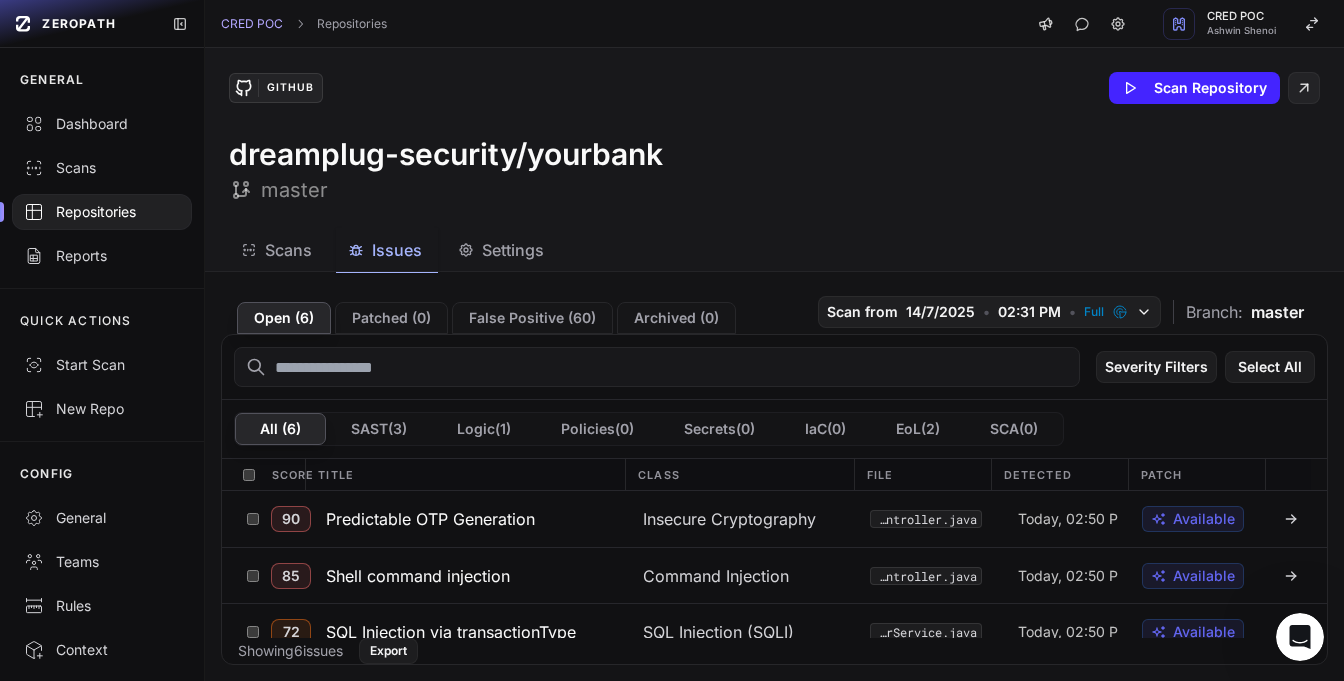 scroll, scrollTop: 0, scrollLeft: -1, axis: horizontal 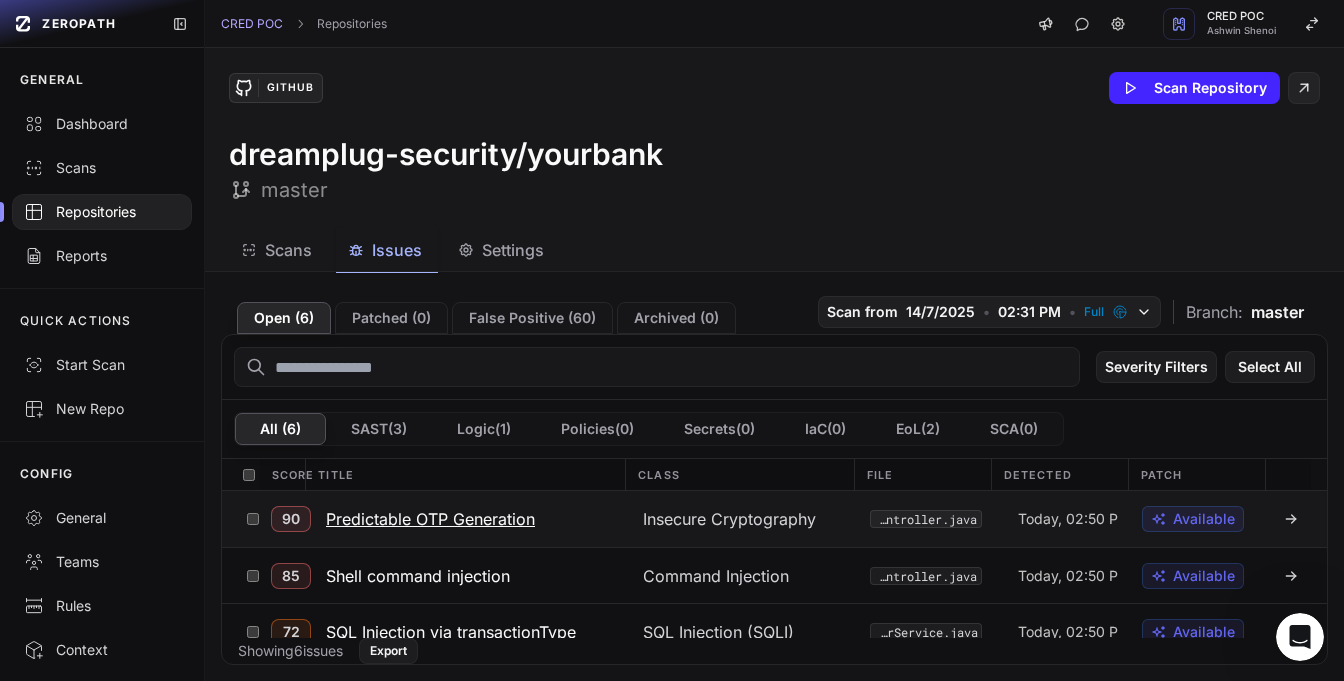 click on "Predictable OTP Generation" at bounding box center [430, 519] 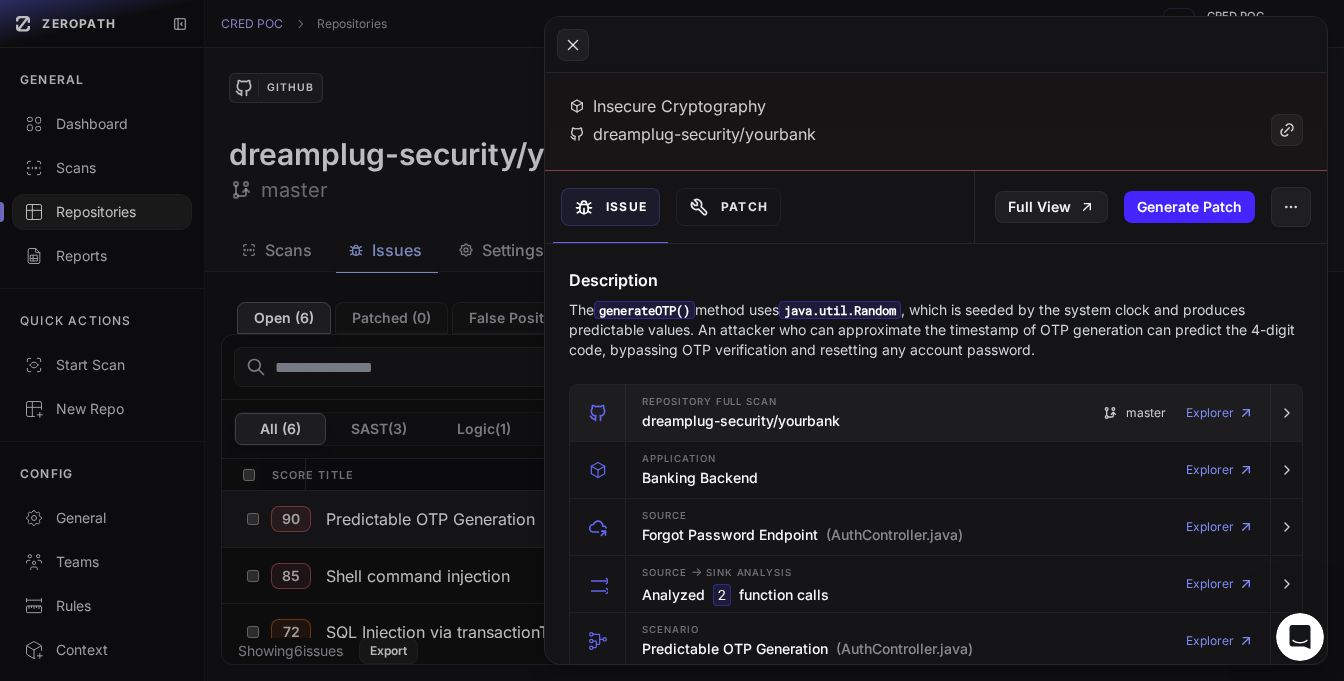 scroll, scrollTop: 116, scrollLeft: 0, axis: vertical 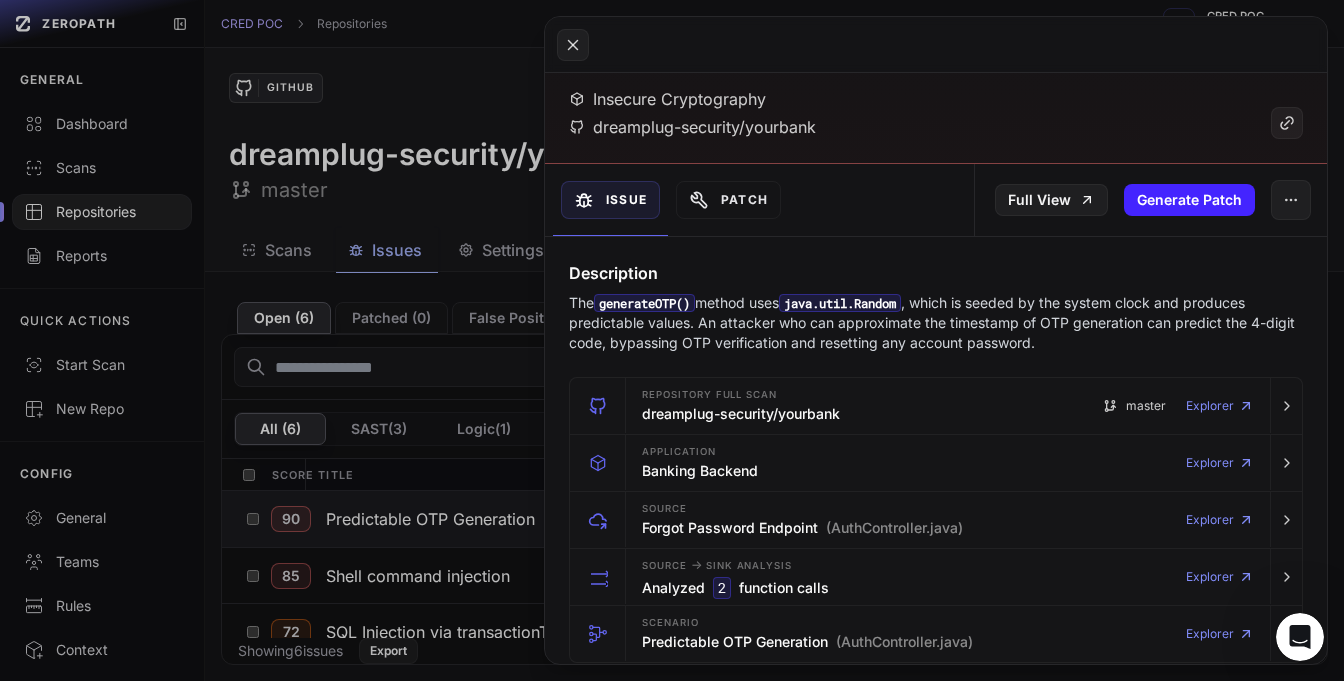 click on "The  generateOTP()  method uses  java.util.Random , which is seeded by the system clock and produces predictable values. An attacker who can approximate the timestamp of OTP generation can predict the 4-digit code, bypassing OTP verification and resetting any account password." at bounding box center [936, 323] 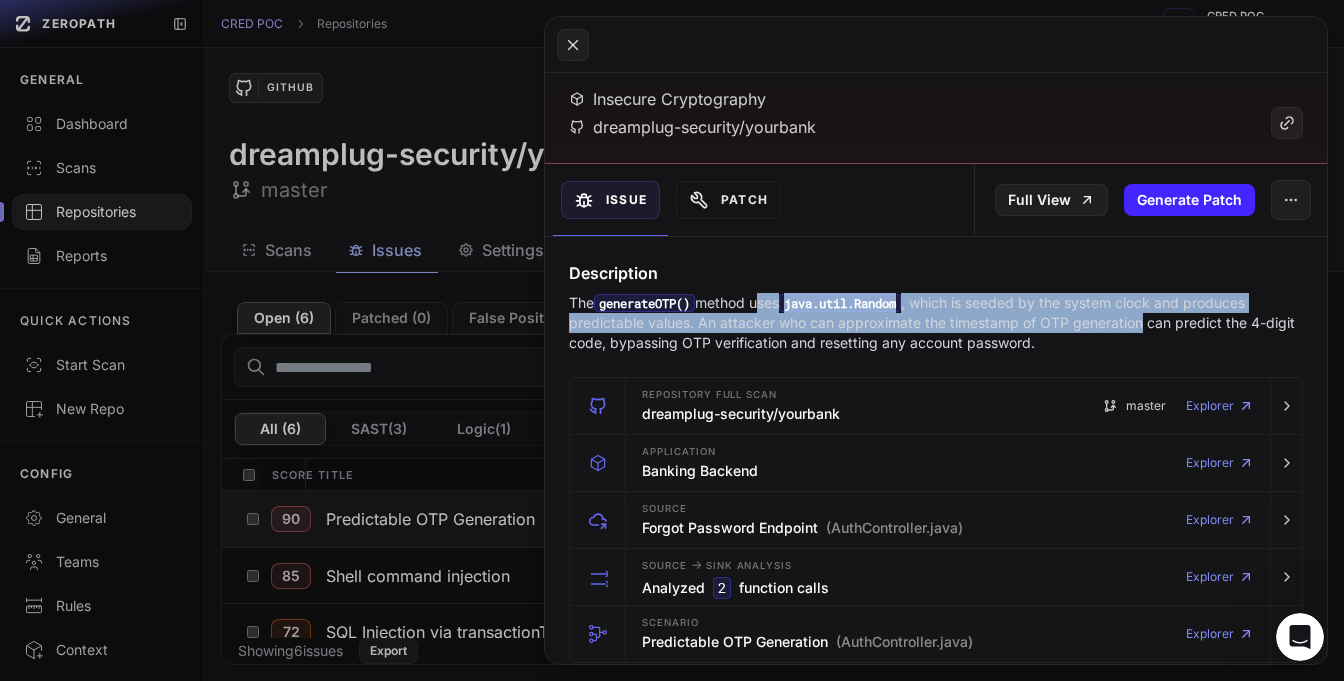 drag, startPoint x: 771, startPoint y: 302, endPoint x: 1115, endPoint y: 323, distance: 344.64038 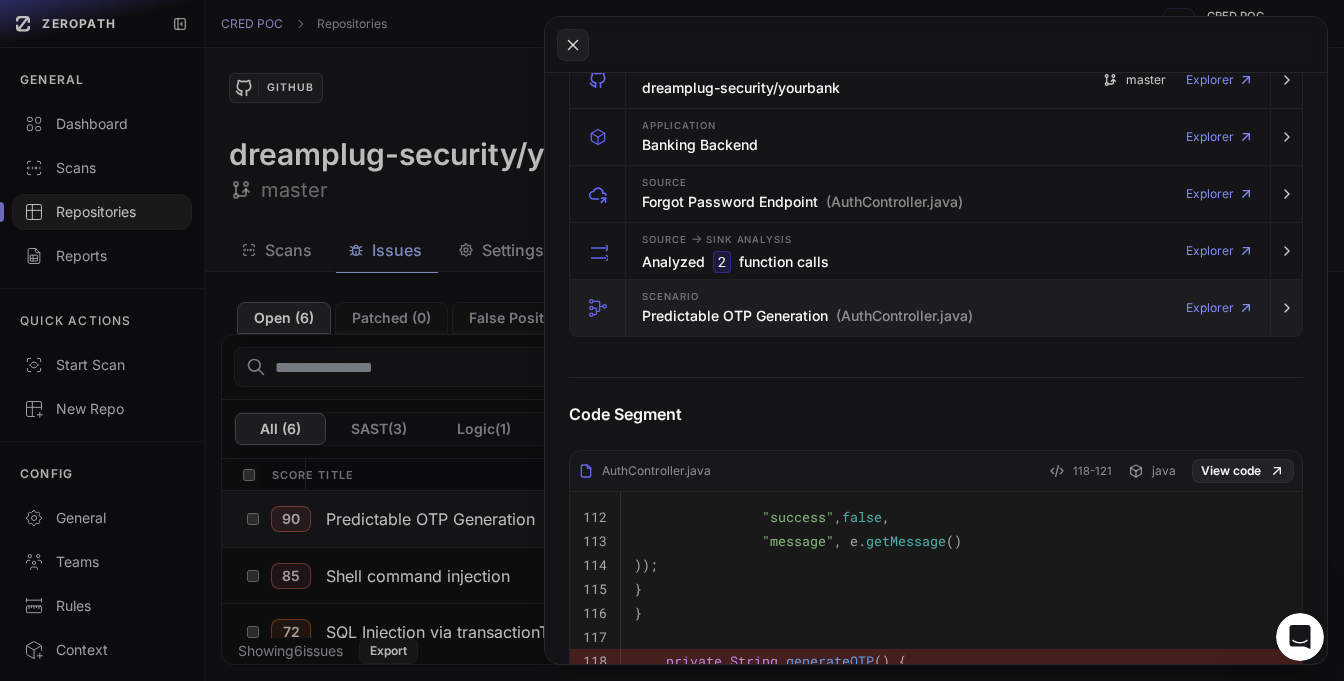 scroll, scrollTop: 437, scrollLeft: 0, axis: vertical 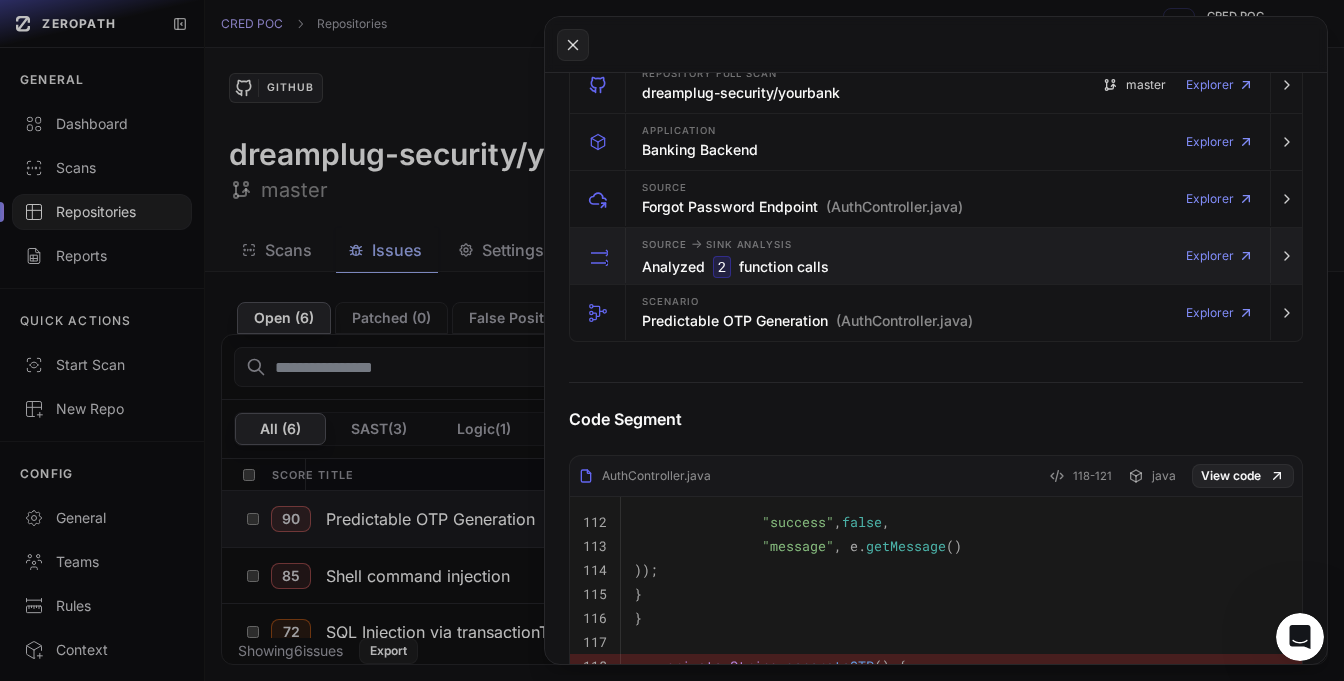 click on "Analyzed    2    function calls" at bounding box center [735, 267] 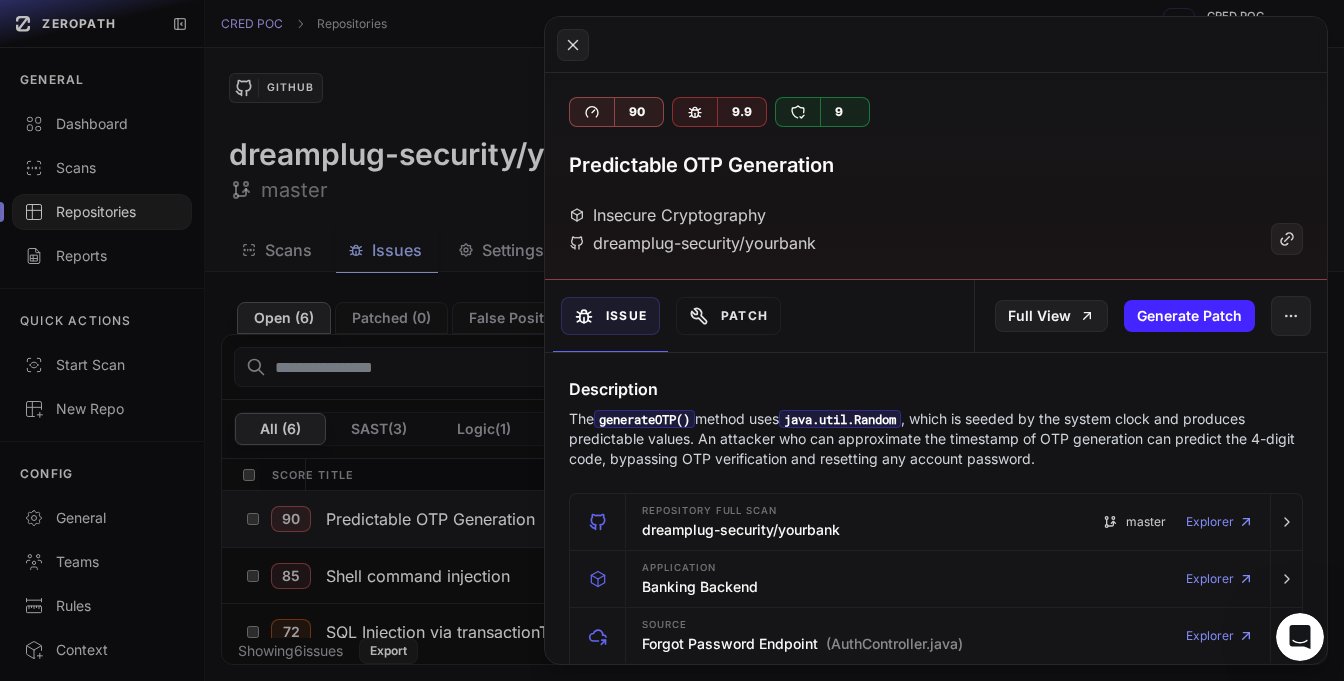 scroll, scrollTop: 0, scrollLeft: 0, axis: both 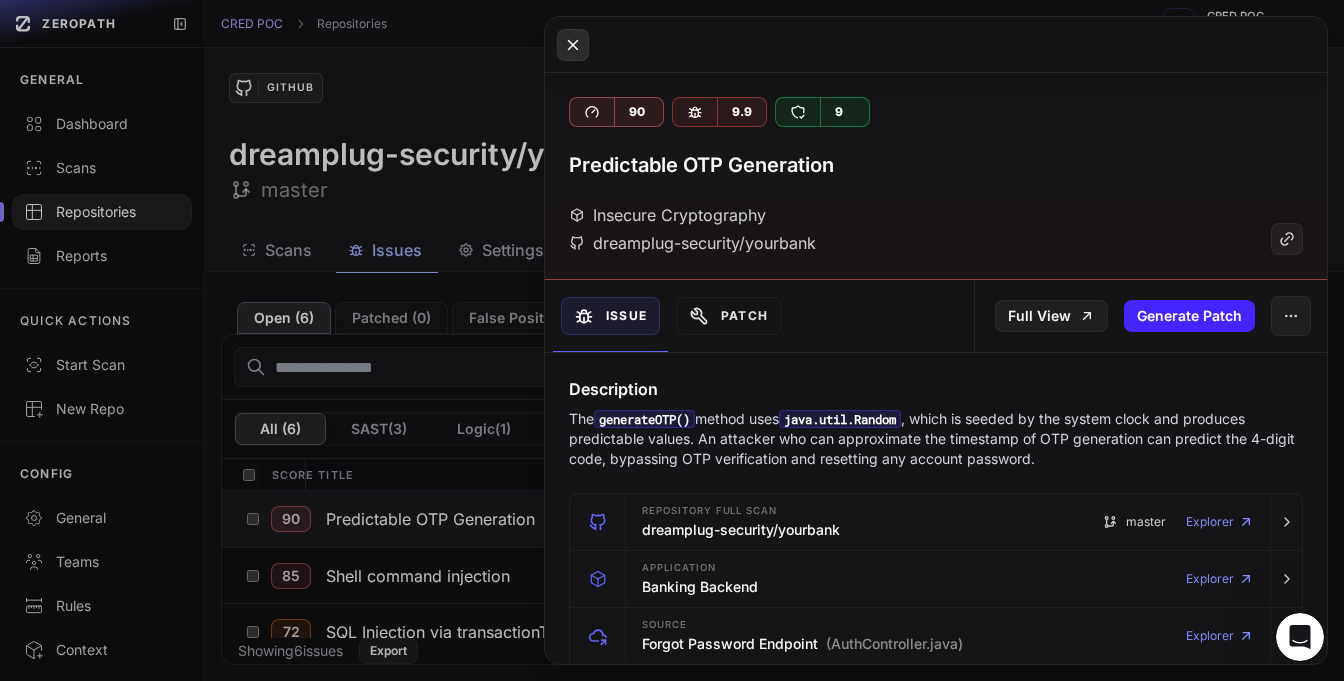 click 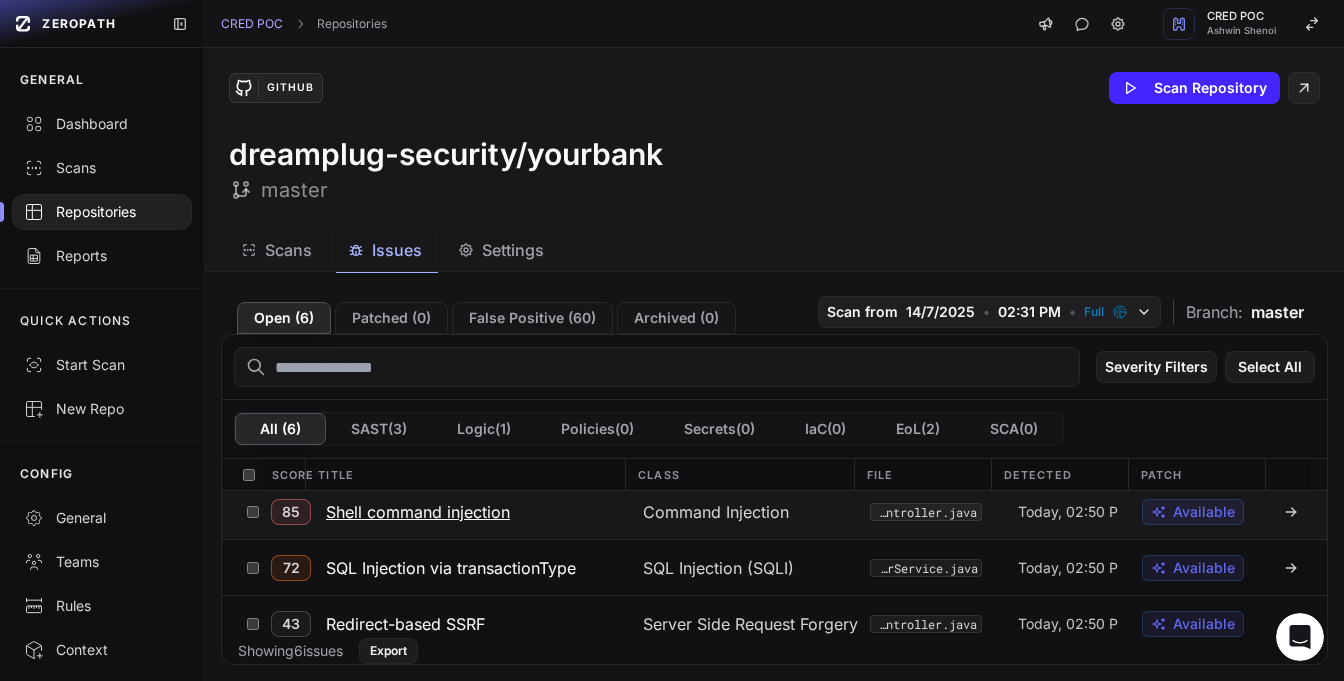 scroll, scrollTop: 65, scrollLeft: 0, axis: vertical 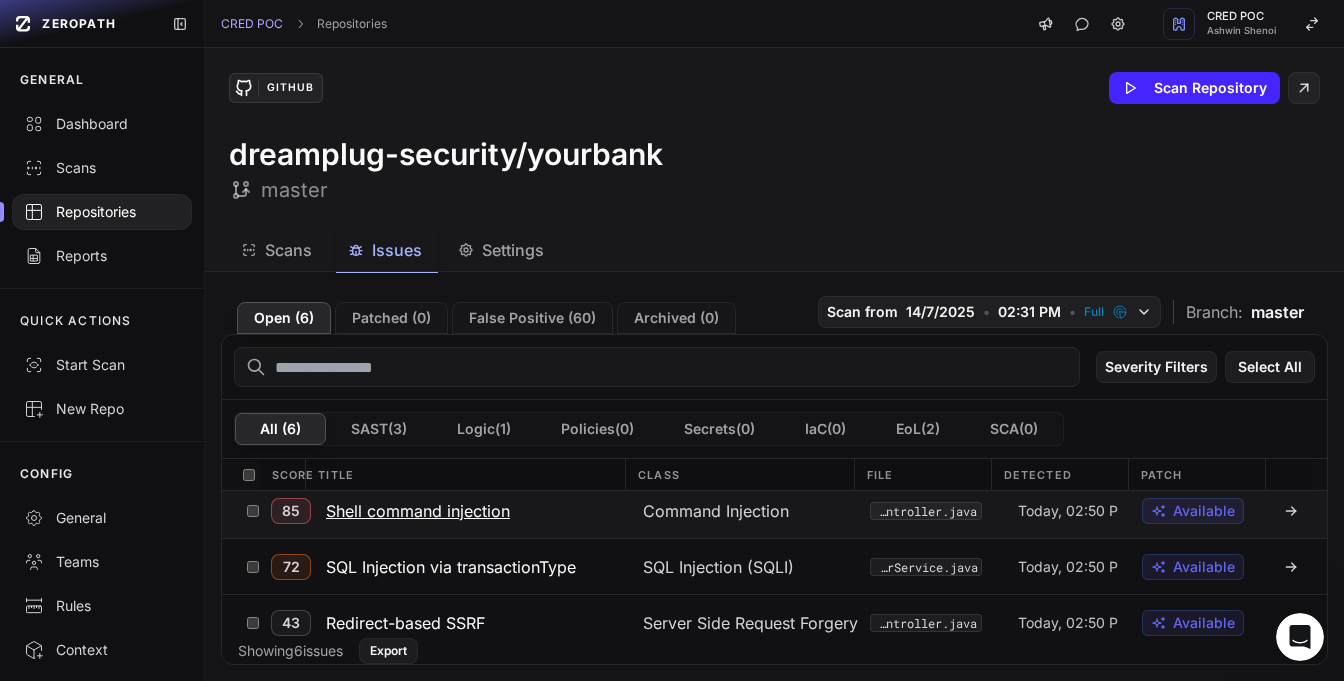 click on "Shell command injection" at bounding box center [418, 511] 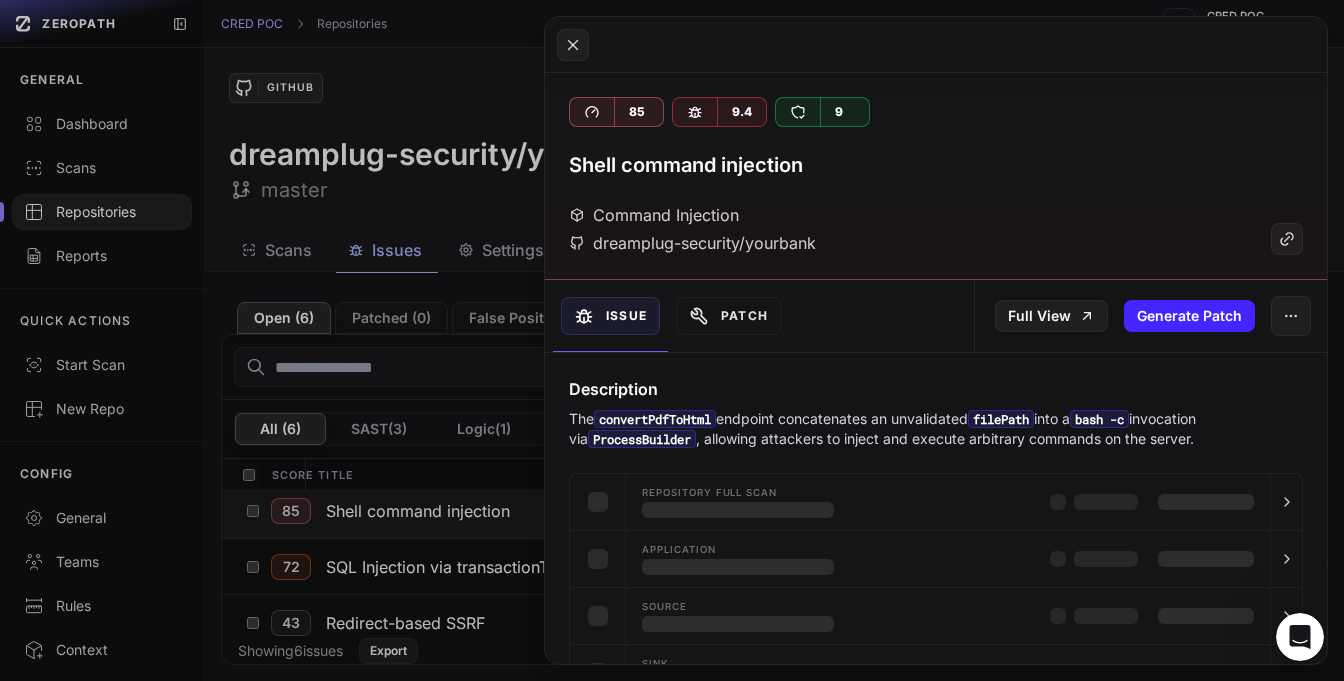 scroll, scrollTop: 56, scrollLeft: 0, axis: vertical 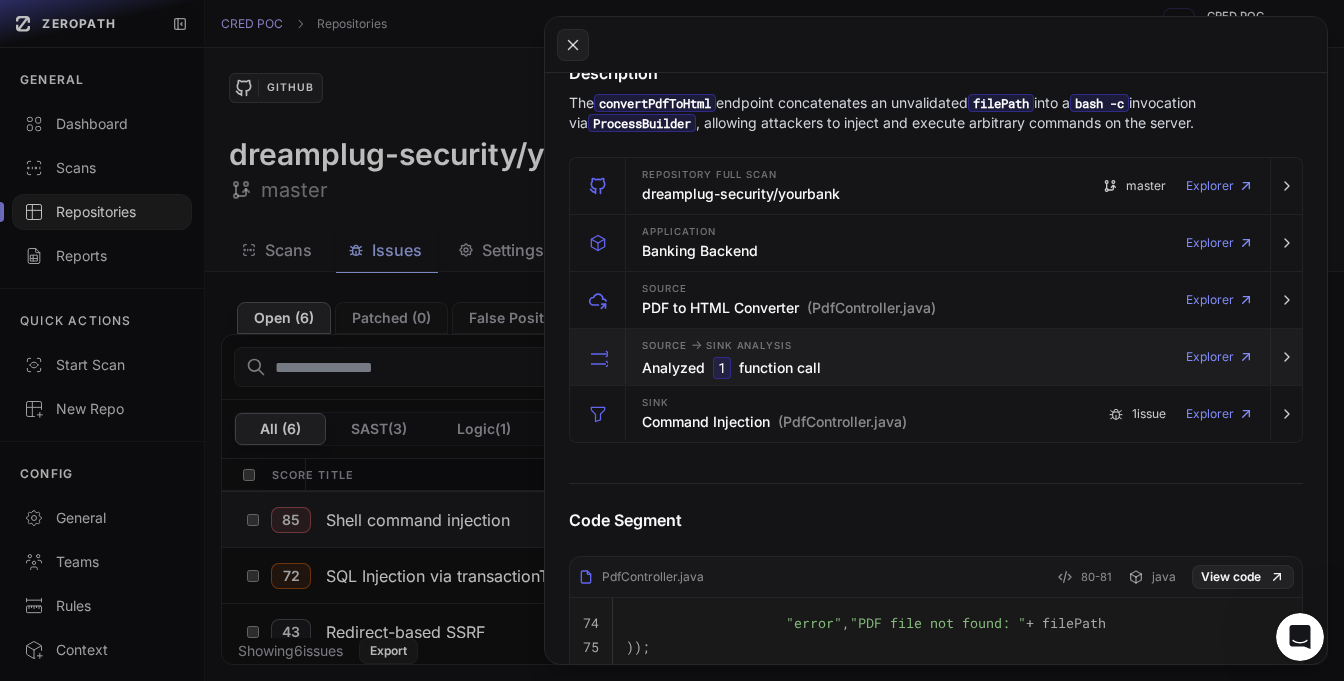 click on "Source    ->   Sink Analysis   Analyzed    1    function call   Explorer" at bounding box center (948, 357) 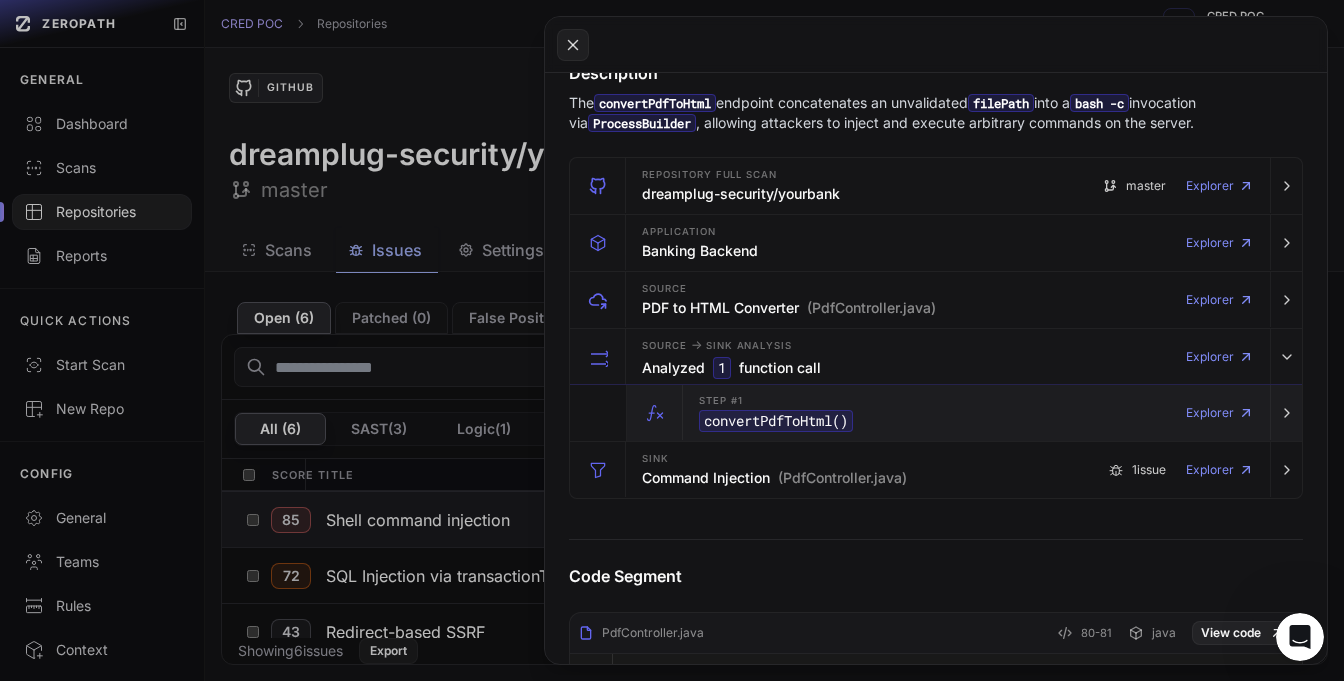 drag, startPoint x: 705, startPoint y: 421, endPoint x: 904, endPoint y: 421, distance: 199 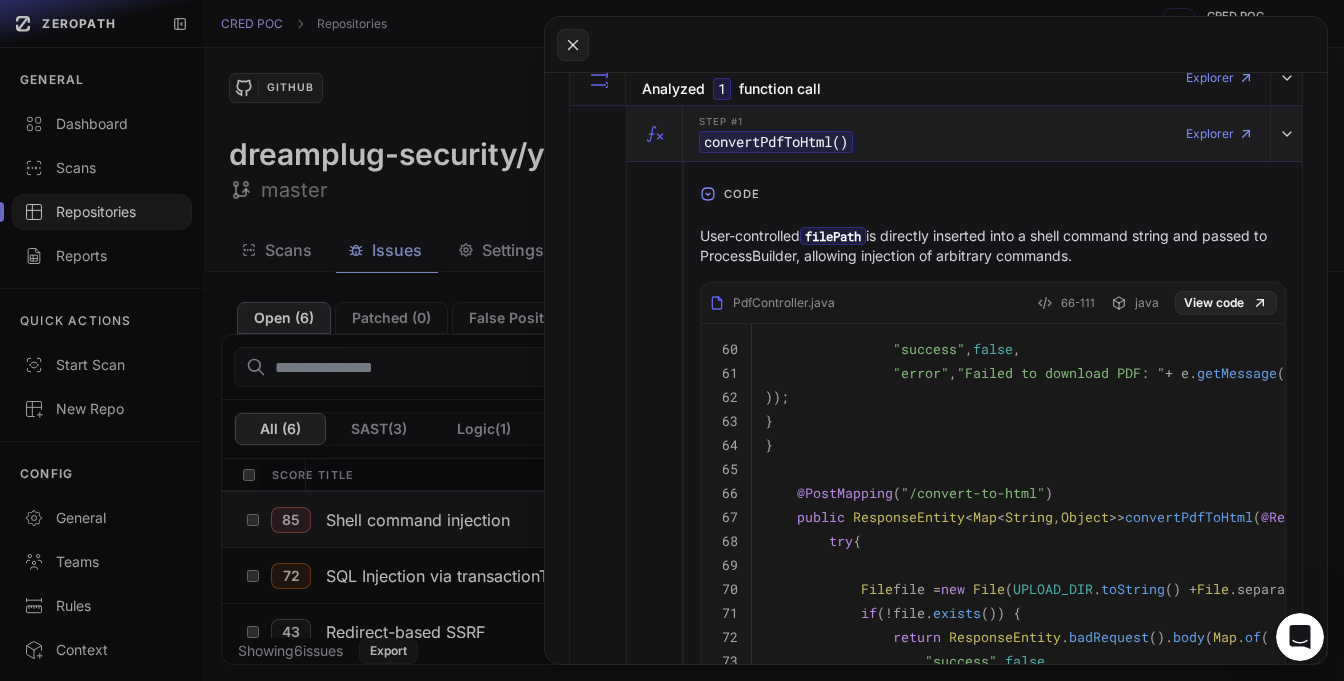 scroll, scrollTop: 596, scrollLeft: 0, axis: vertical 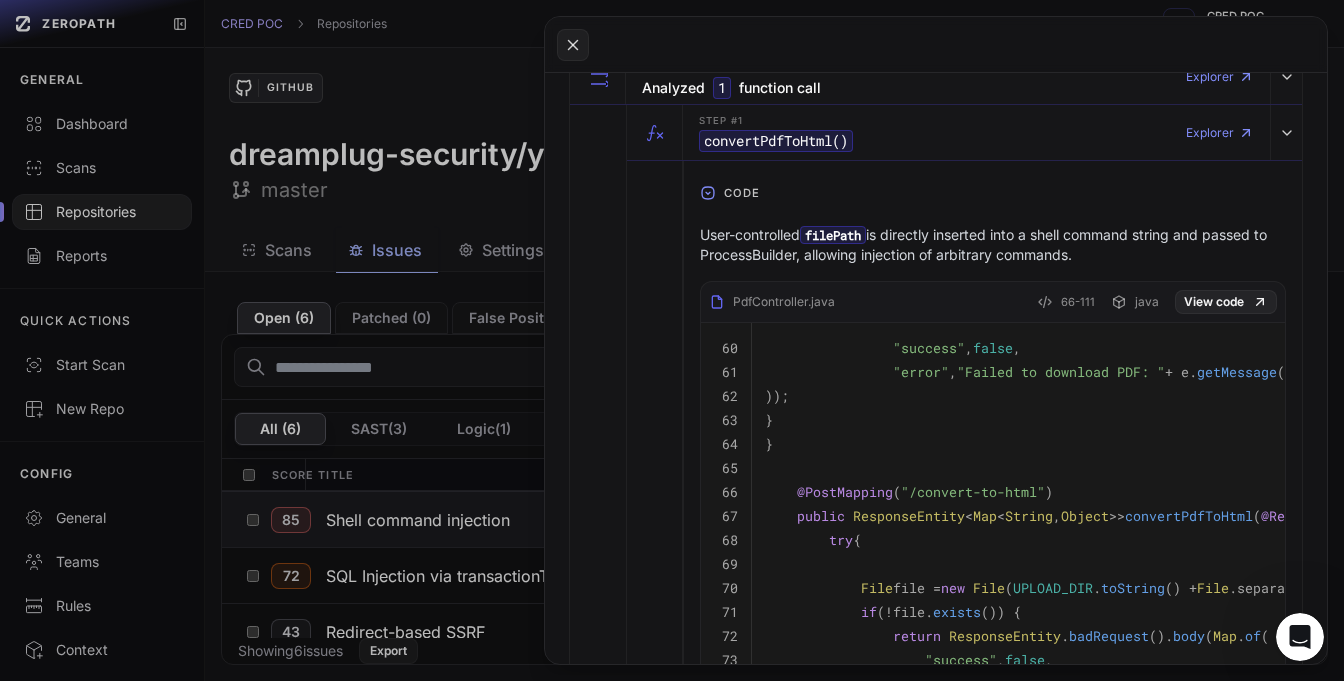 click on "User-controlled  filePath  is directly inserted into a shell command string and passed to ProcessBuilder, allowing injection of arbitrary commands." at bounding box center (993, 245) 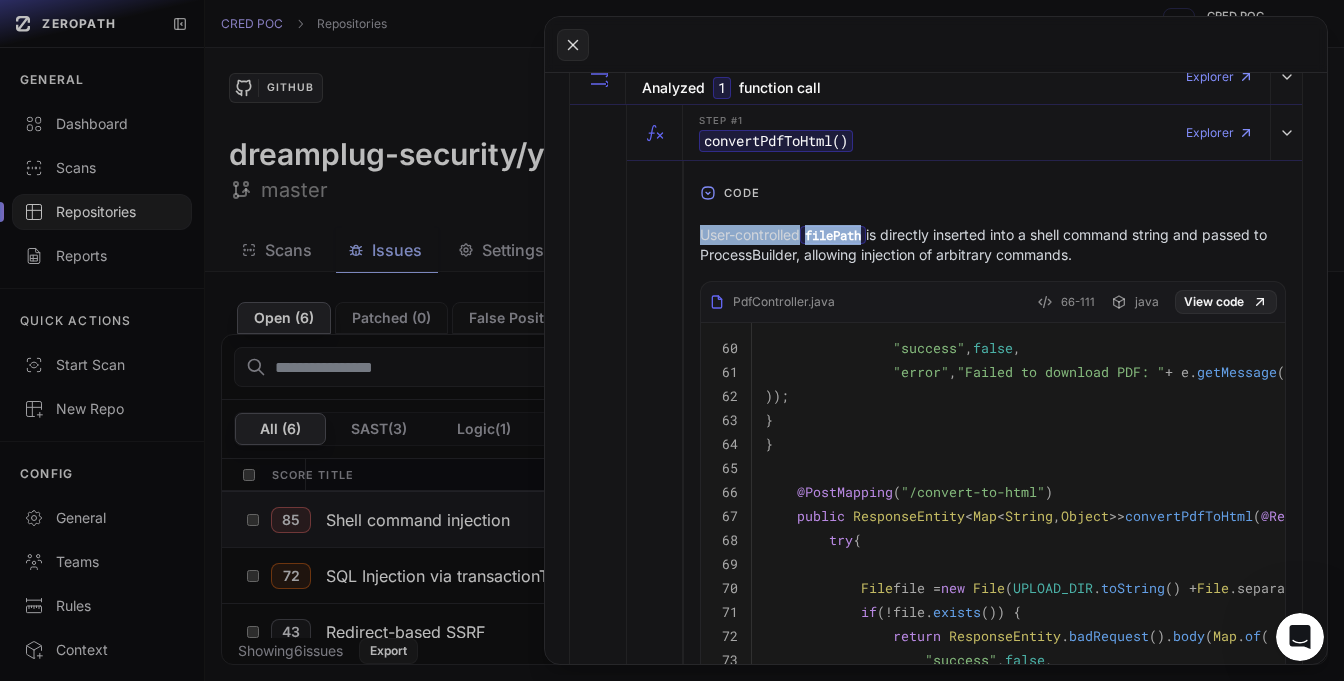 drag, startPoint x: 707, startPoint y: 239, endPoint x: 858, endPoint y: 239, distance: 151 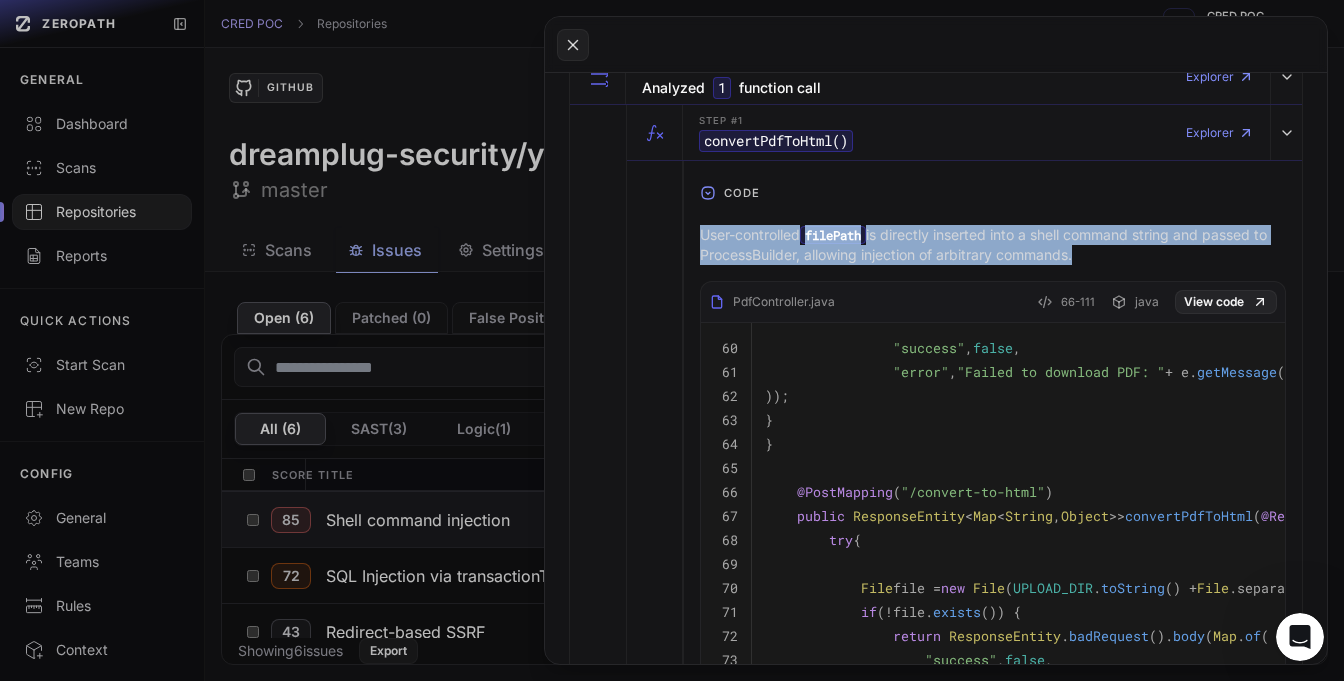 drag, startPoint x: 723, startPoint y: 239, endPoint x: 1180, endPoint y: 250, distance: 457.13235 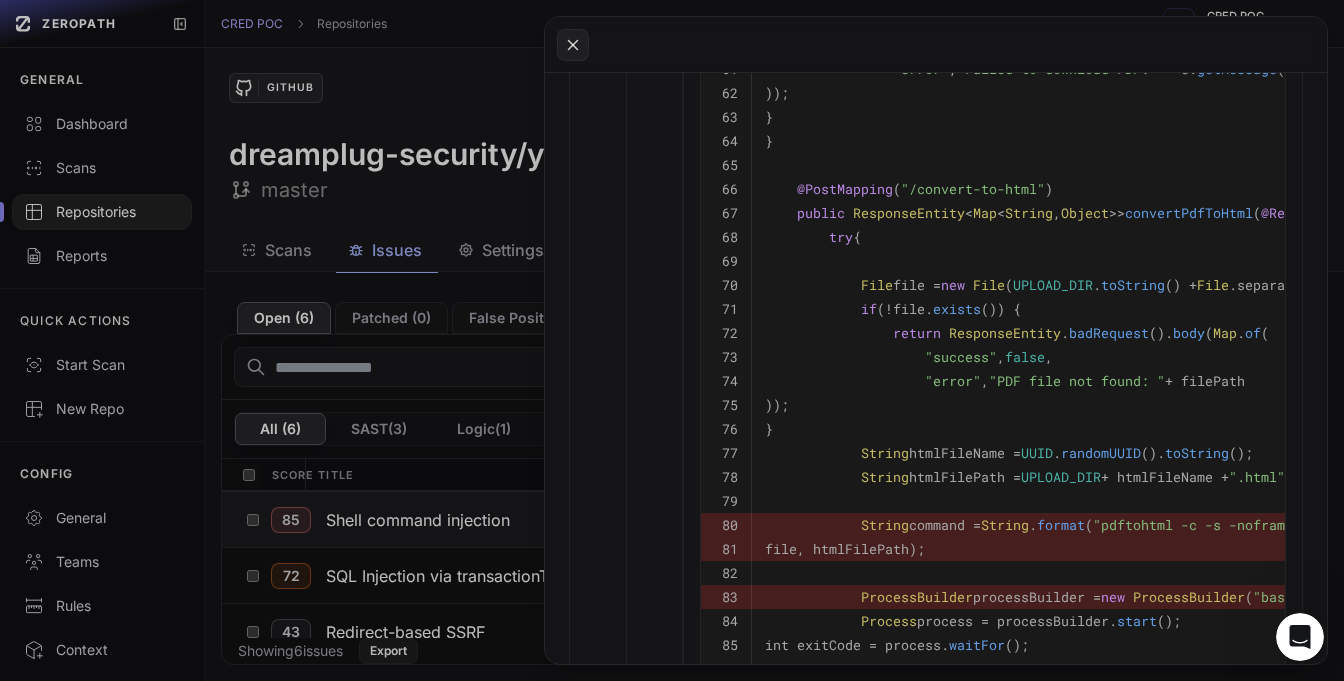 scroll, scrollTop: 980, scrollLeft: 0, axis: vertical 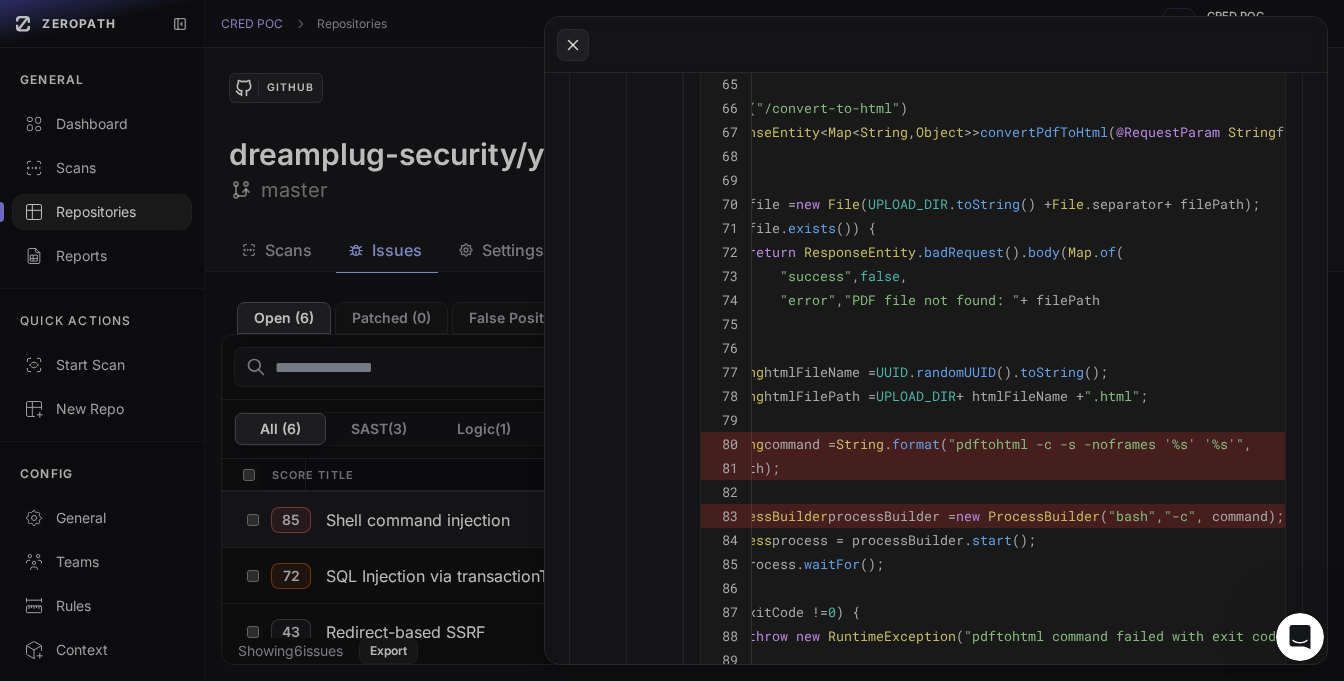 click at bounding box center [655, 580] 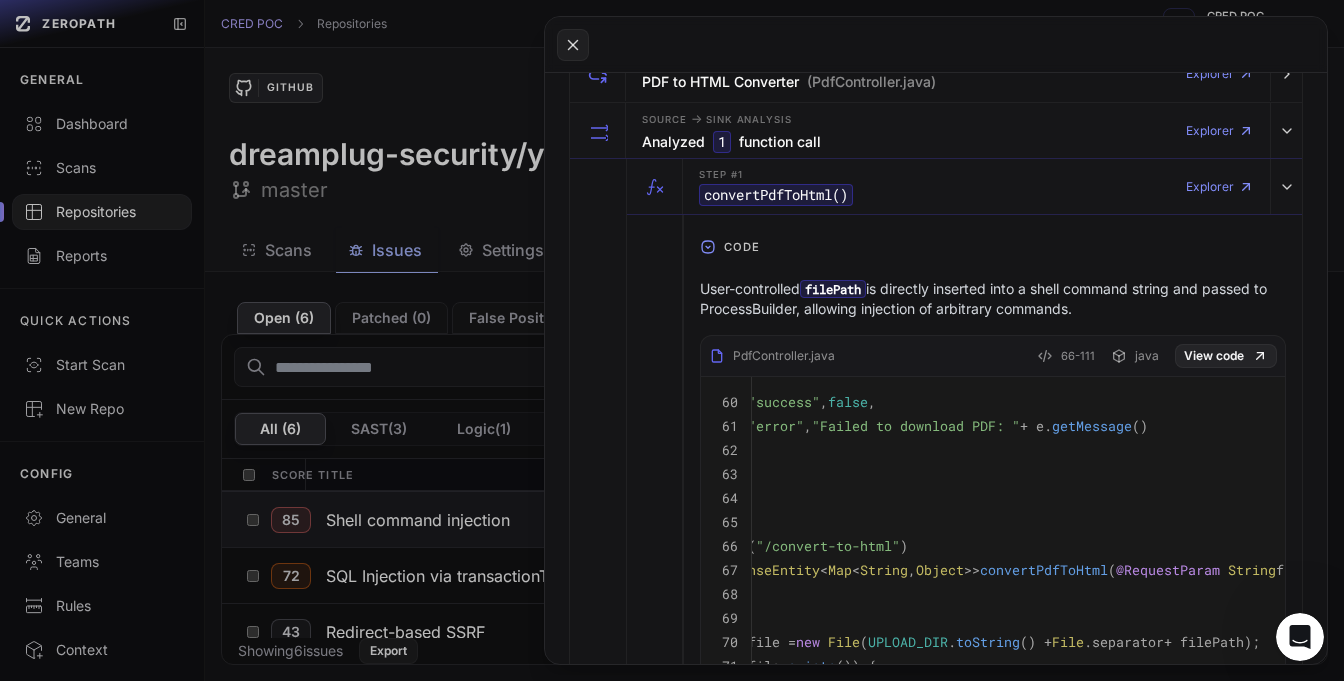 scroll, scrollTop: 351, scrollLeft: 0, axis: vertical 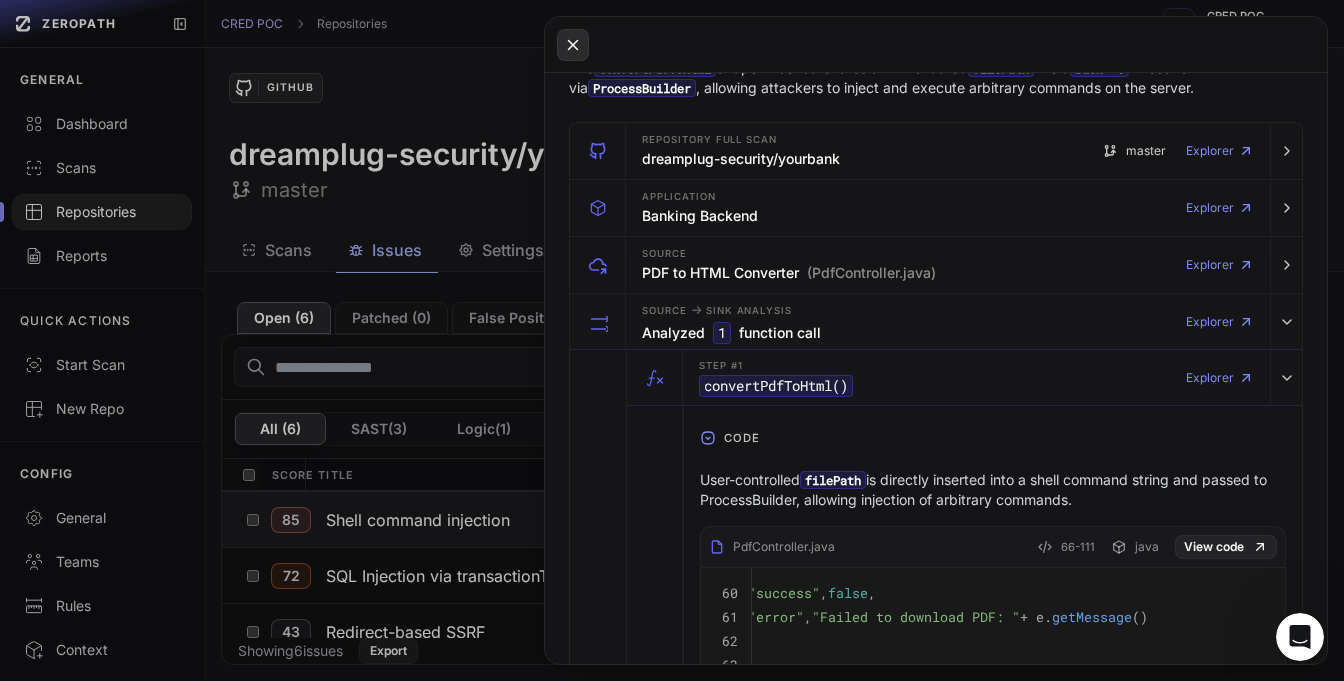 click at bounding box center [573, 45] 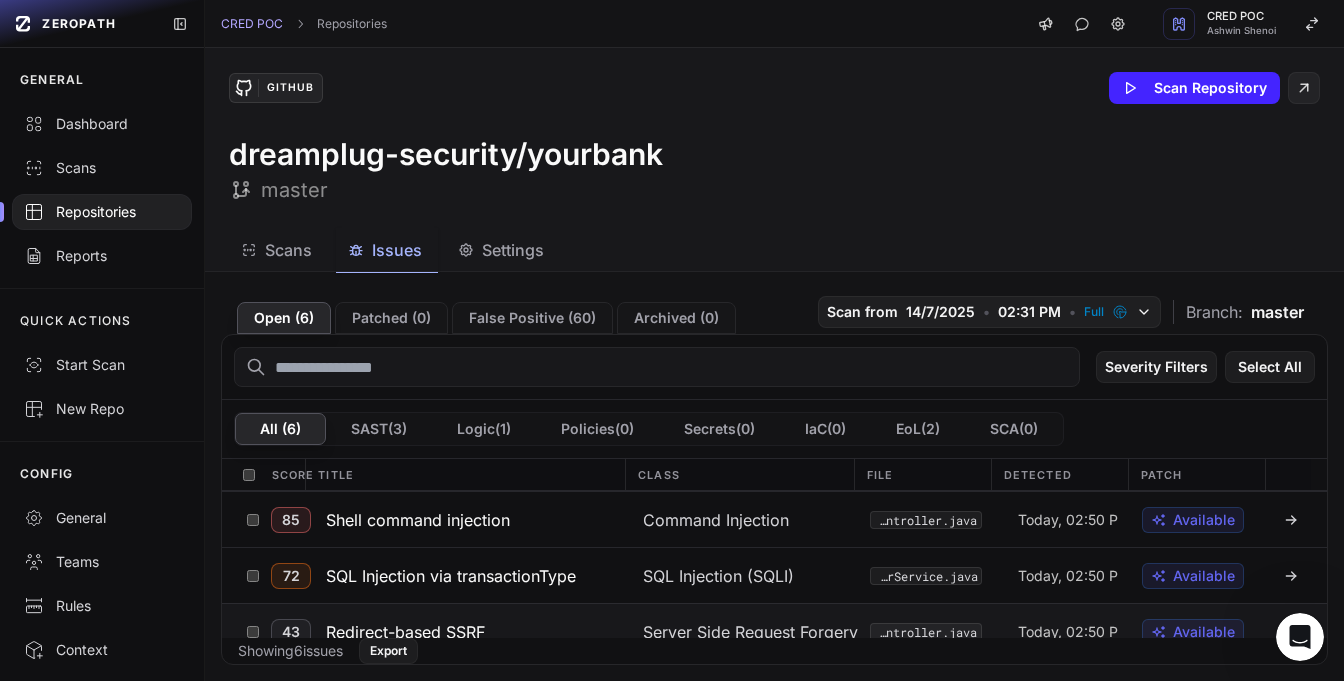 click on "Redirect-based SSRF" at bounding box center (405, 632) 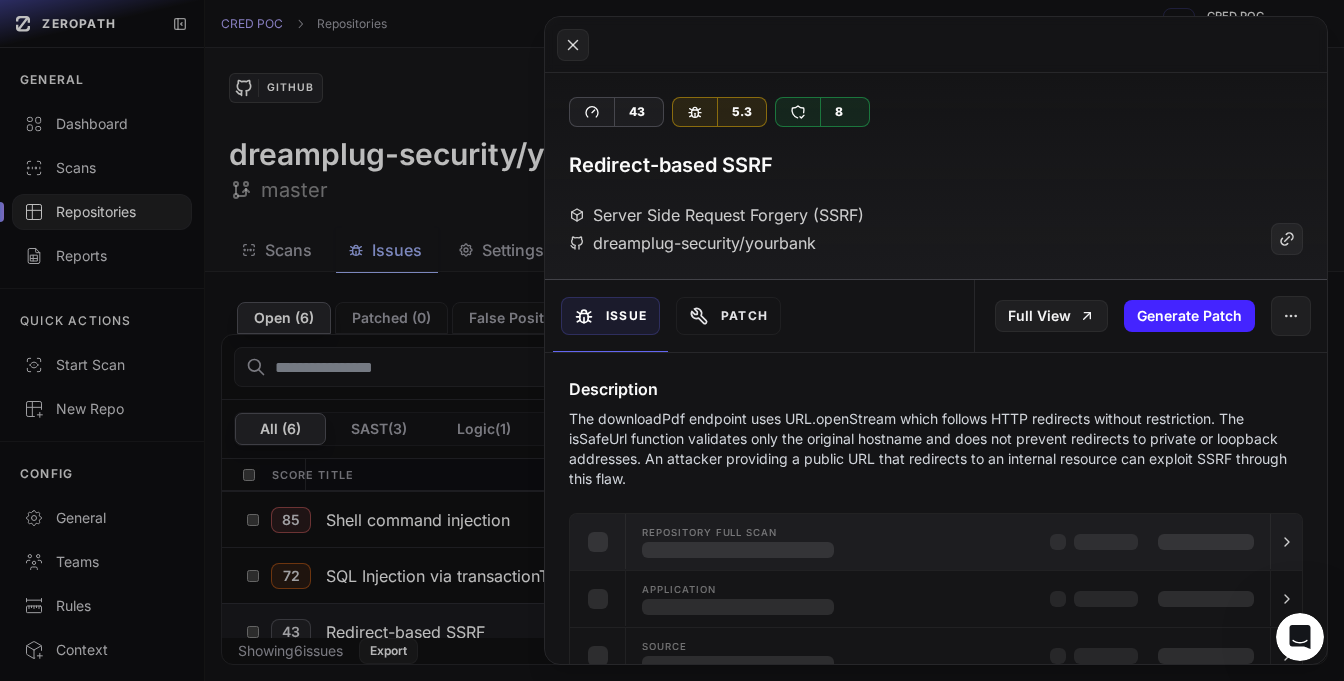 scroll, scrollTop: 77, scrollLeft: 0, axis: vertical 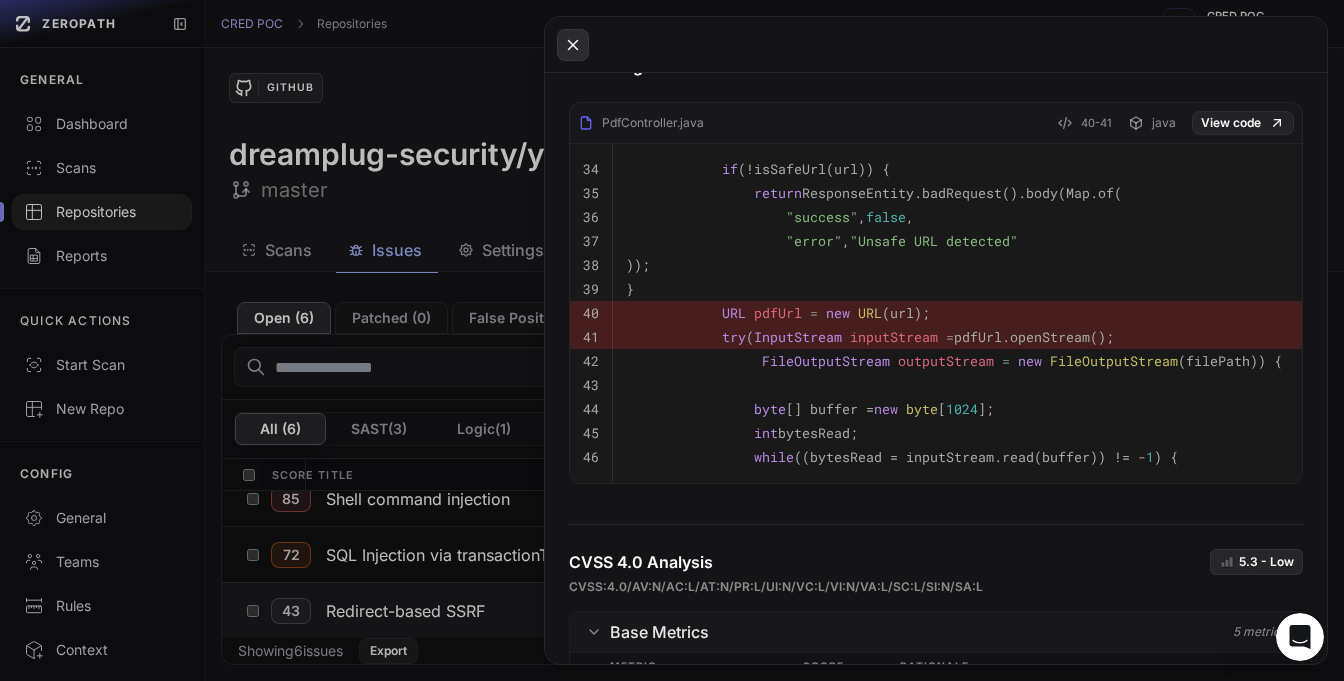 click 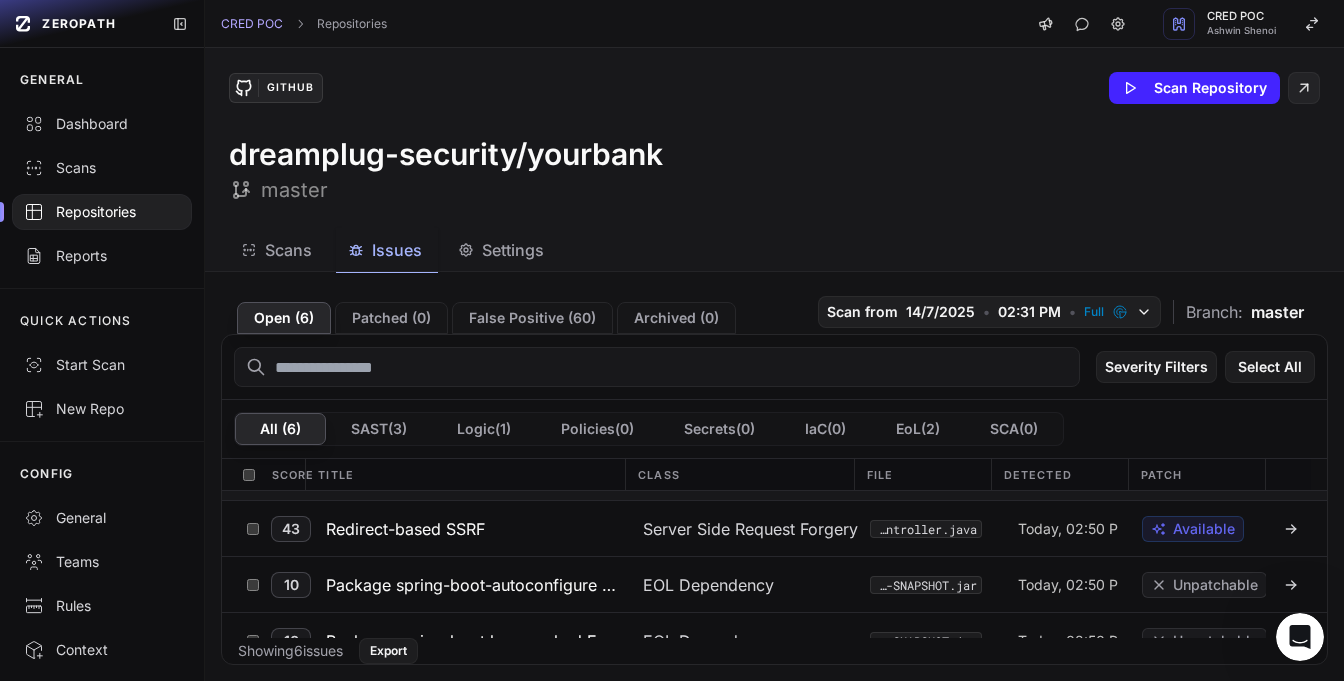 scroll, scrollTop: 171, scrollLeft: 0, axis: vertical 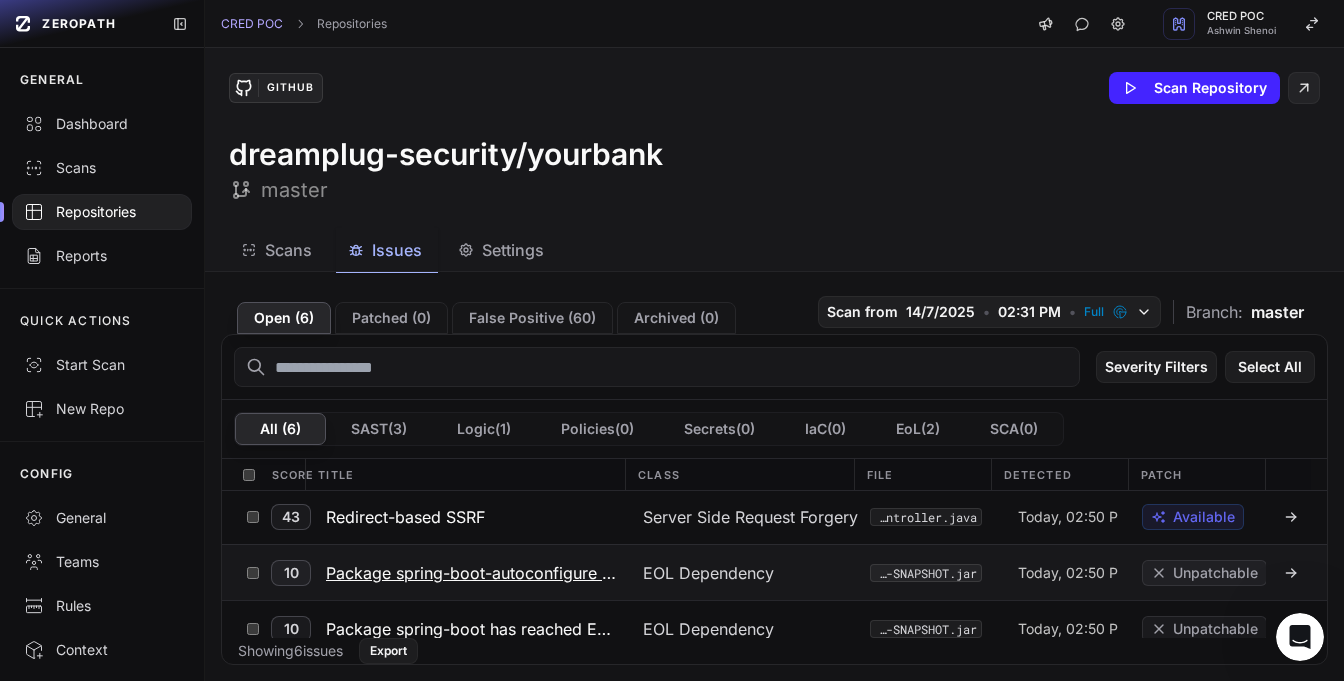 click on "Package spring-boot-autoconfigure has reached End-of-Life" at bounding box center (472, 573) 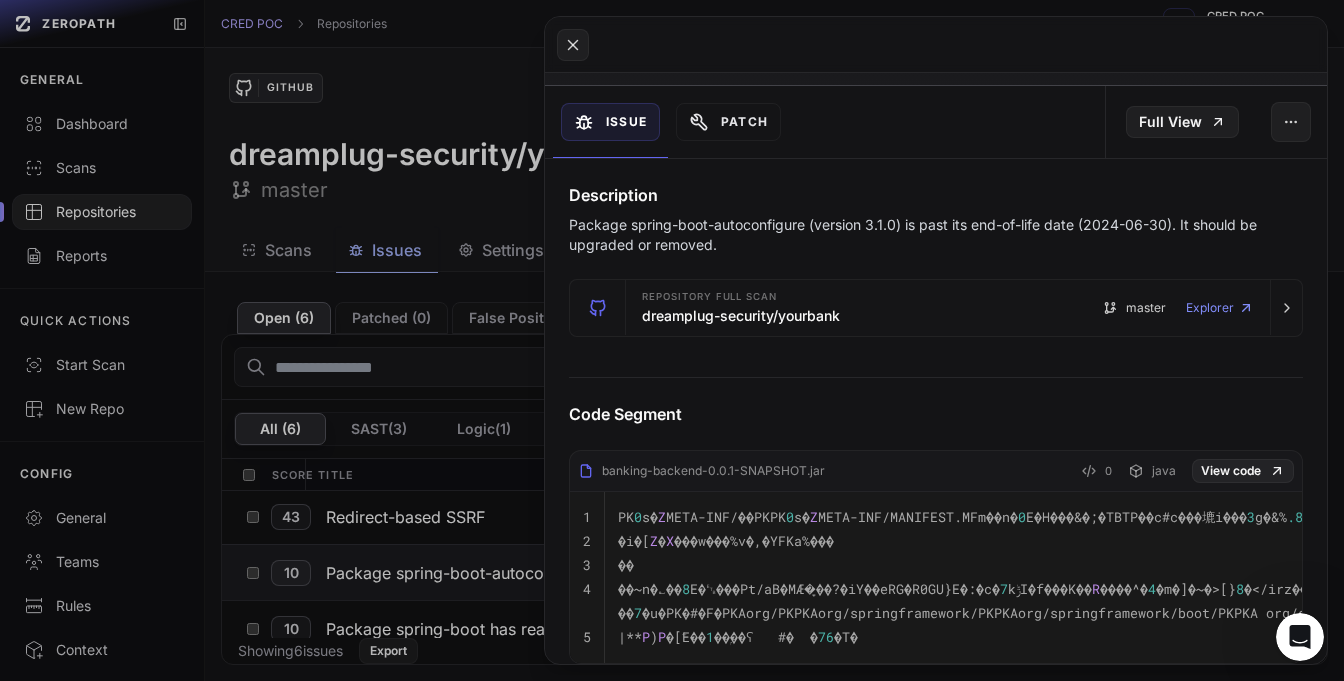 scroll, scrollTop: 194, scrollLeft: 0, axis: vertical 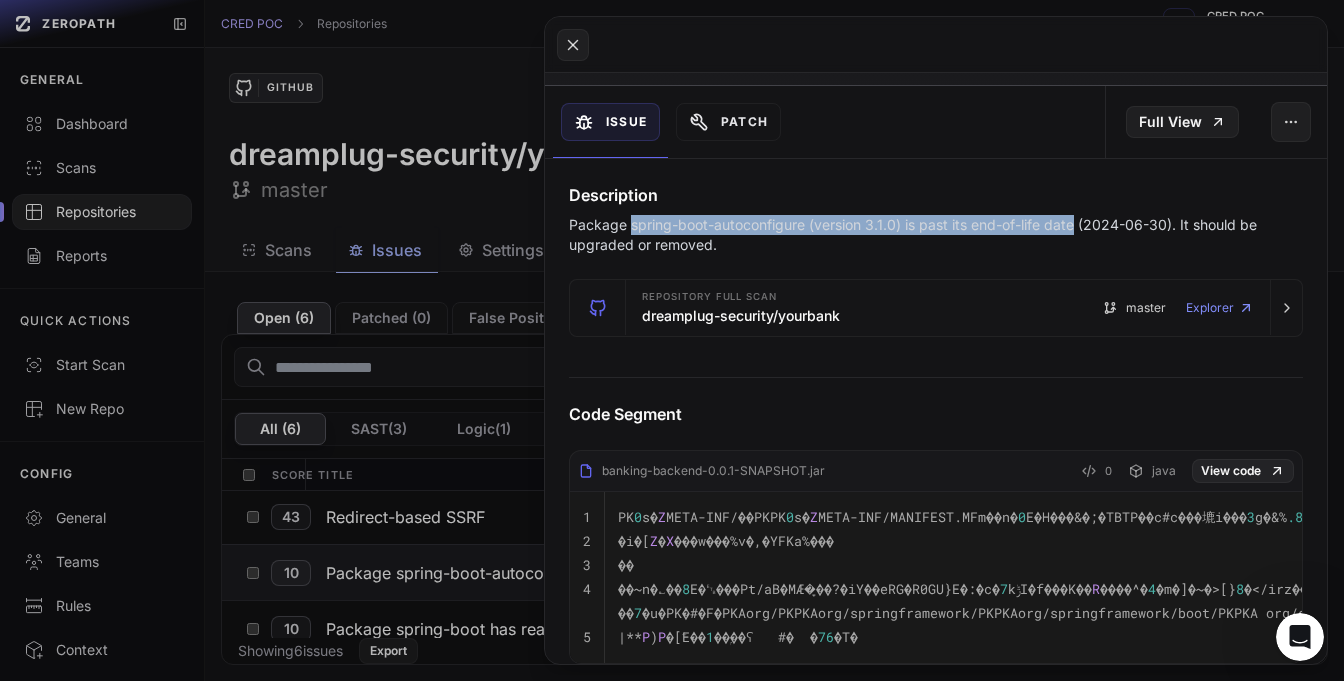 drag, startPoint x: 656, startPoint y: 218, endPoint x: 1059, endPoint y: 218, distance: 403 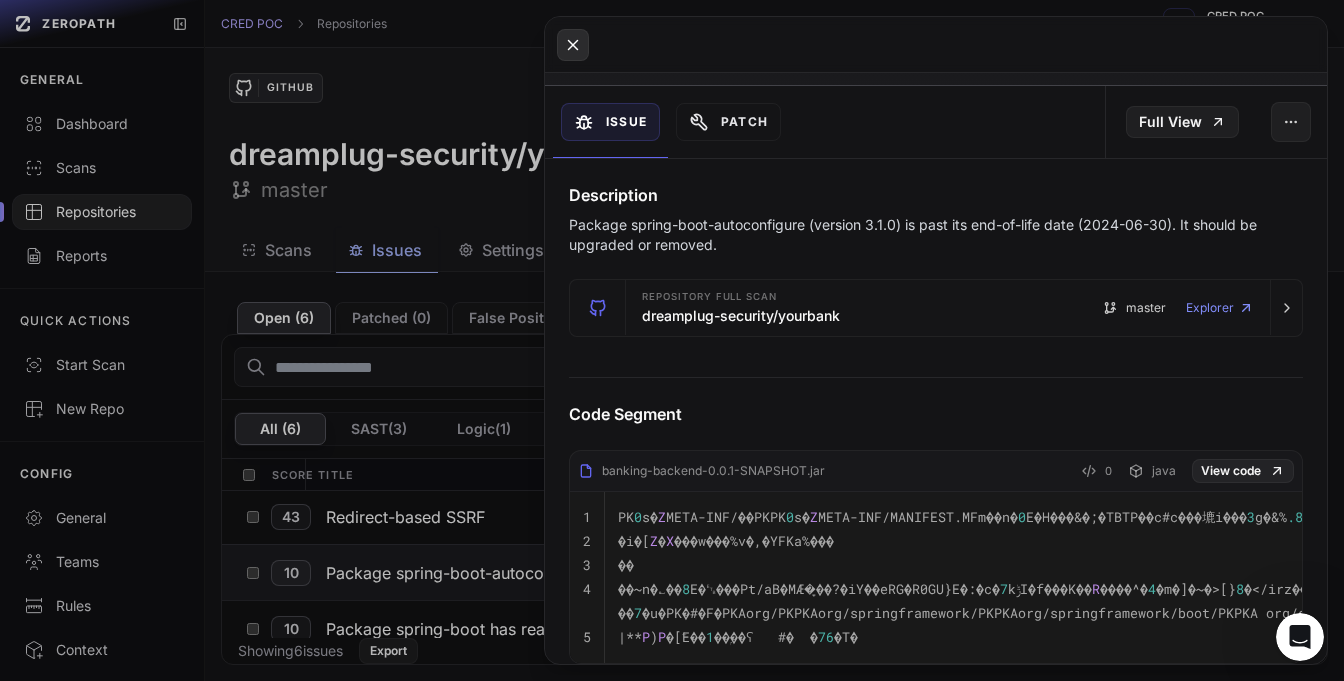 click 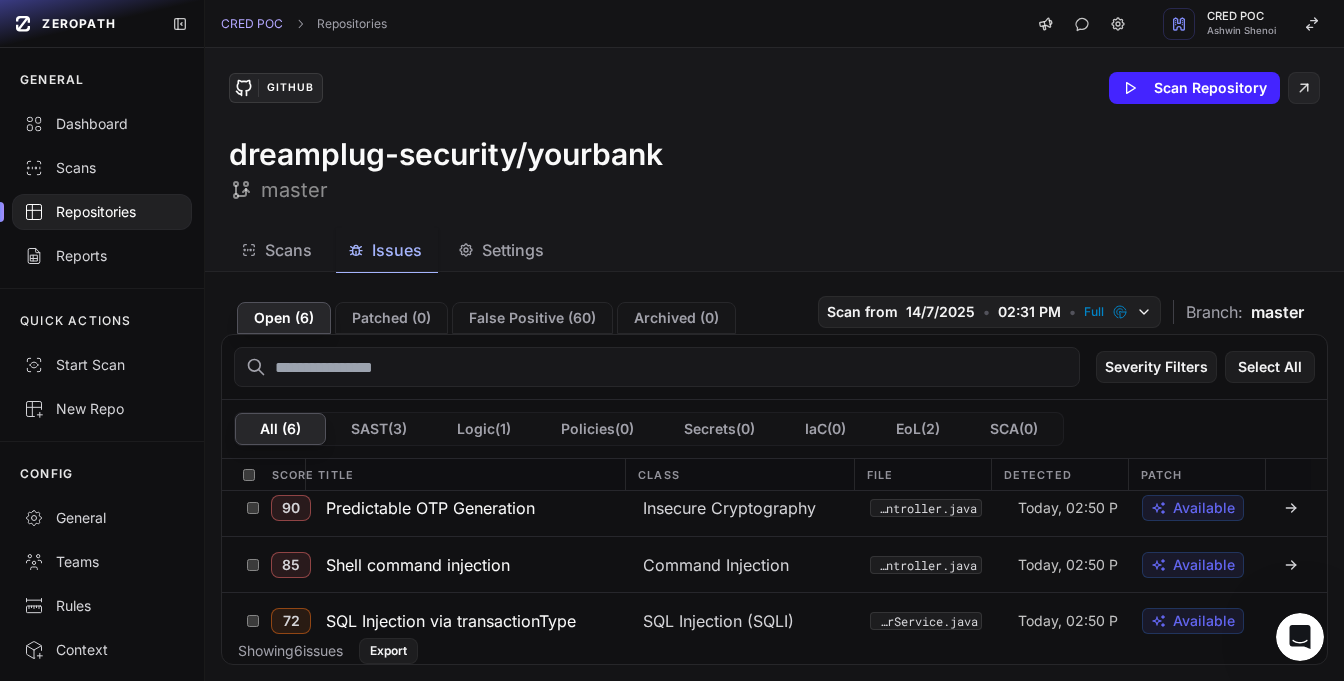 scroll, scrollTop: 0, scrollLeft: 0, axis: both 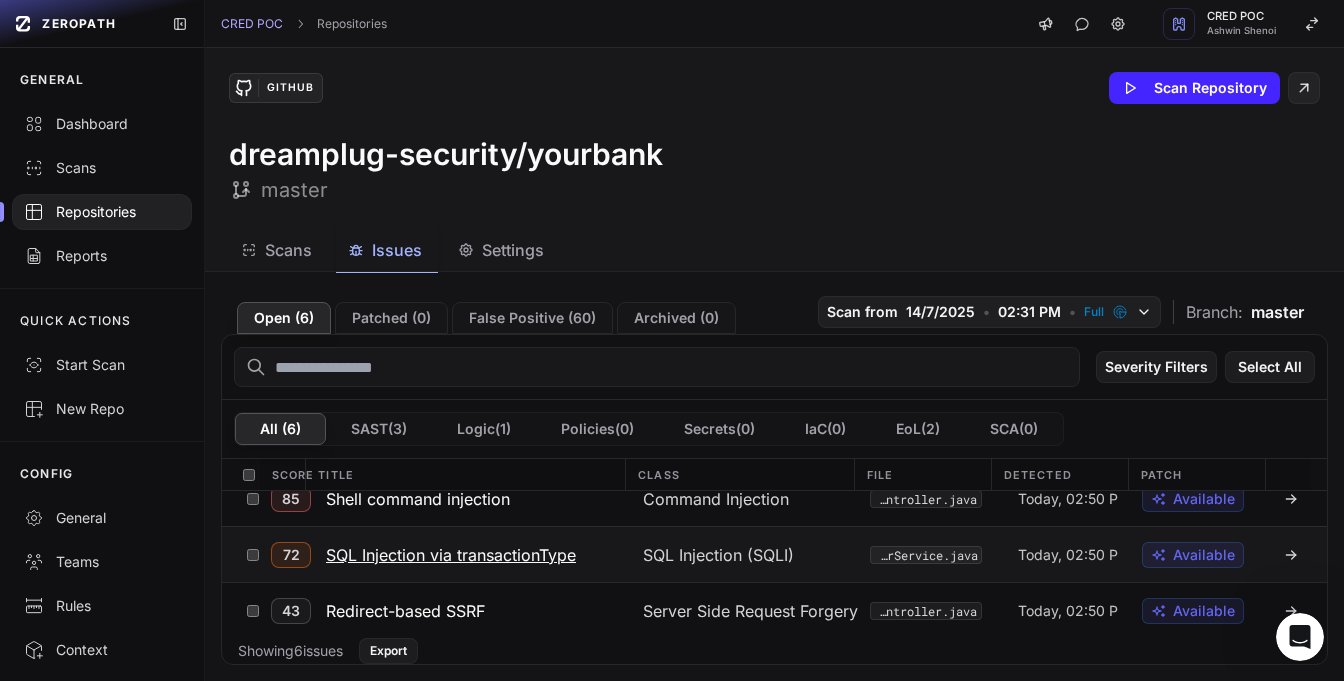 click on "SQL Injection via transactionType" at bounding box center (451, 555) 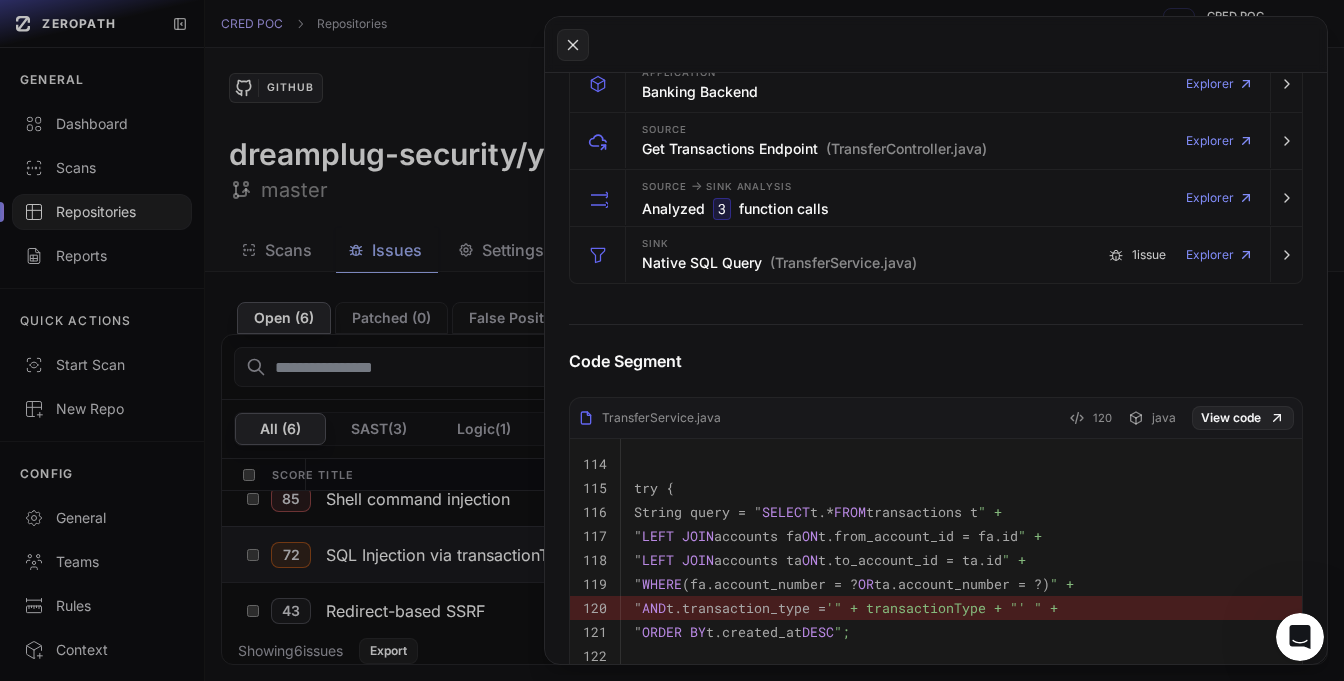 scroll, scrollTop: 574, scrollLeft: 0, axis: vertical 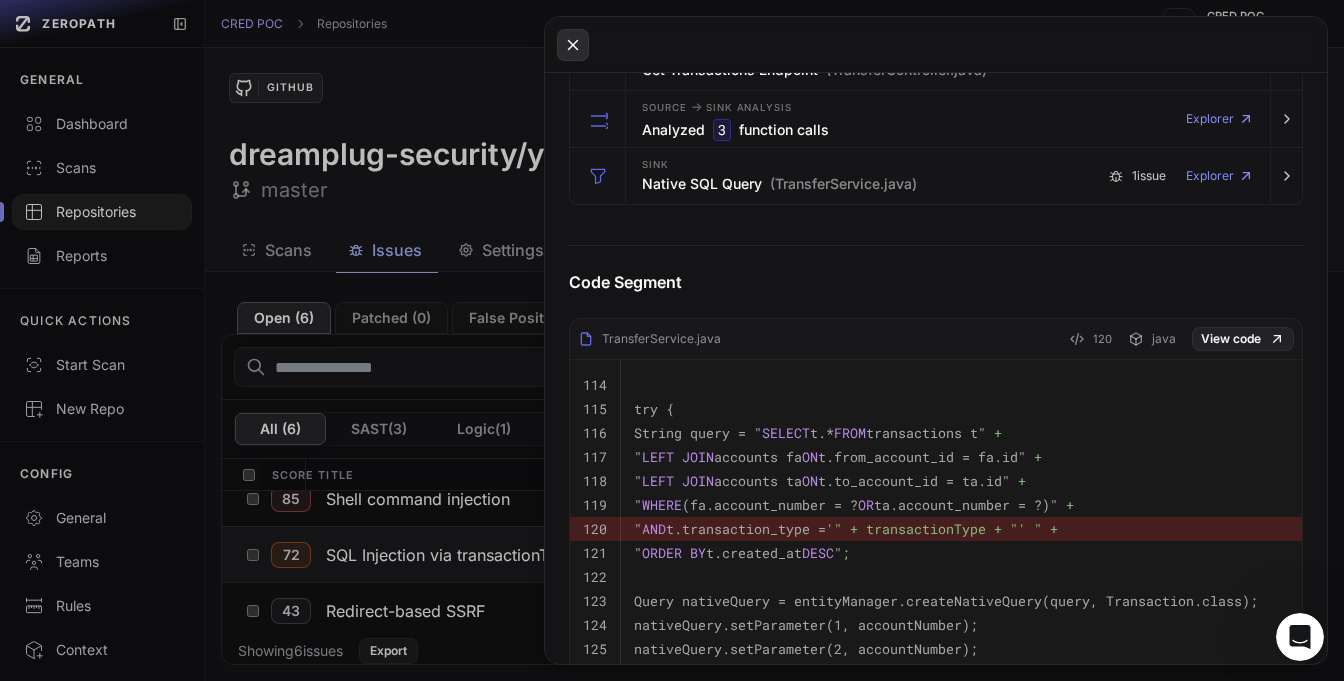 click 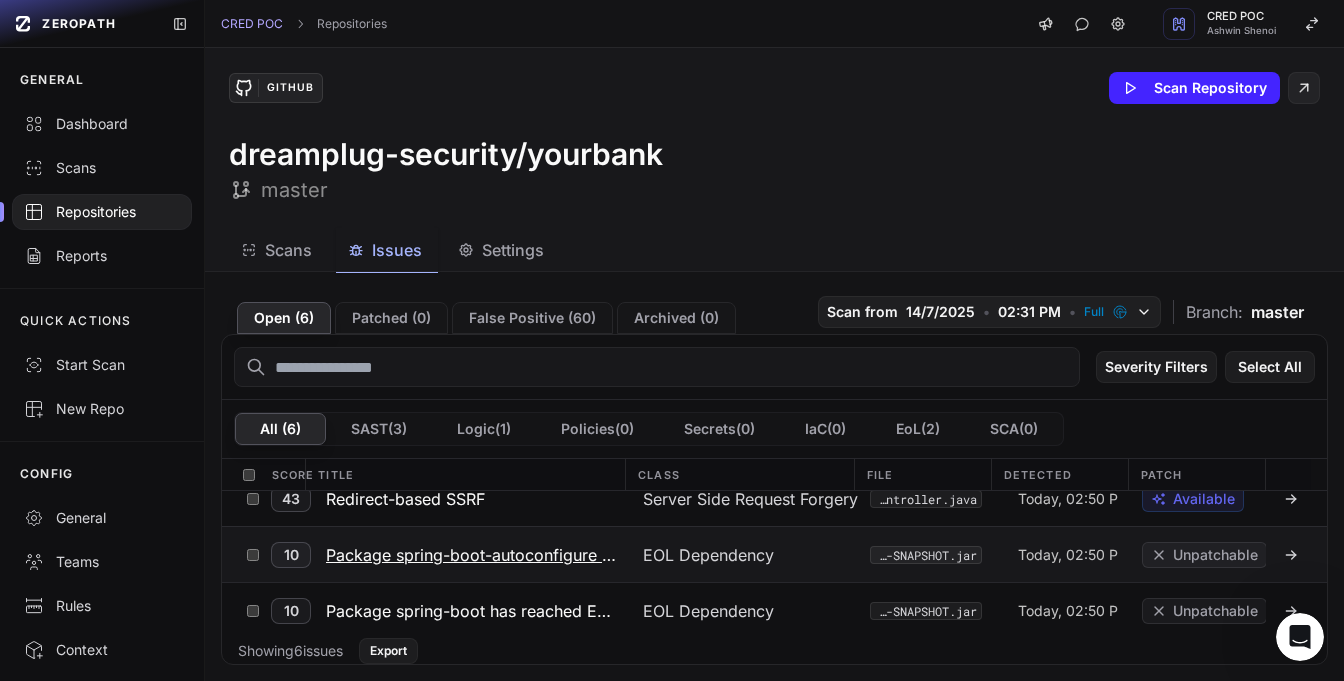 scroll, scrollTop: 189, scrollLeft: 0, axis: vertical 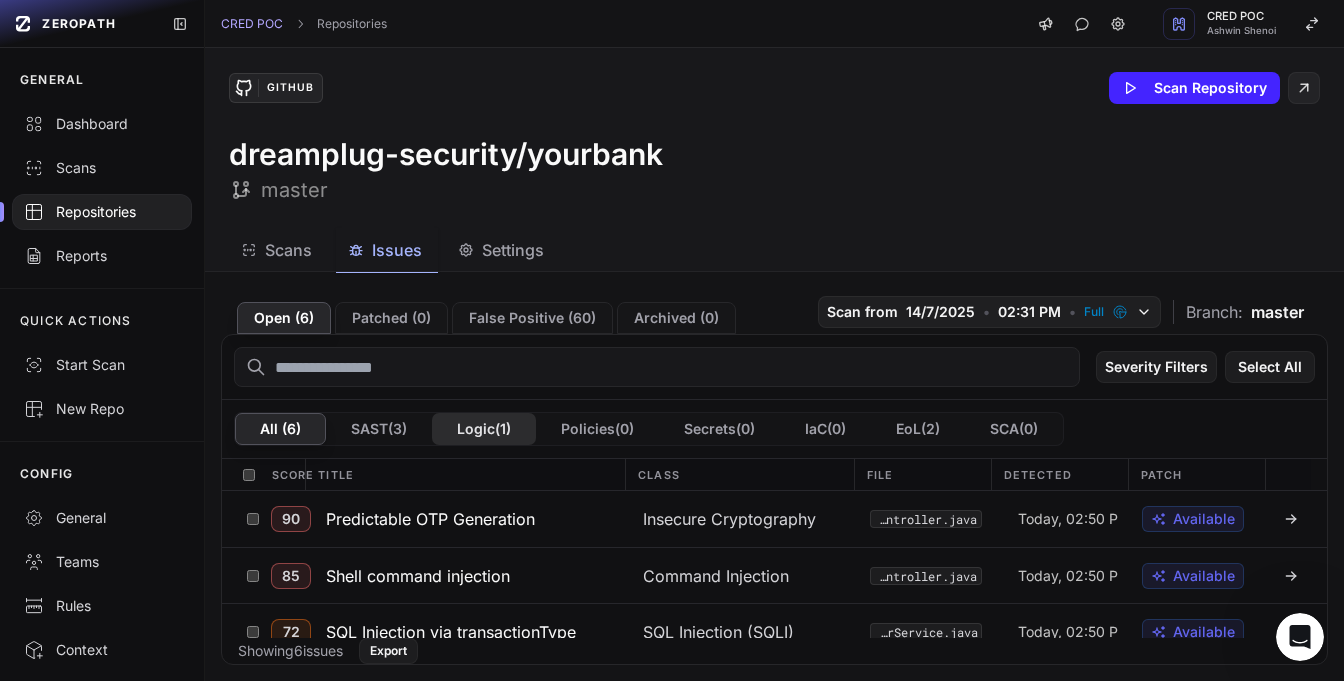 click on "Logic  ( 1 )" at bounding box center (484, 429) 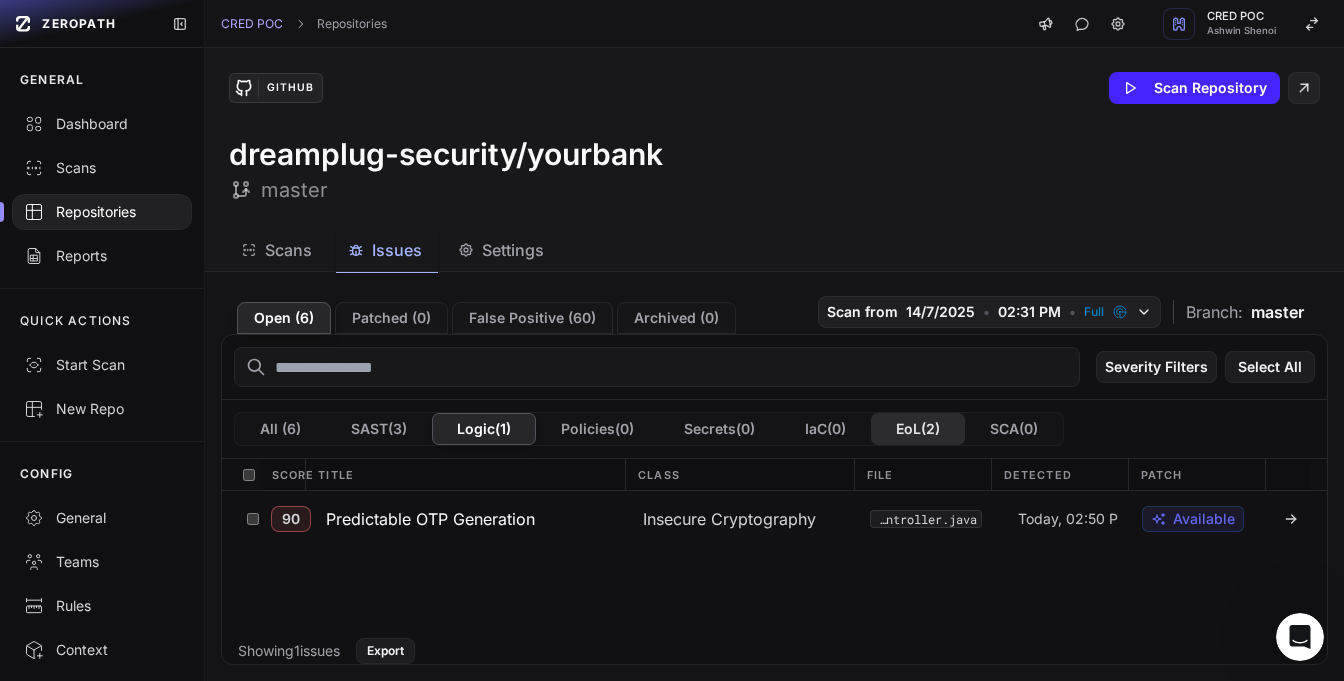 click on "EoL  ( 2 )" at bounding box center [918, 429] 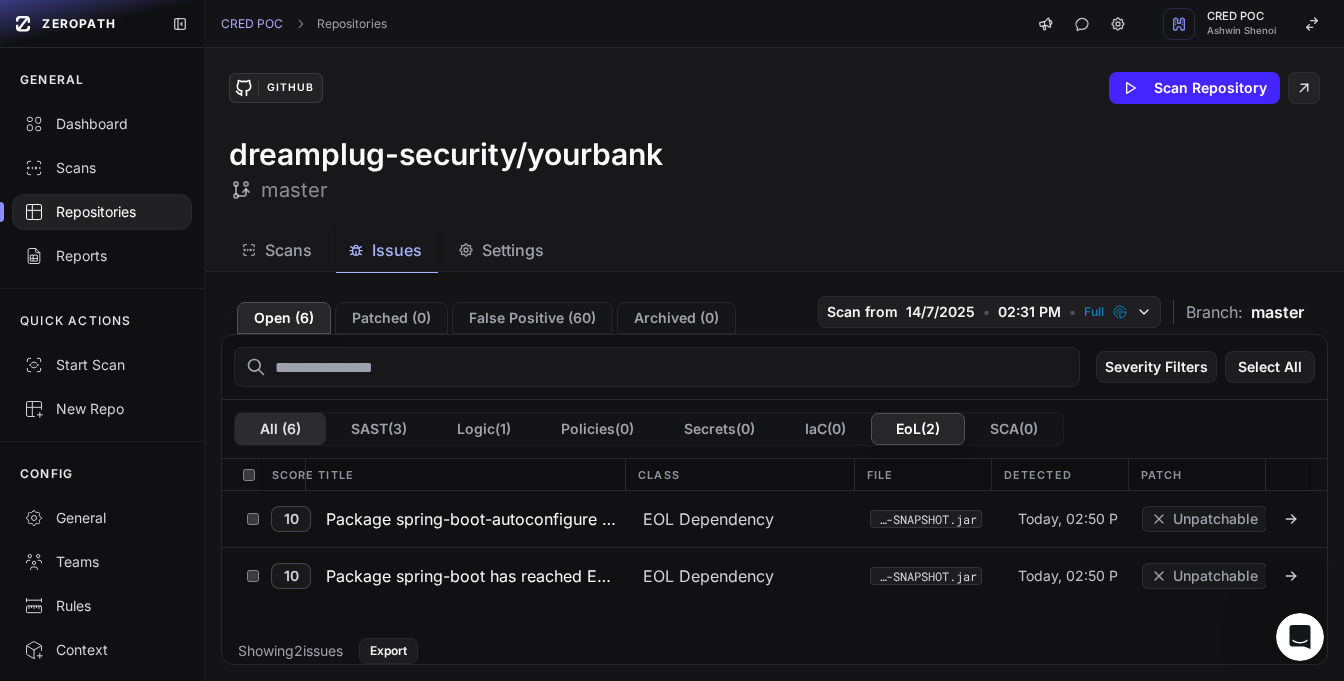 click on "All ( 6 )" at bounding box center [280, 429] 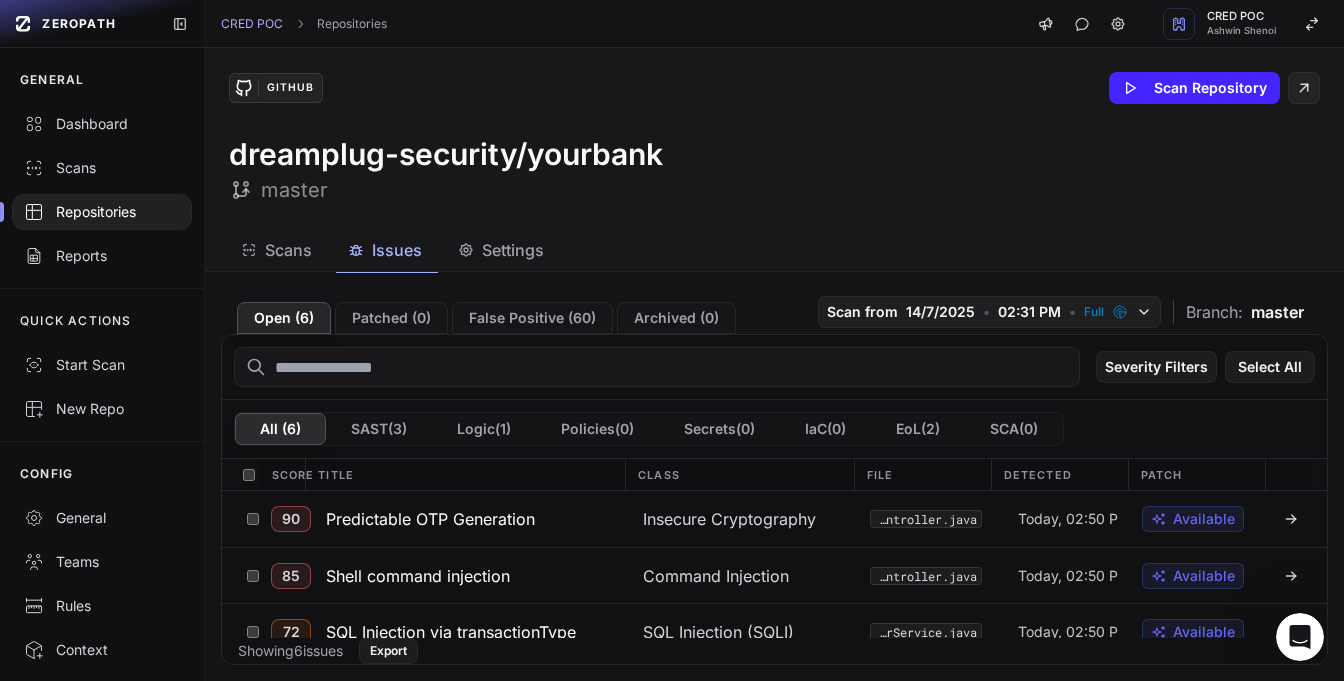 scroll, scrollTop: 0, scrollLeft: -1, axis: horizontal 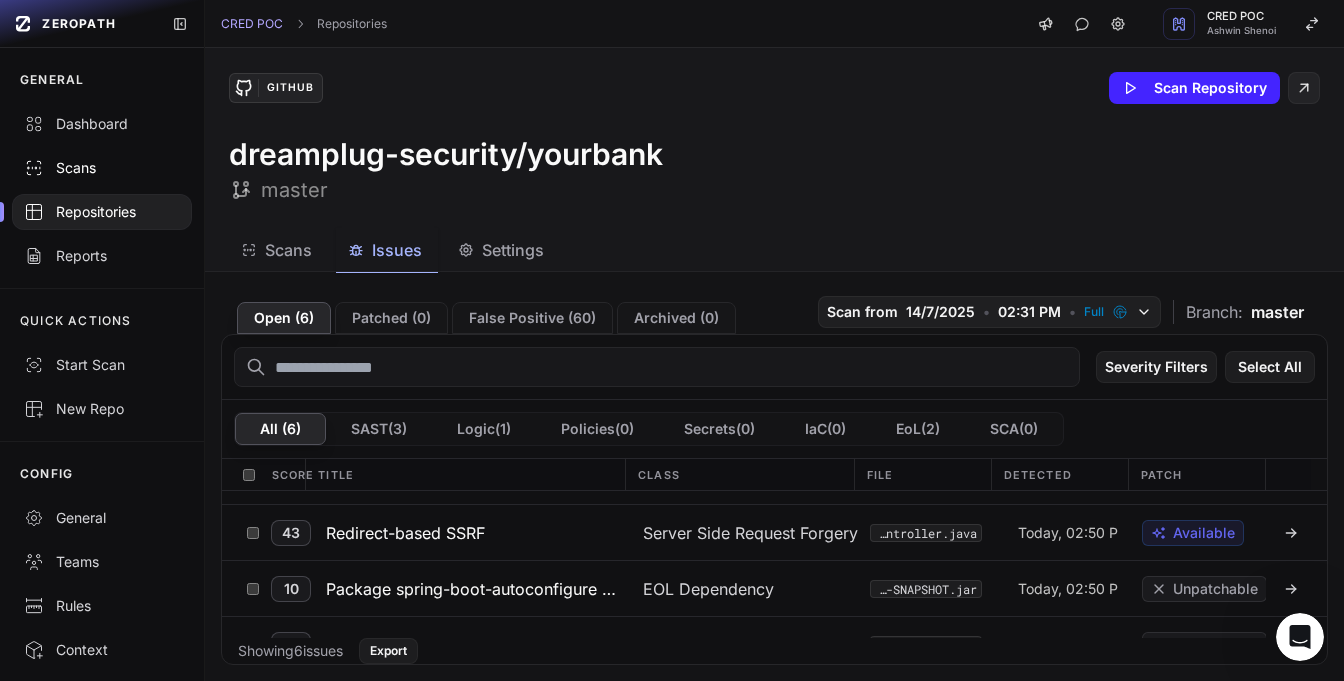 click on "Scans" at bounding box center [102, 168] 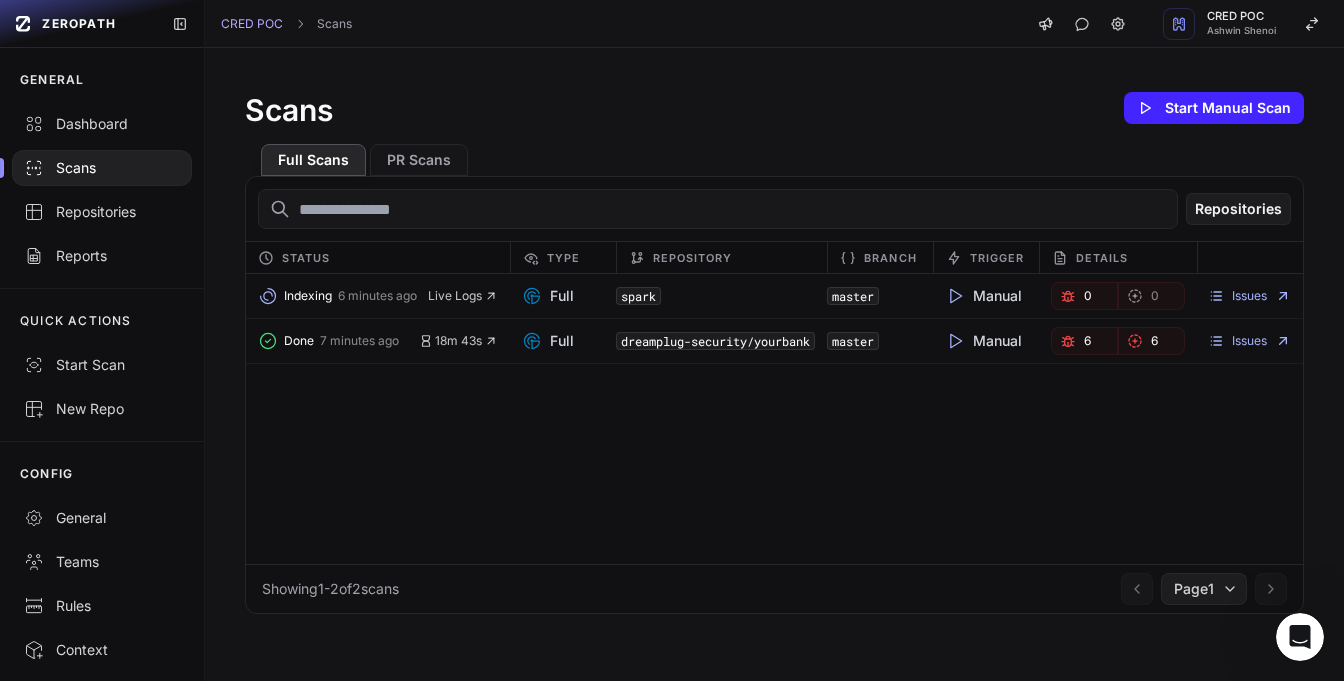 click on "Scans
Start Manual Scan" at bounding box center [774, 108] 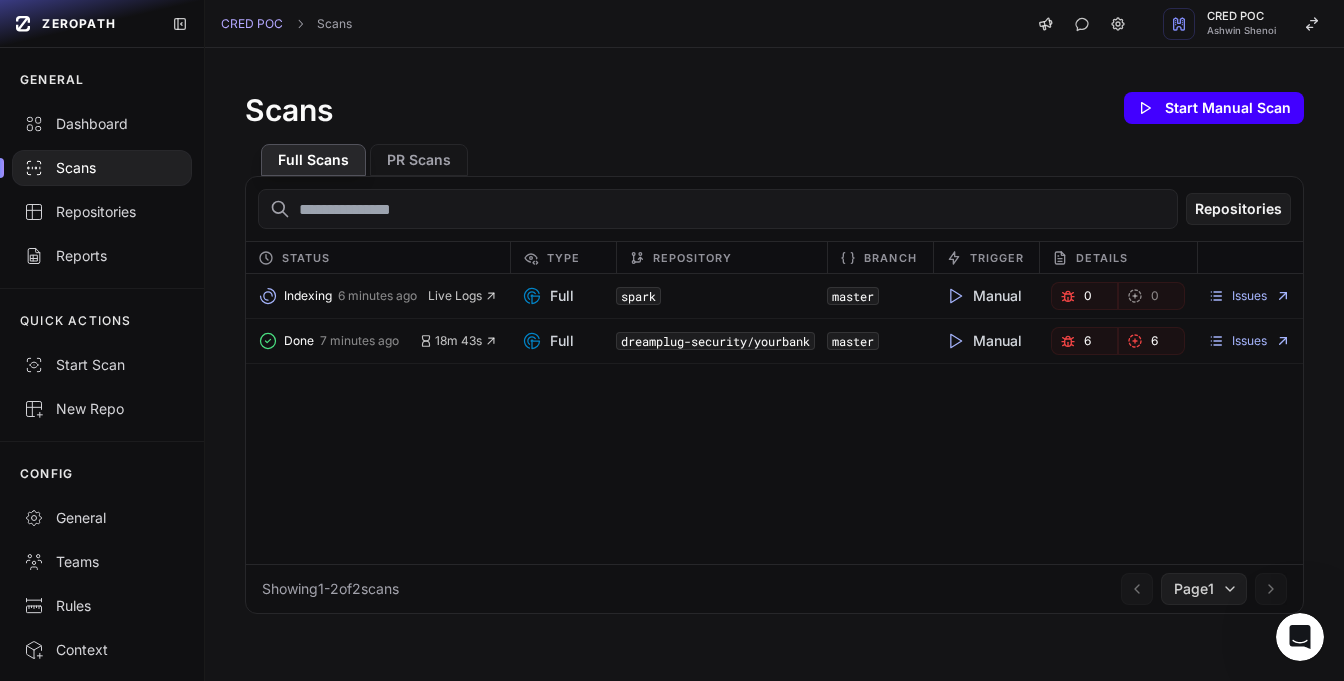 click on "Start Manual Scan" at bounding box center [1214, 108] 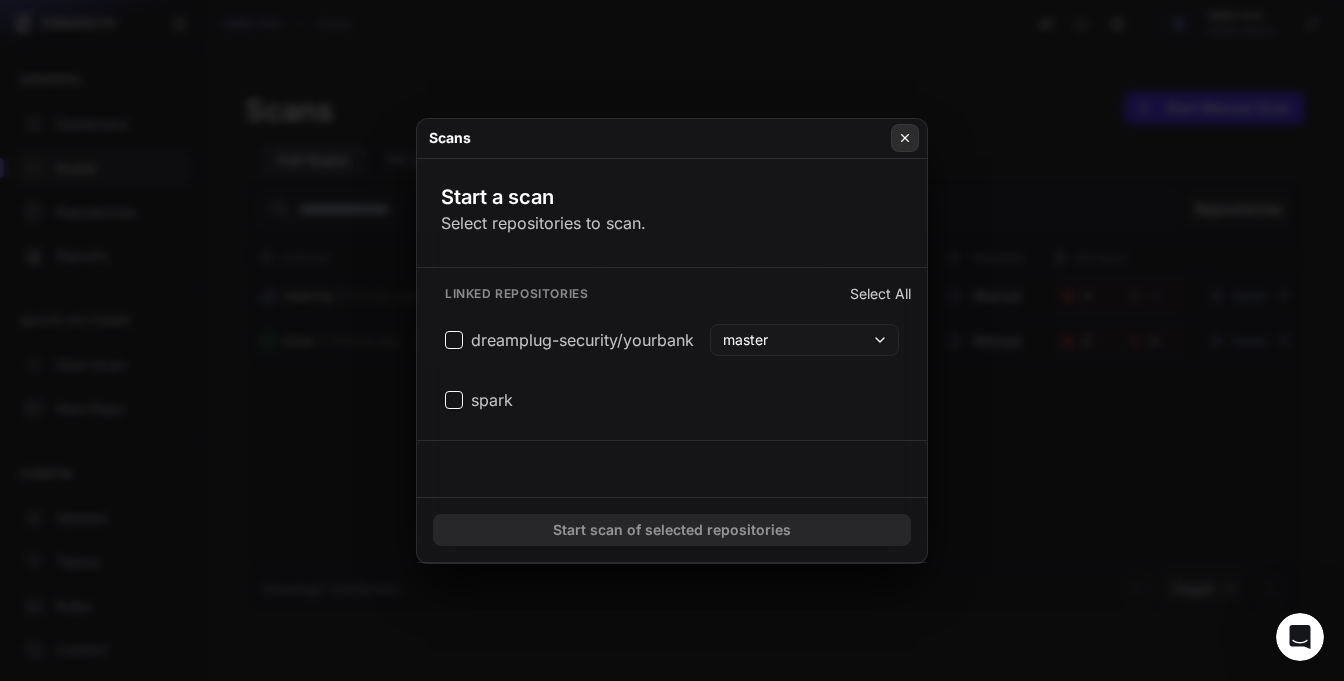 click 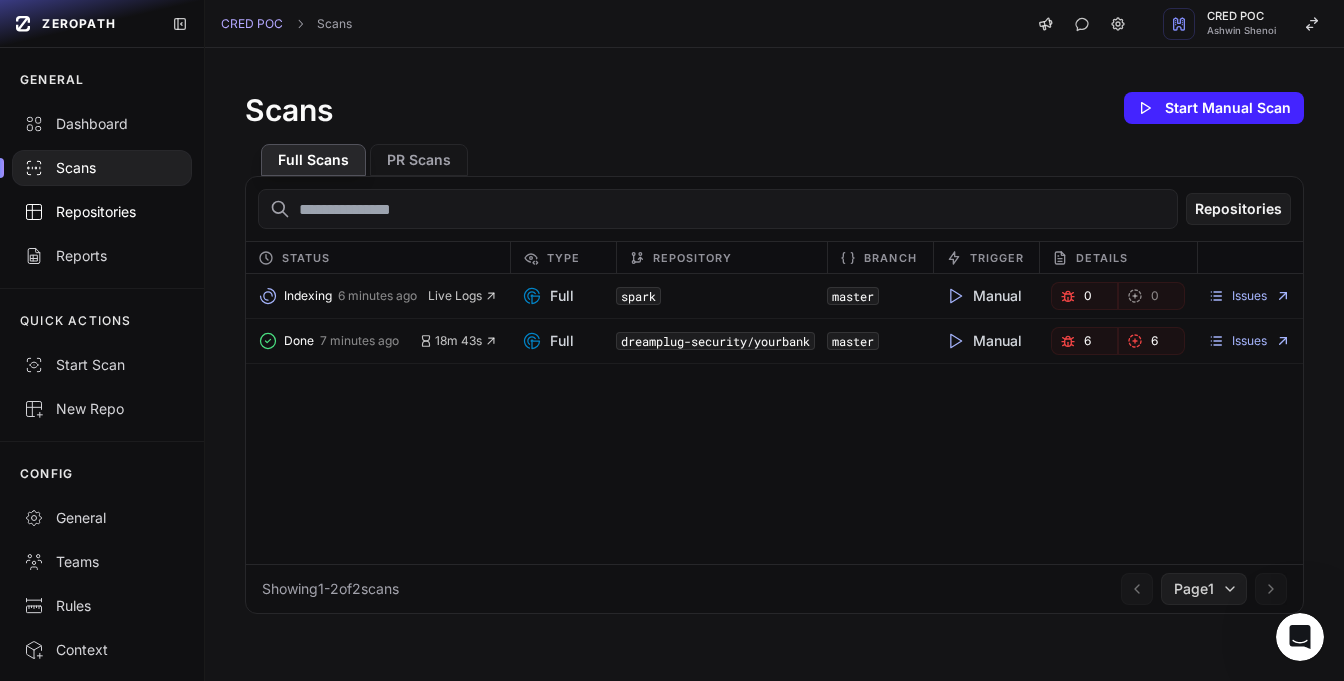 click on "Repositories" at bounding box center (102, 212) 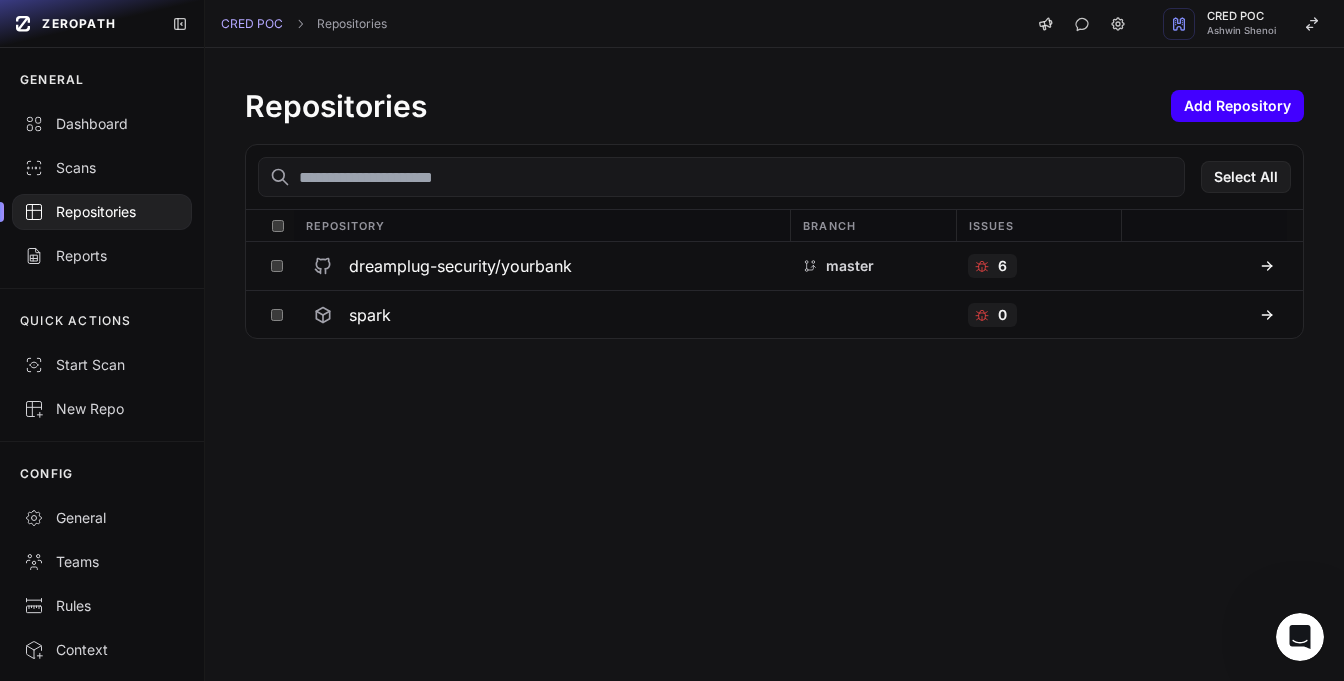 click on "Add Repository" at bounding box center [1237, 106] 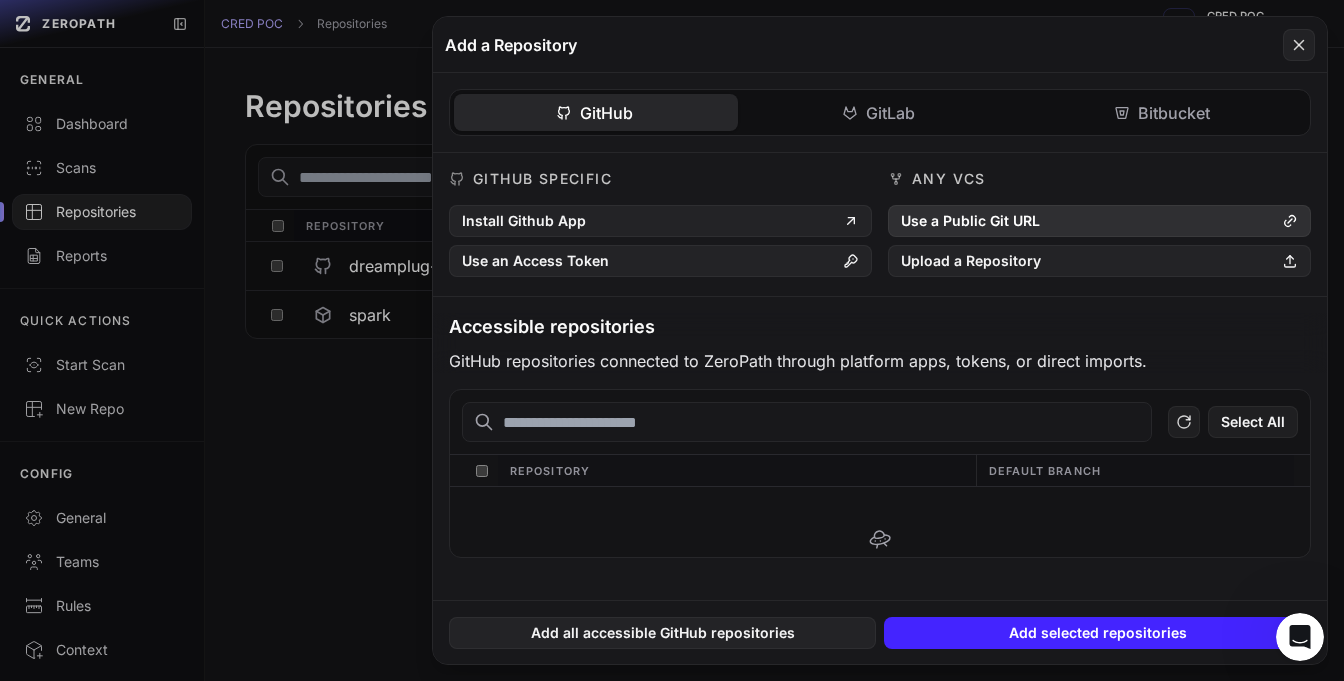 click on "Use a Public Git URL" at bounding box center (1099, 221) 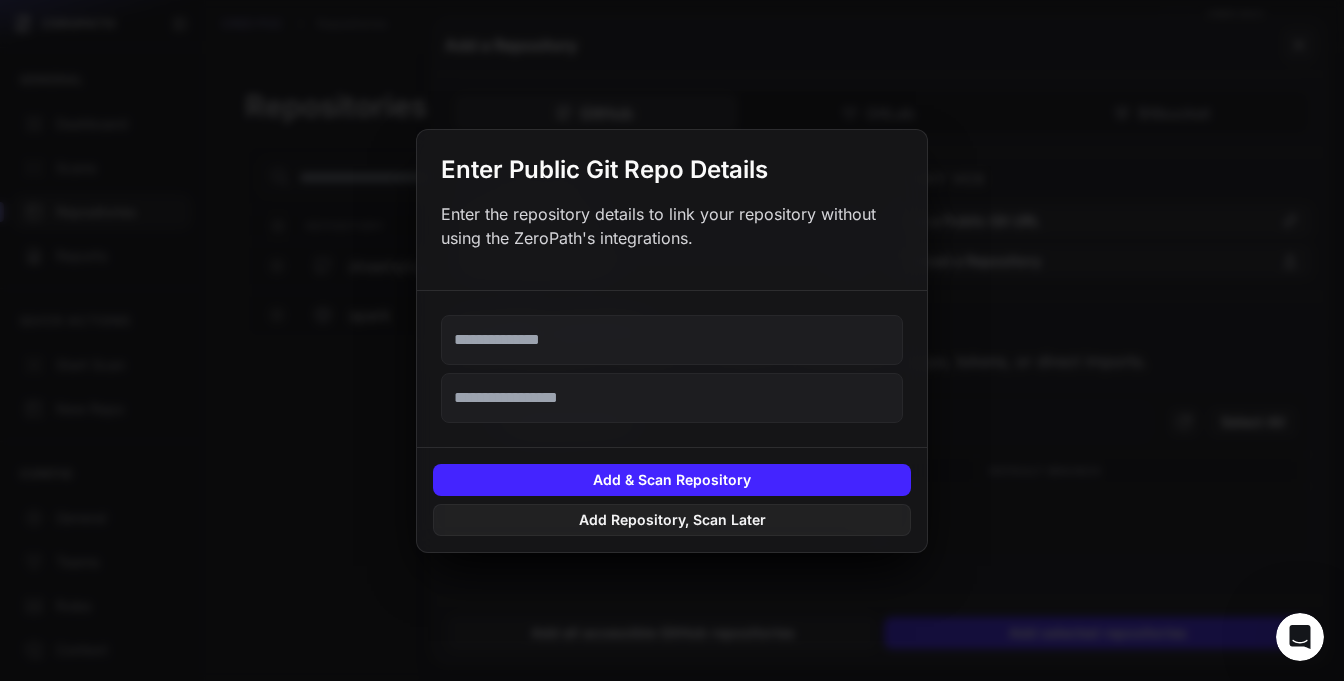 click at bounding box center (672, 340) 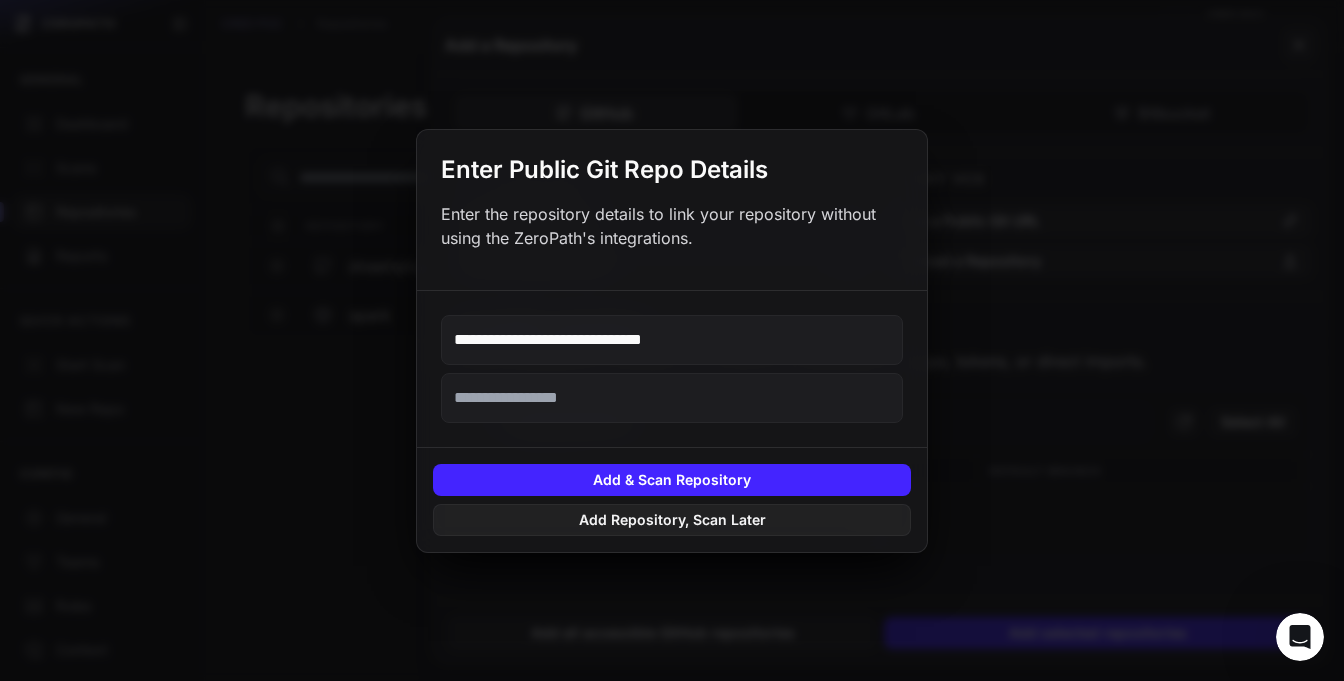 type on "**********" 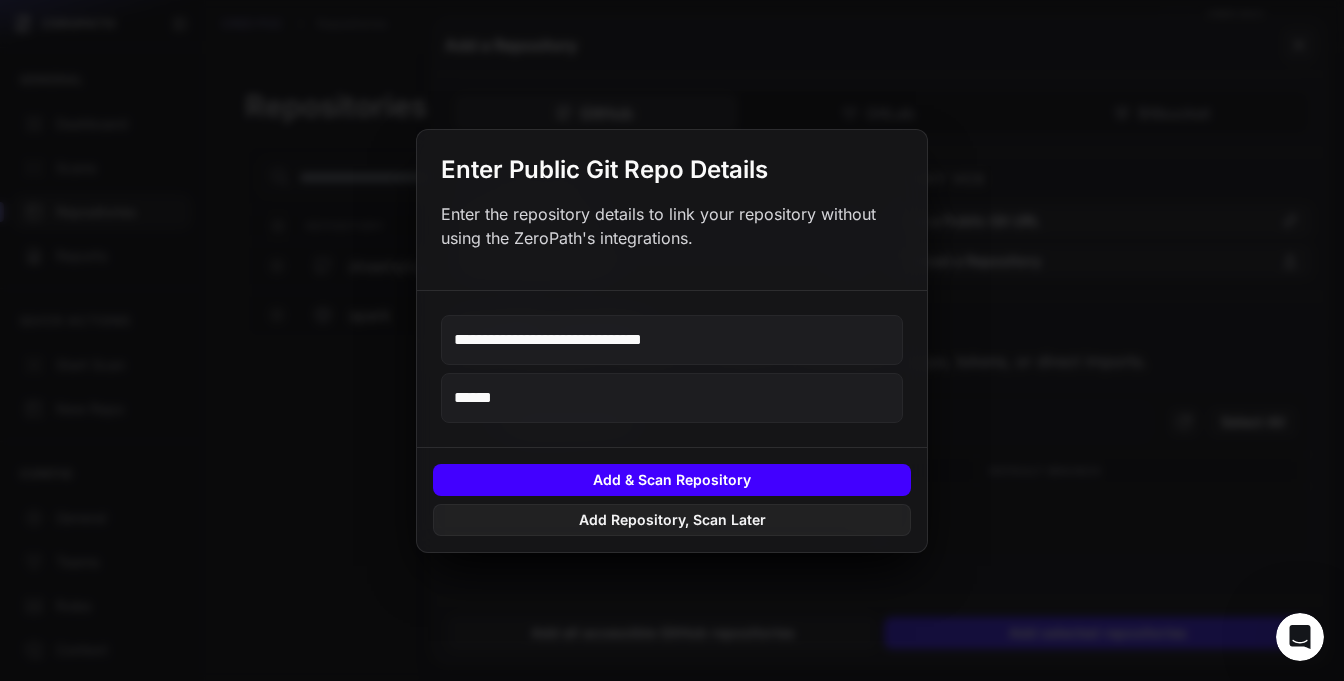 type on "******" 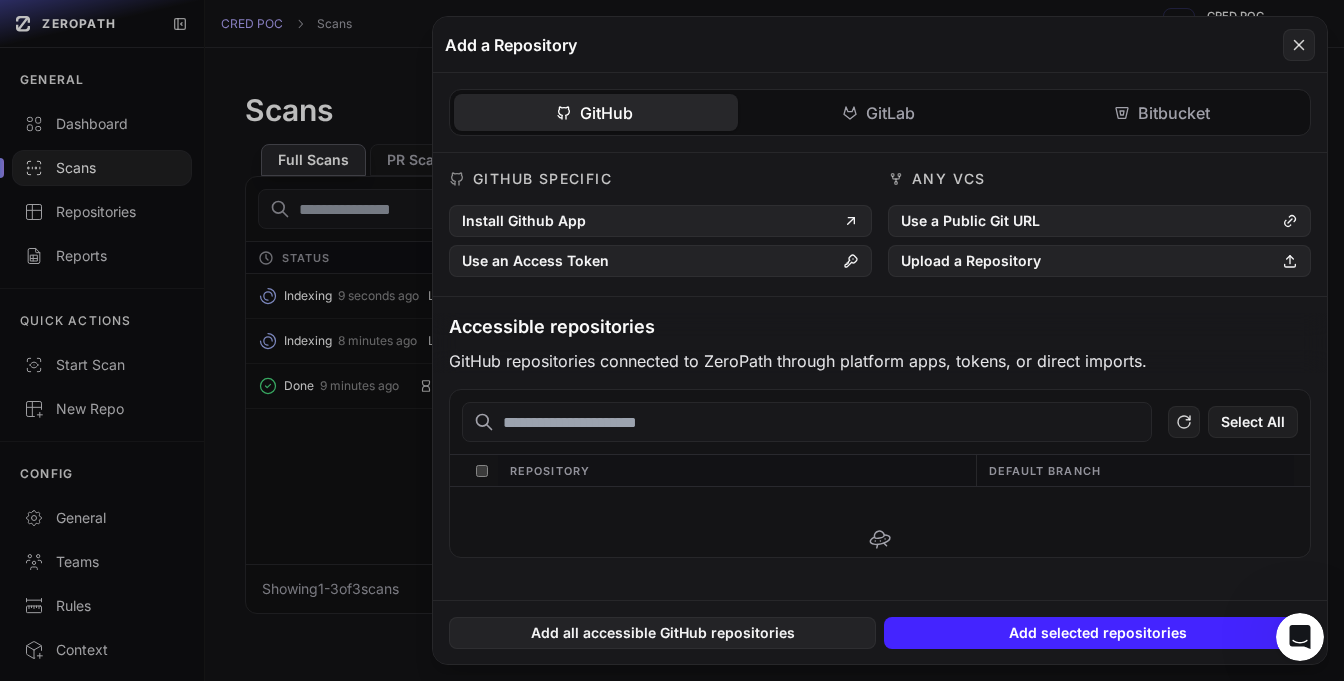 click 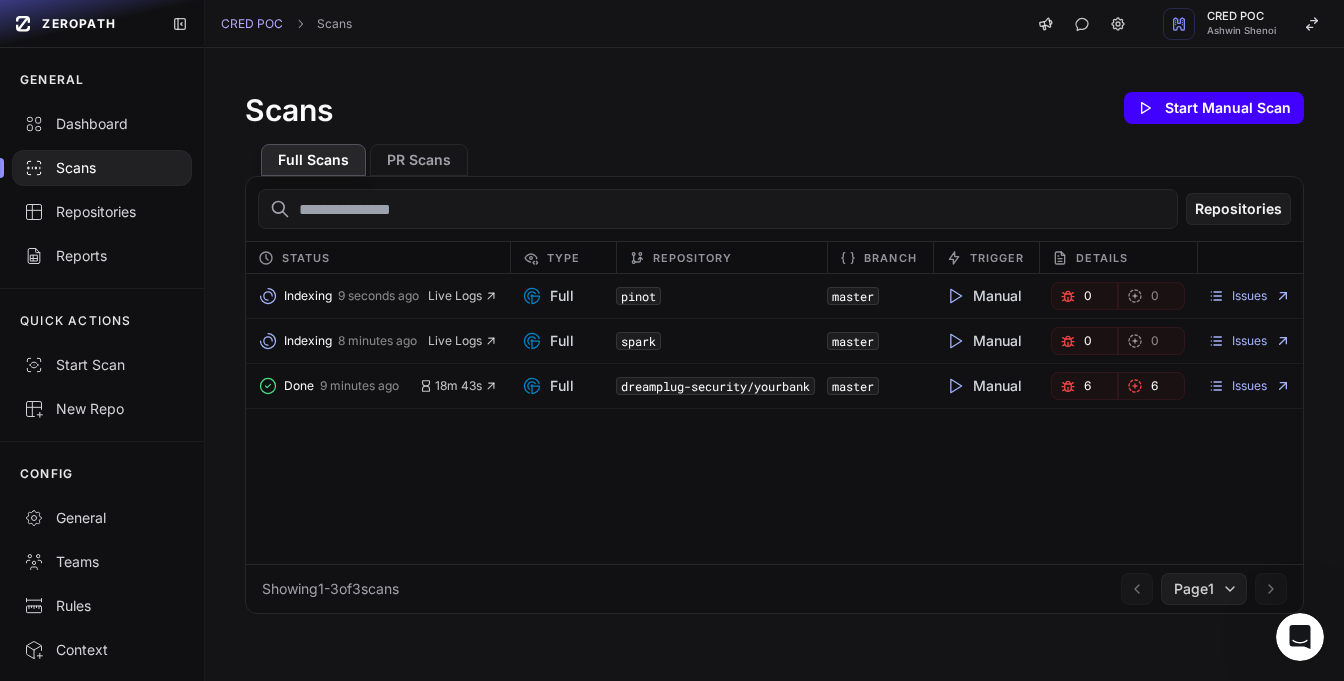 click on "Start Manual Scan" at bounding box center [1214, 108] 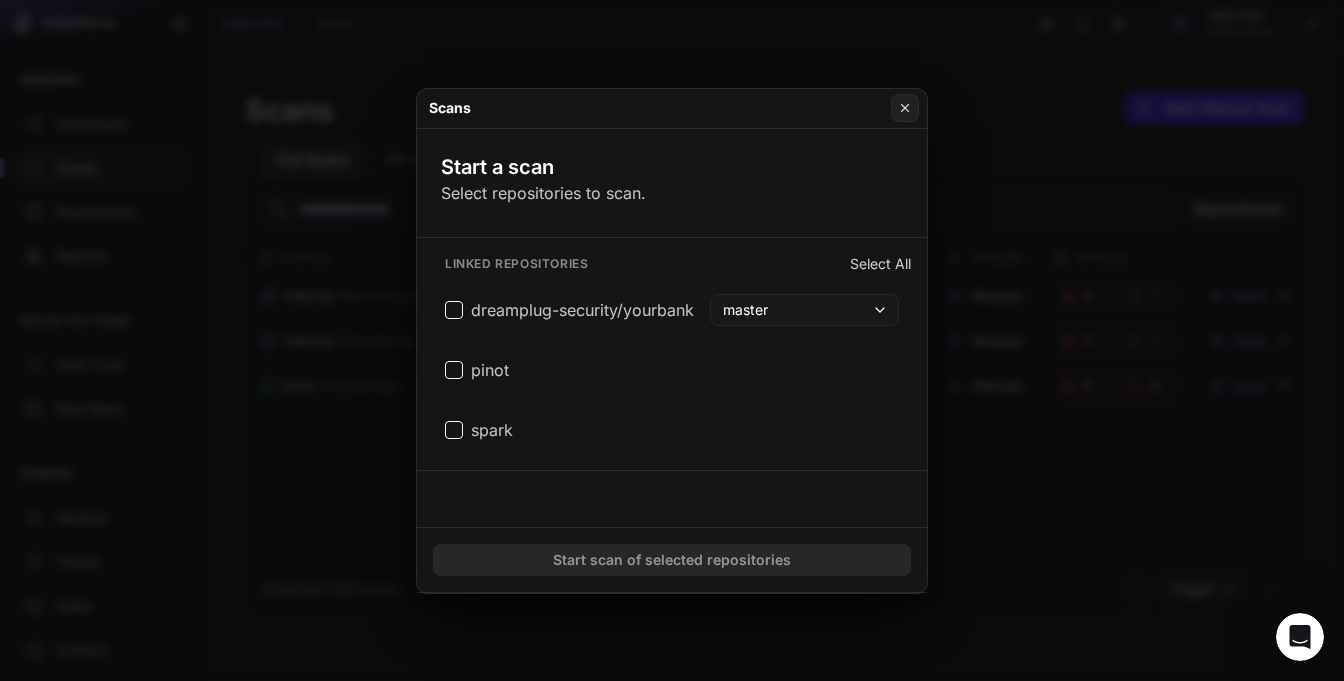 click at bounding box center [672, 340] 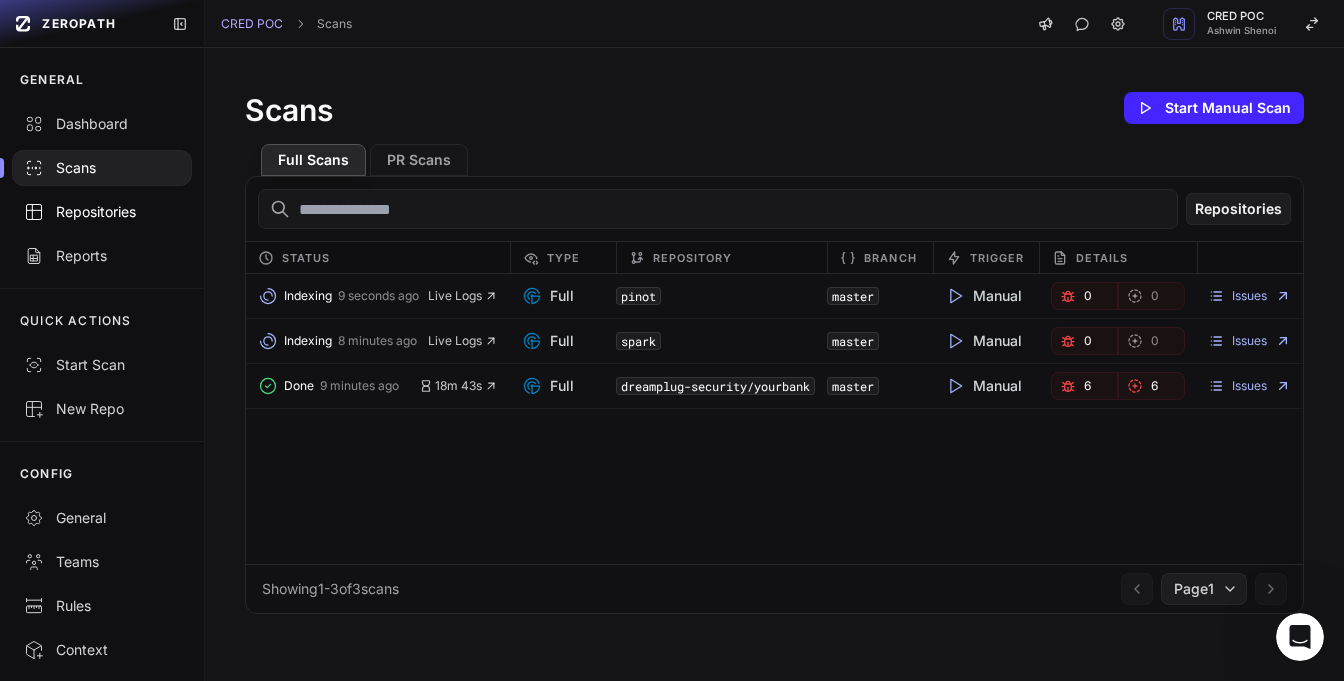 click on "Repositories" at bounding box center [102, 212] 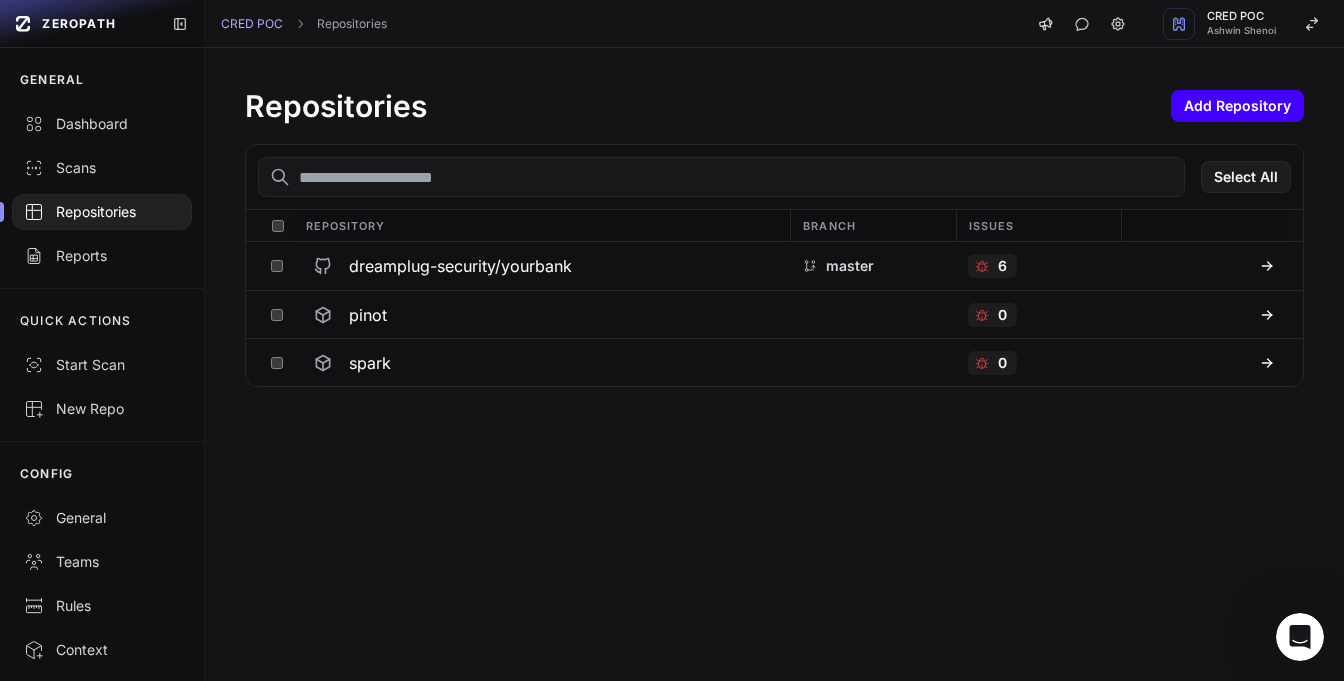 click on "Add Repository" at bounding box center [1237, 106] 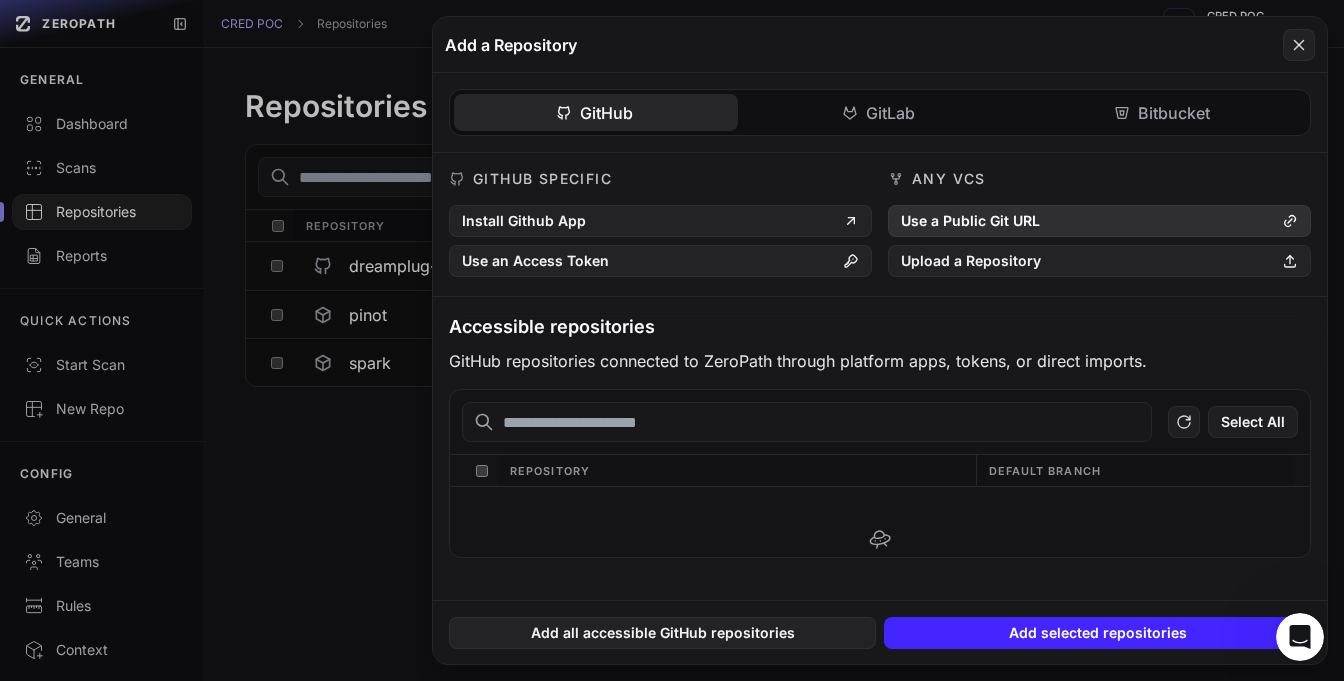 click on "Use a Public Git URL" at bounding box center [1099, 221] 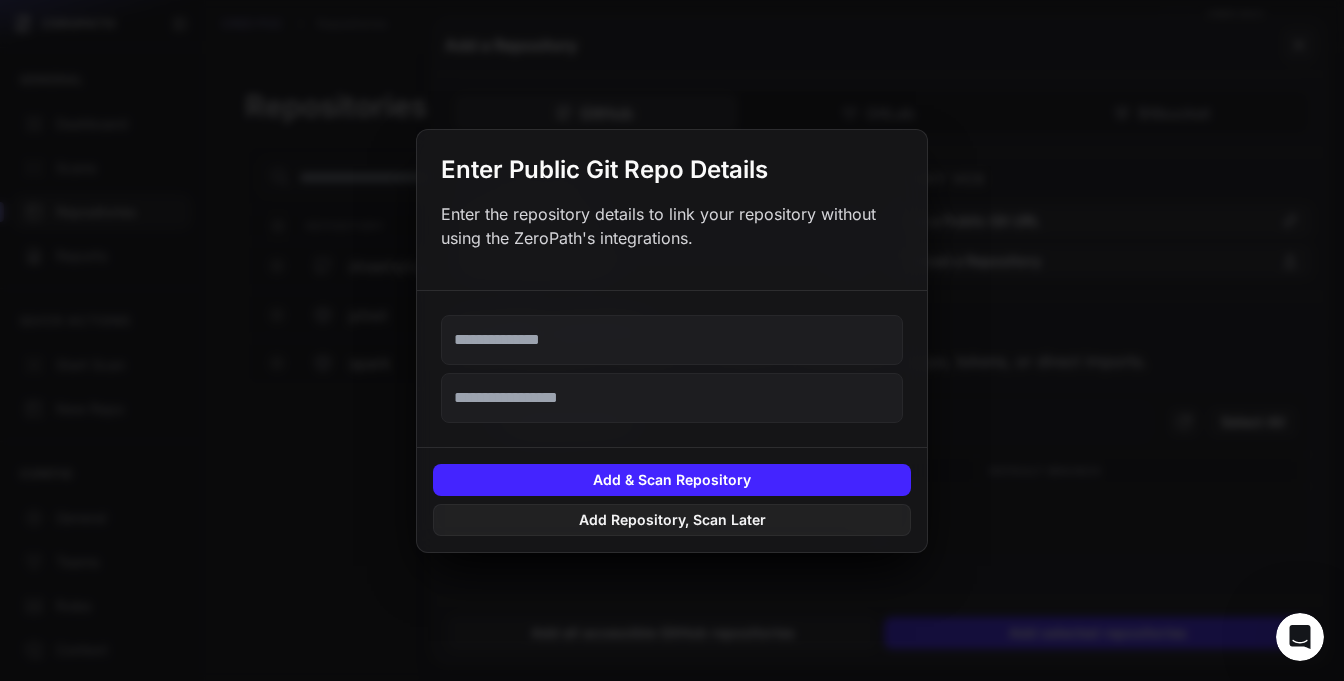 click at bounding box center (672, 340) 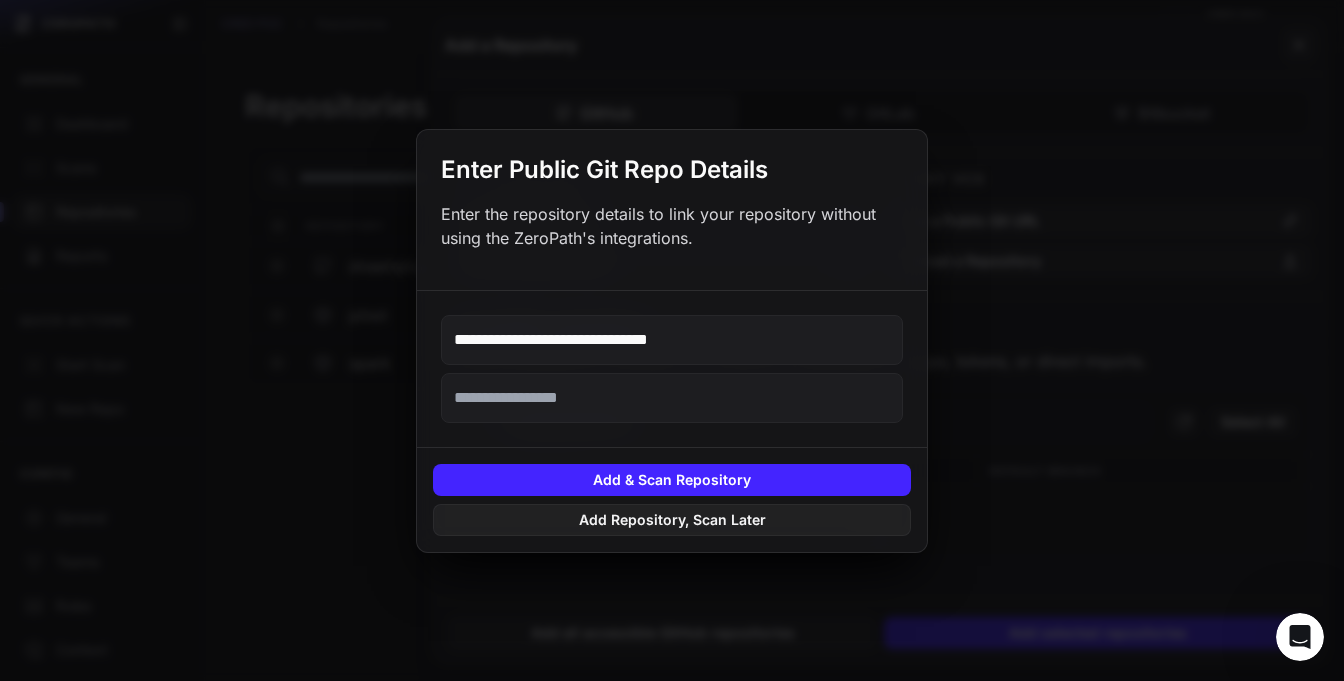type on "**********" 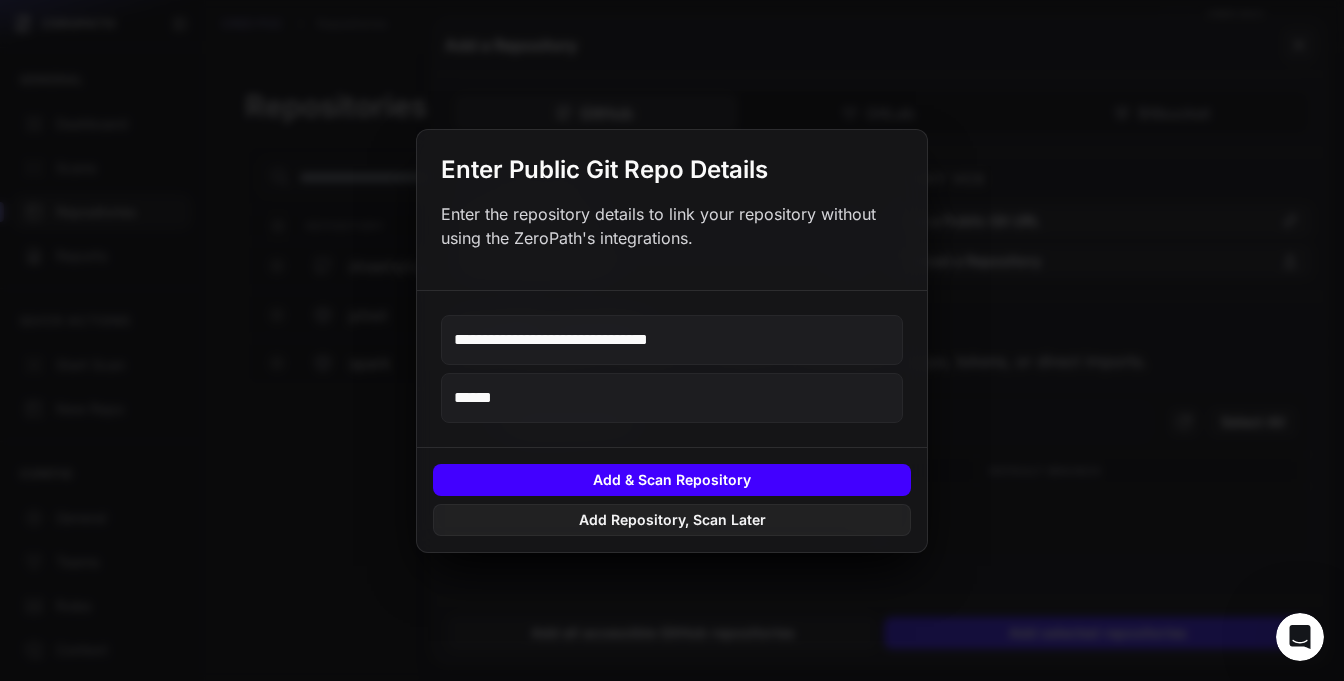 type on "******" 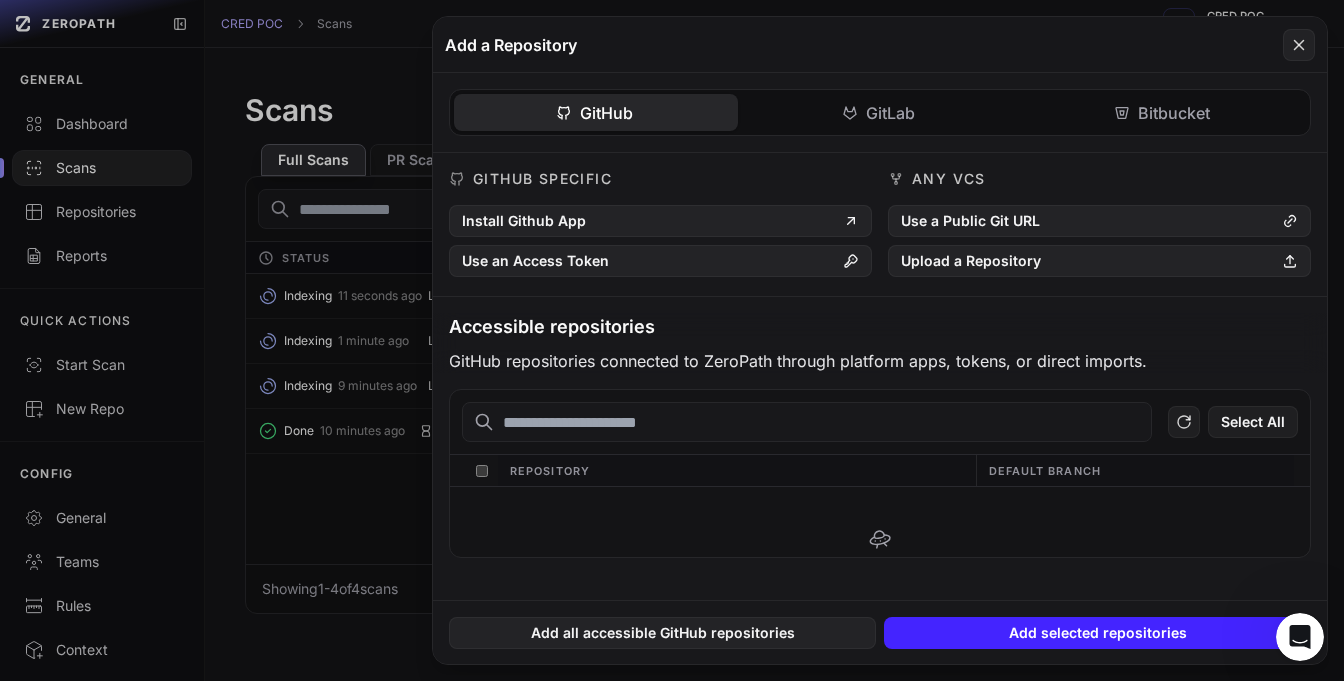 click 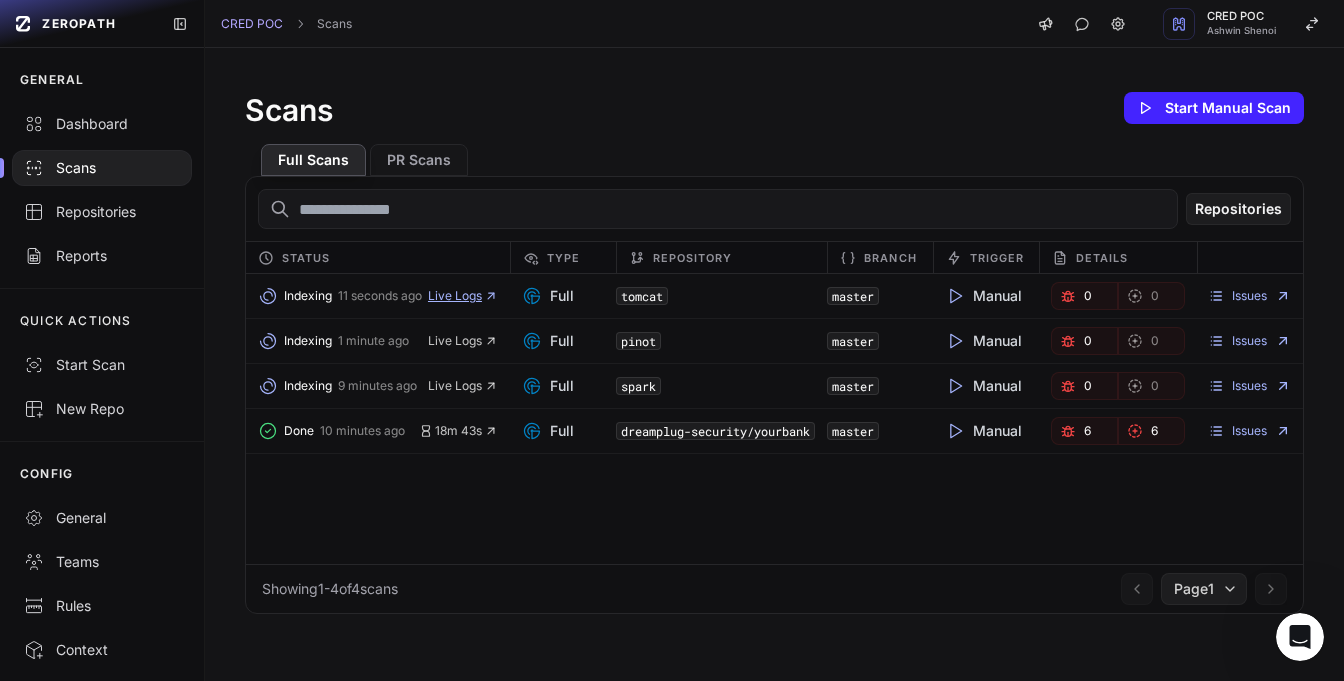 click on "Live Logs" at bounding box center [463, 296] 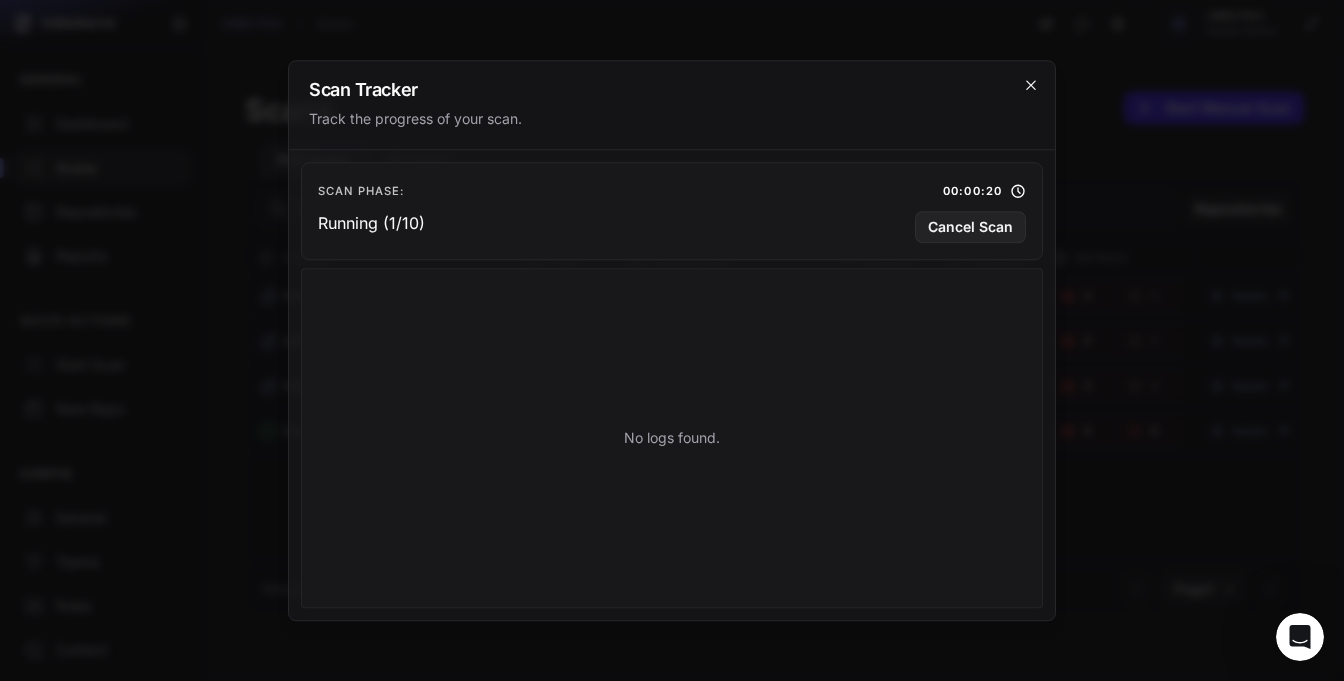 click 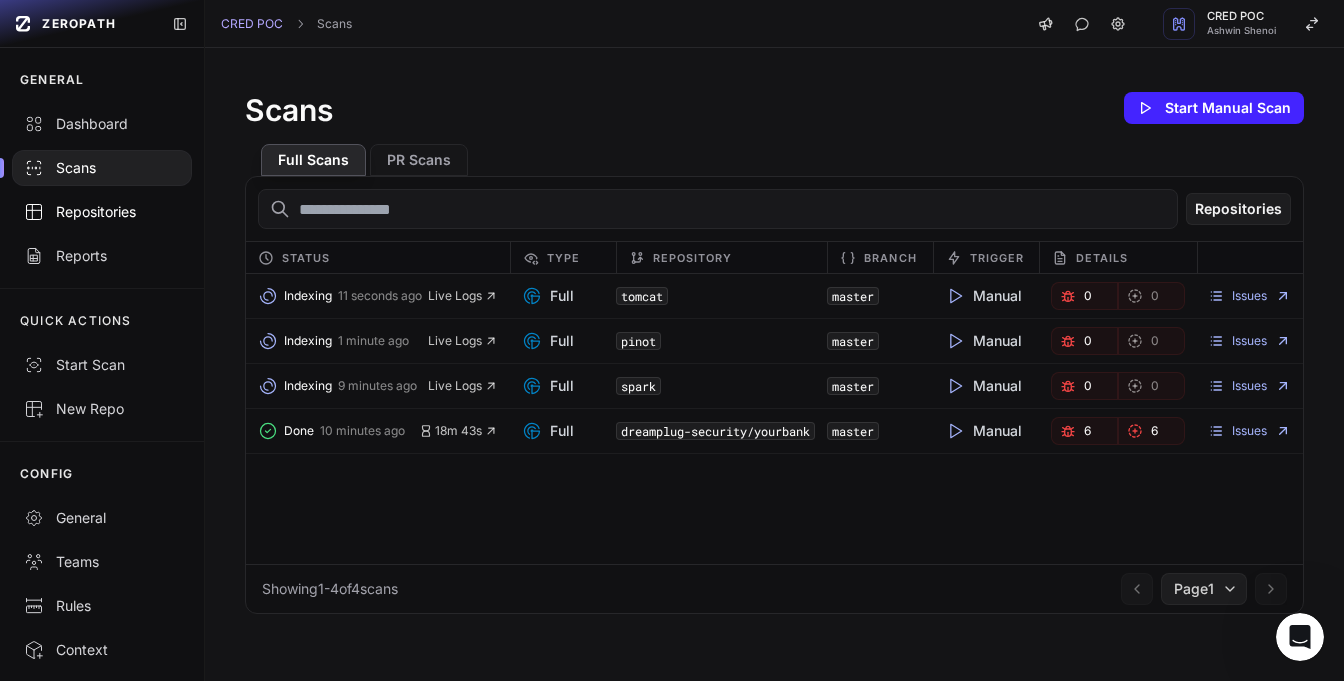 click on "Repositories" at bounding box center [102, 212] 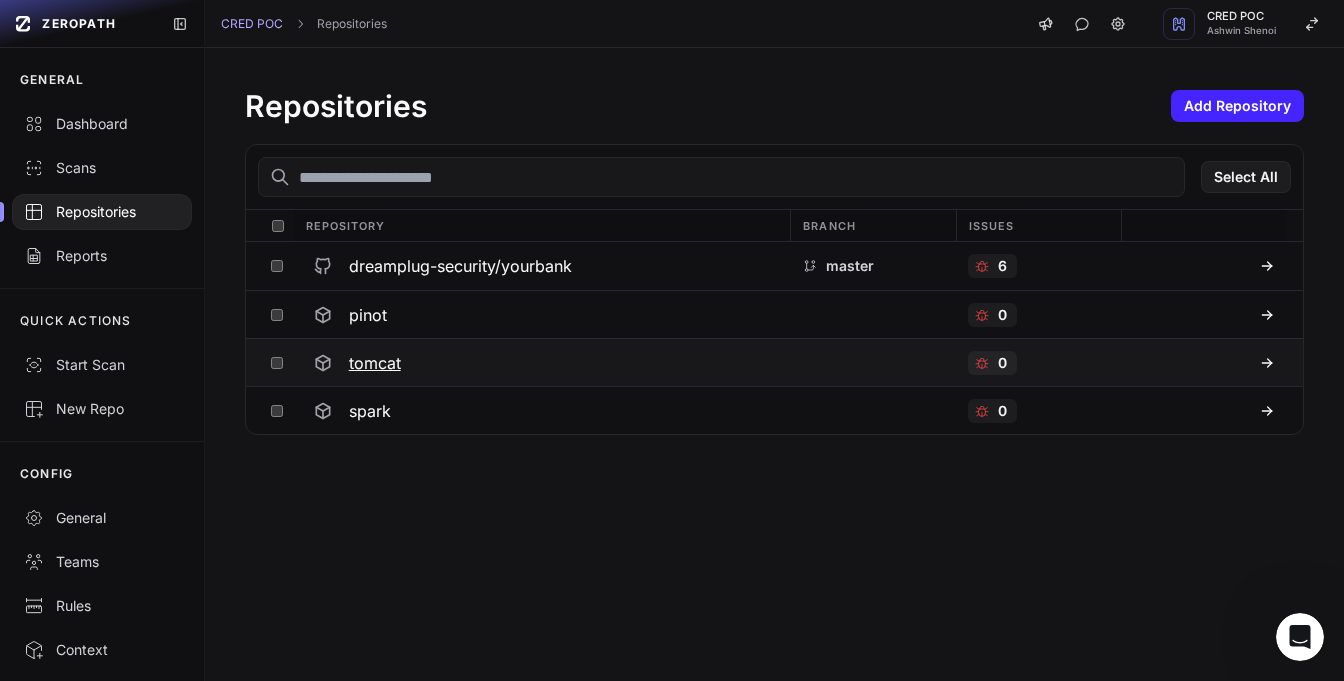 click on "tomcat" at bounding box center [541, 363] 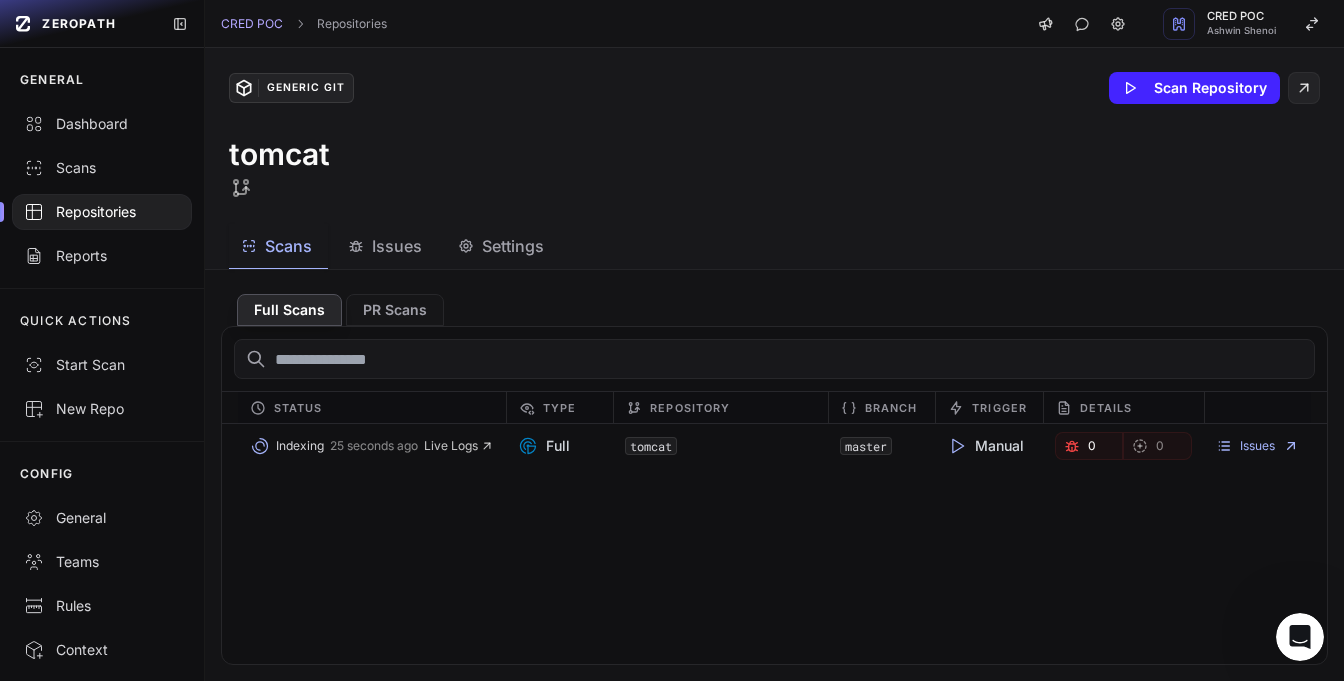 click on "Settings" at bounding box center (513, 246) 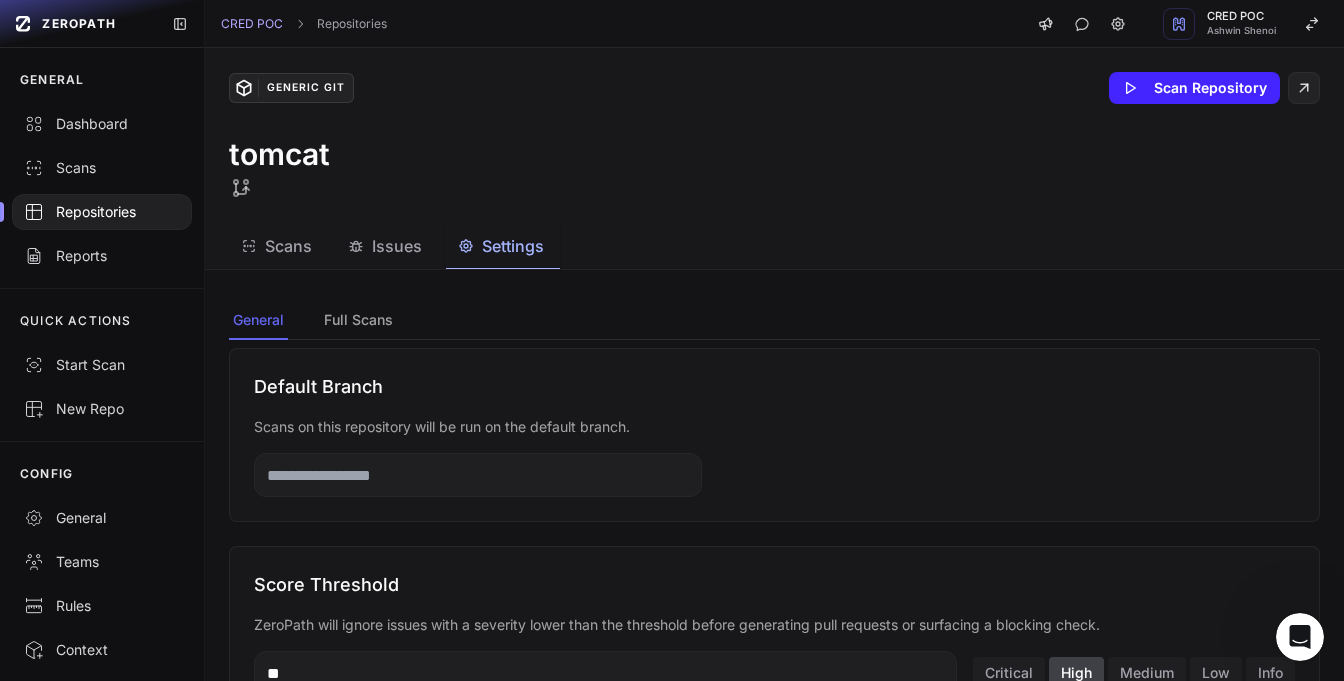 scroll, scrollTop: 60, scrollLeft: 0, axis: vertical 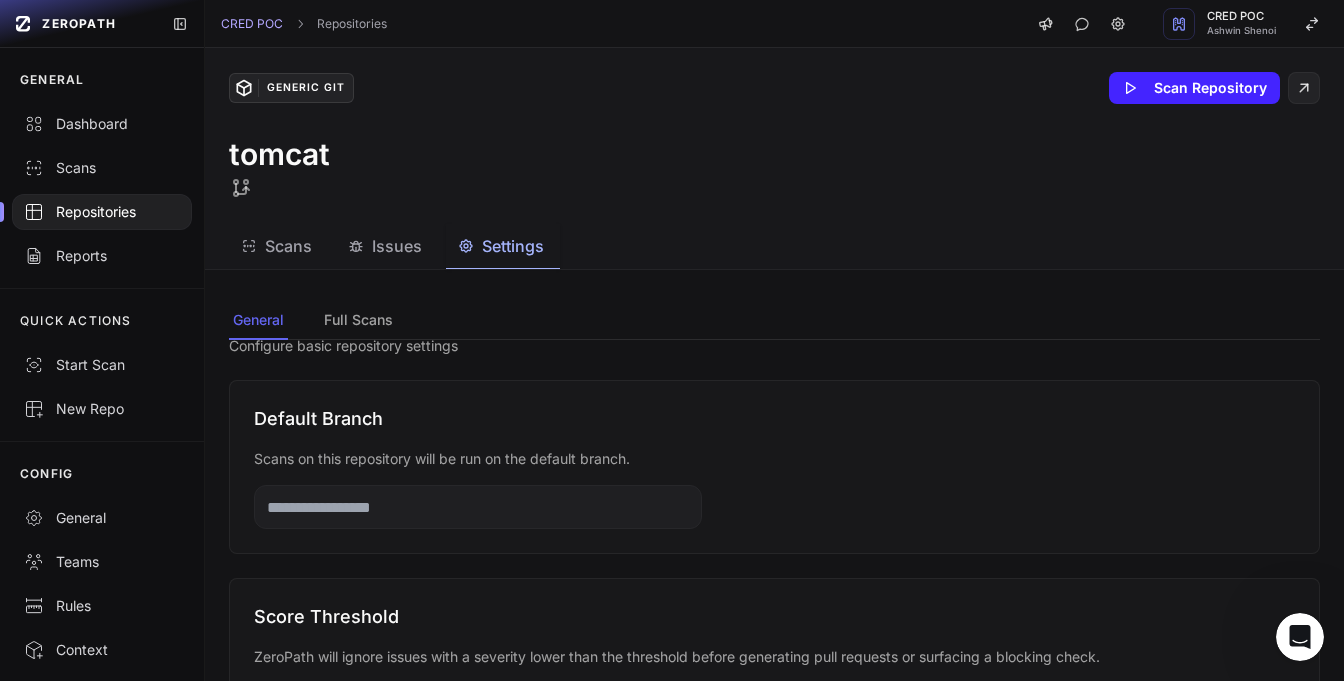 click at bounding box center [478, 507] 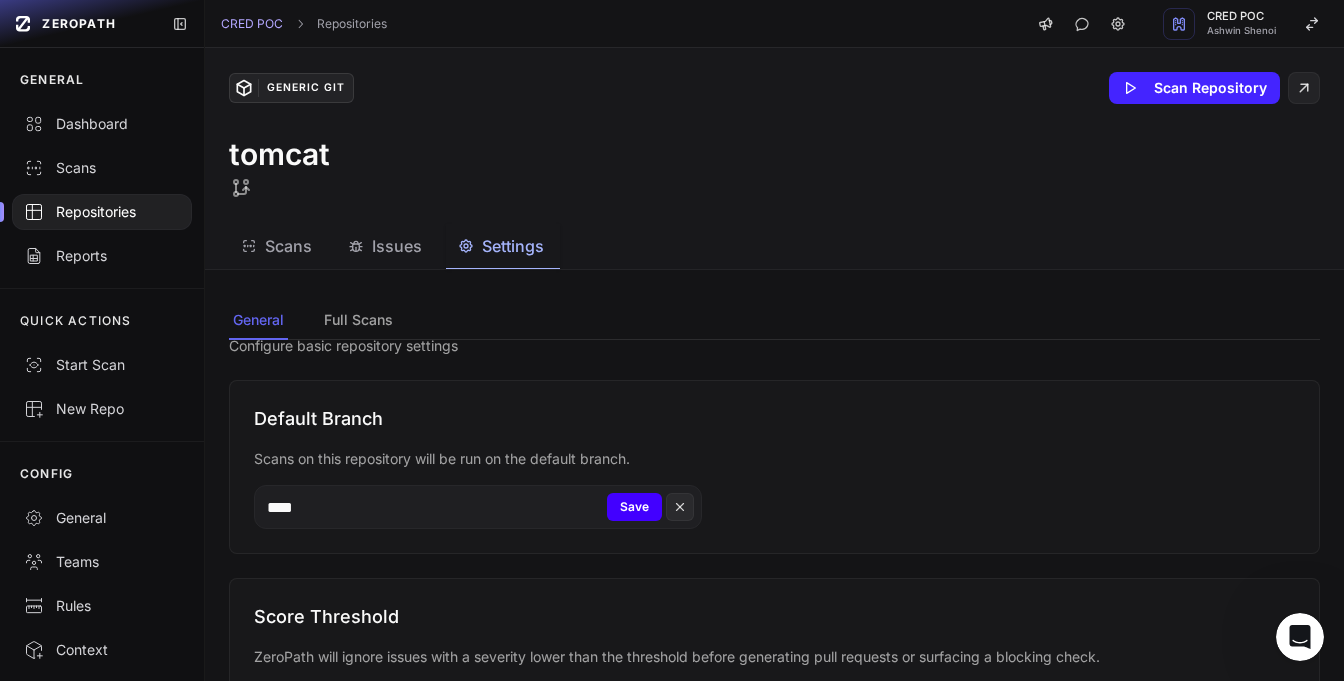 type on "****" 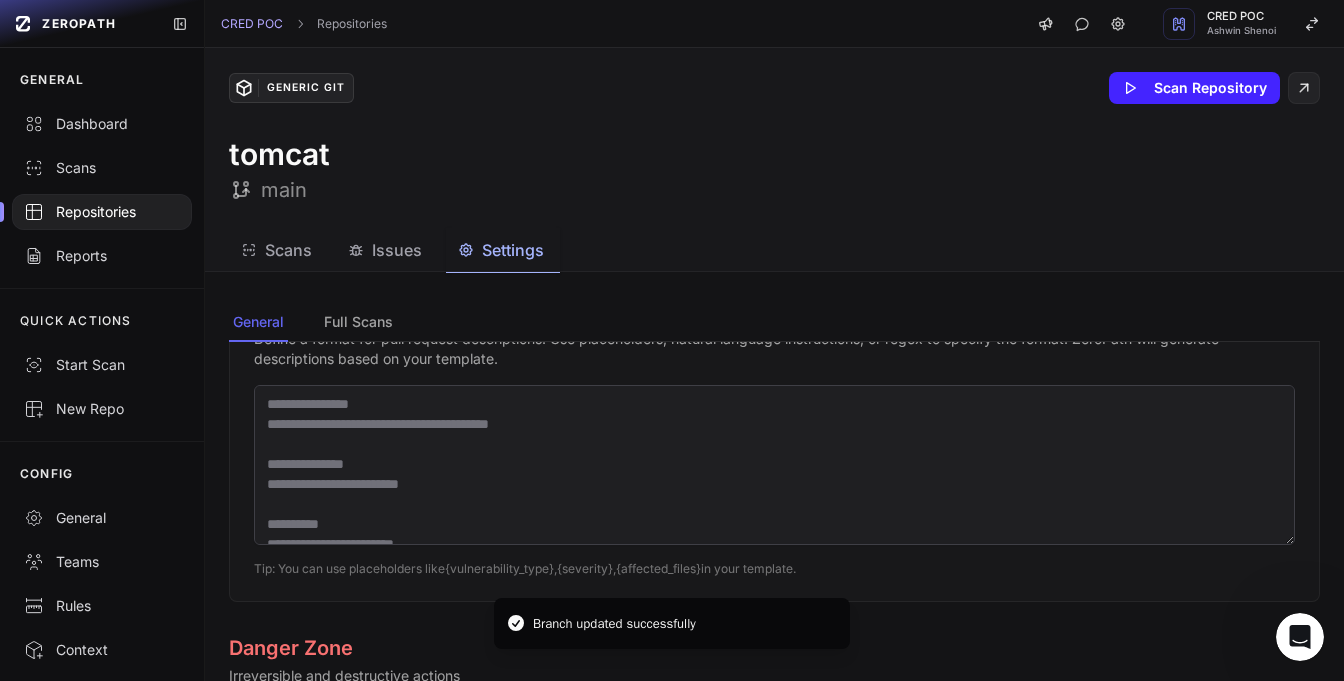 scroll, scrollTop: 1392, scrollLeft: 0, axis: vertical 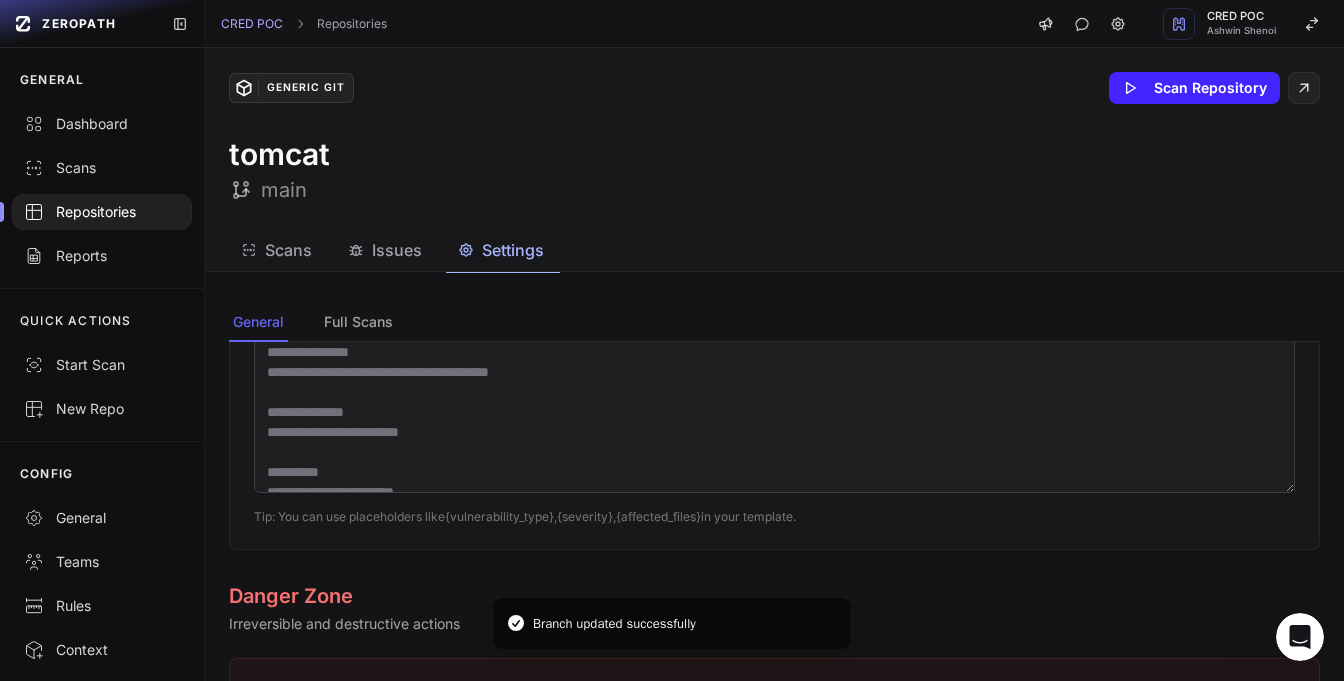 click on "Scans" at bounding box center (288, 250) 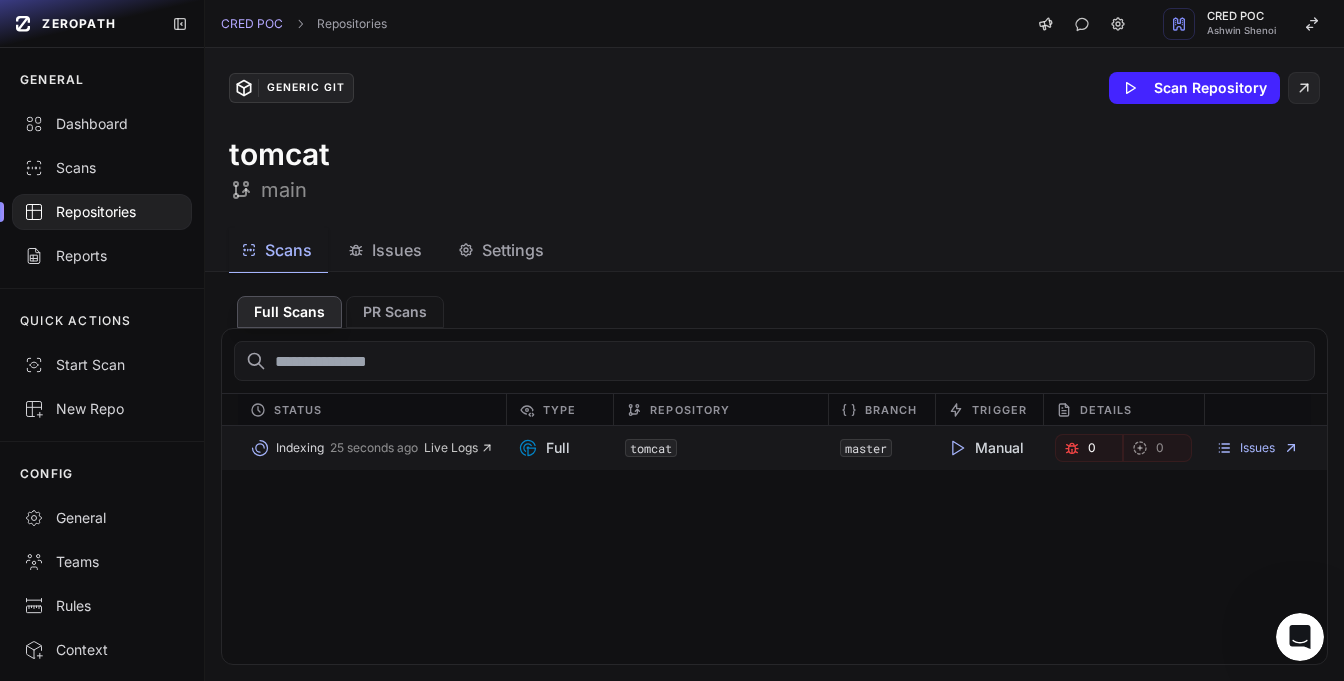 click on "Manual" at bounding box center (985, 448) 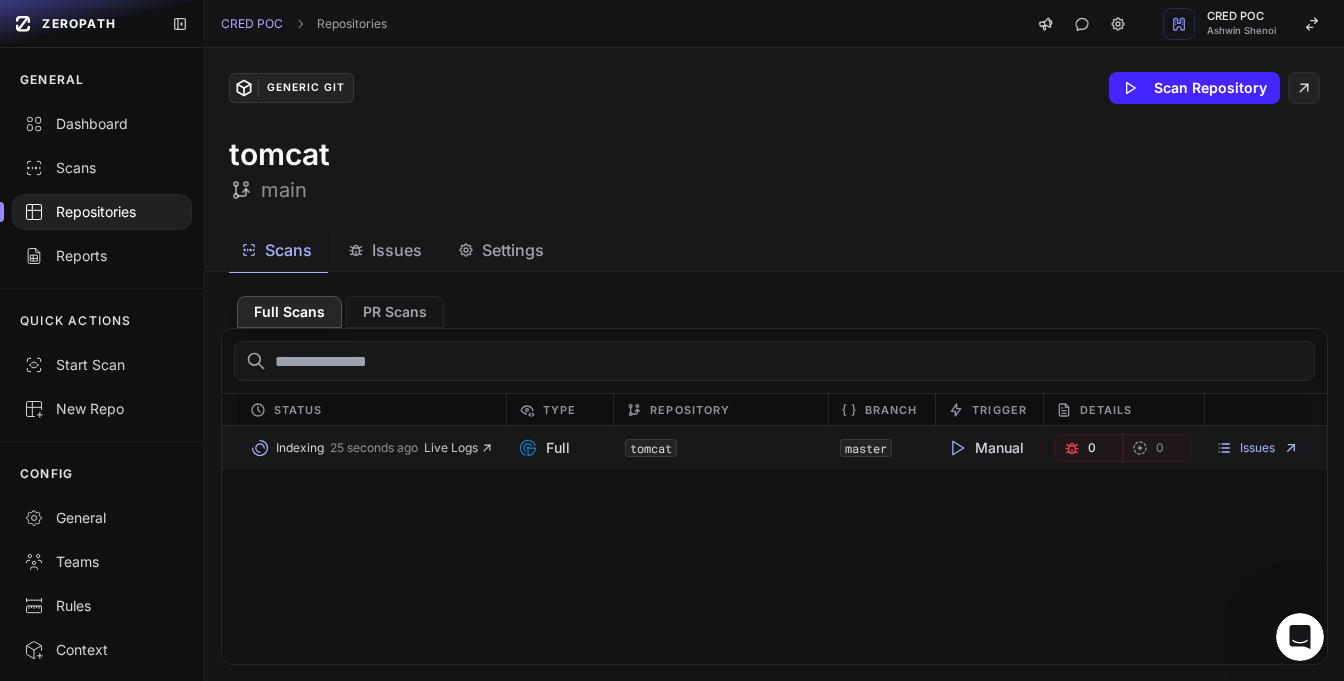 click 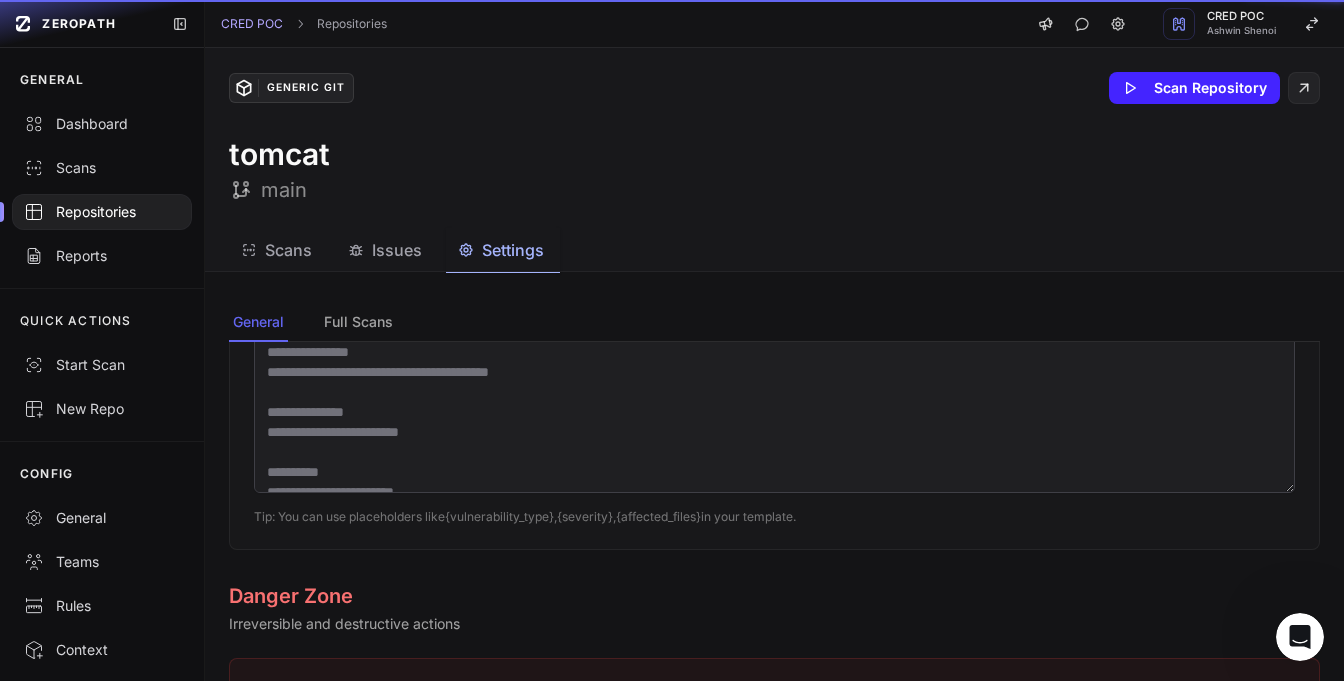 click on "Settings" 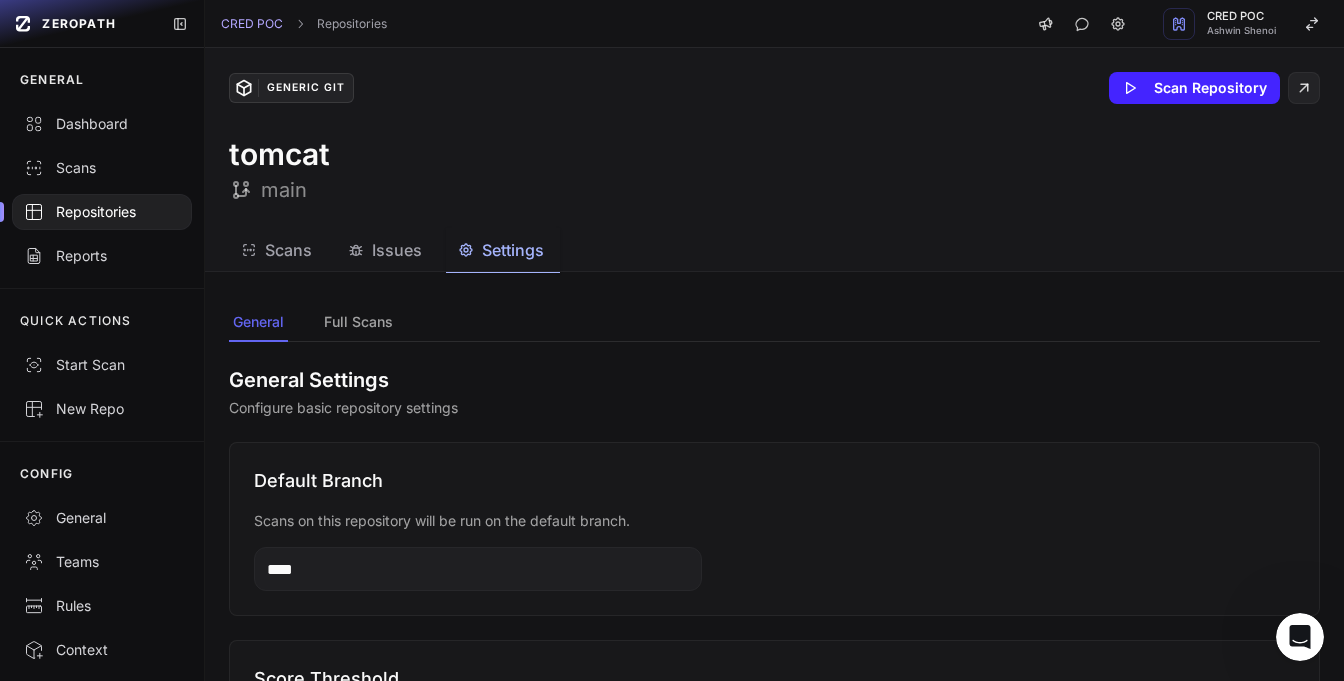 scroll, scrollTop: -2, scrollLeft: 0, axis: vertical 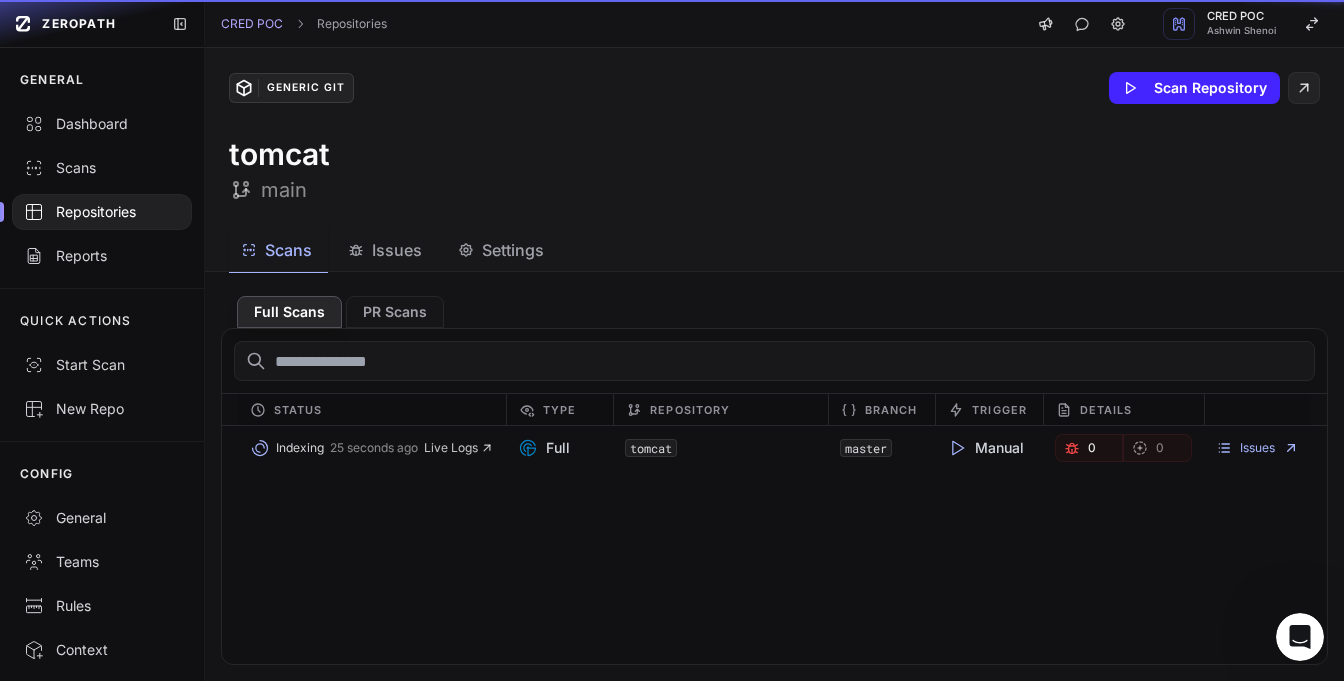 click on "Scans" at bounding box center (288, 250) 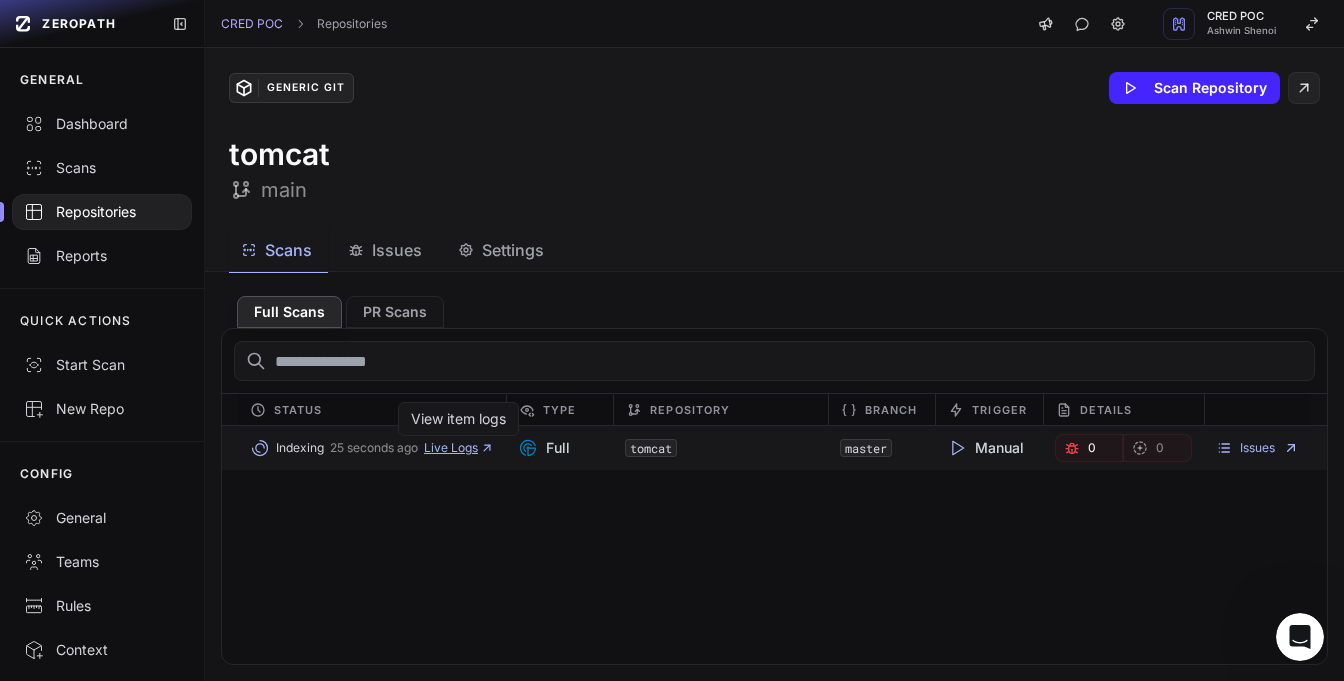 click on "Live Logs" at bounding box center [459, 448] 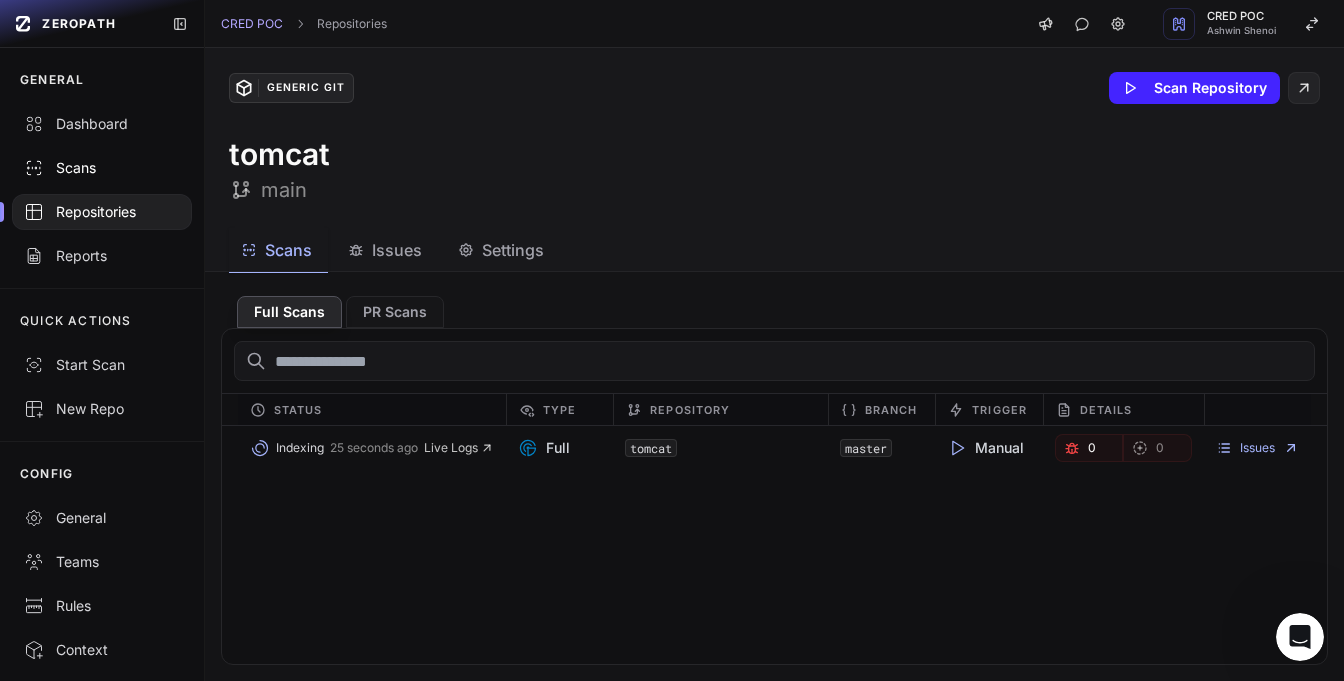 click on "Scans" at bounding box center (102, 168) 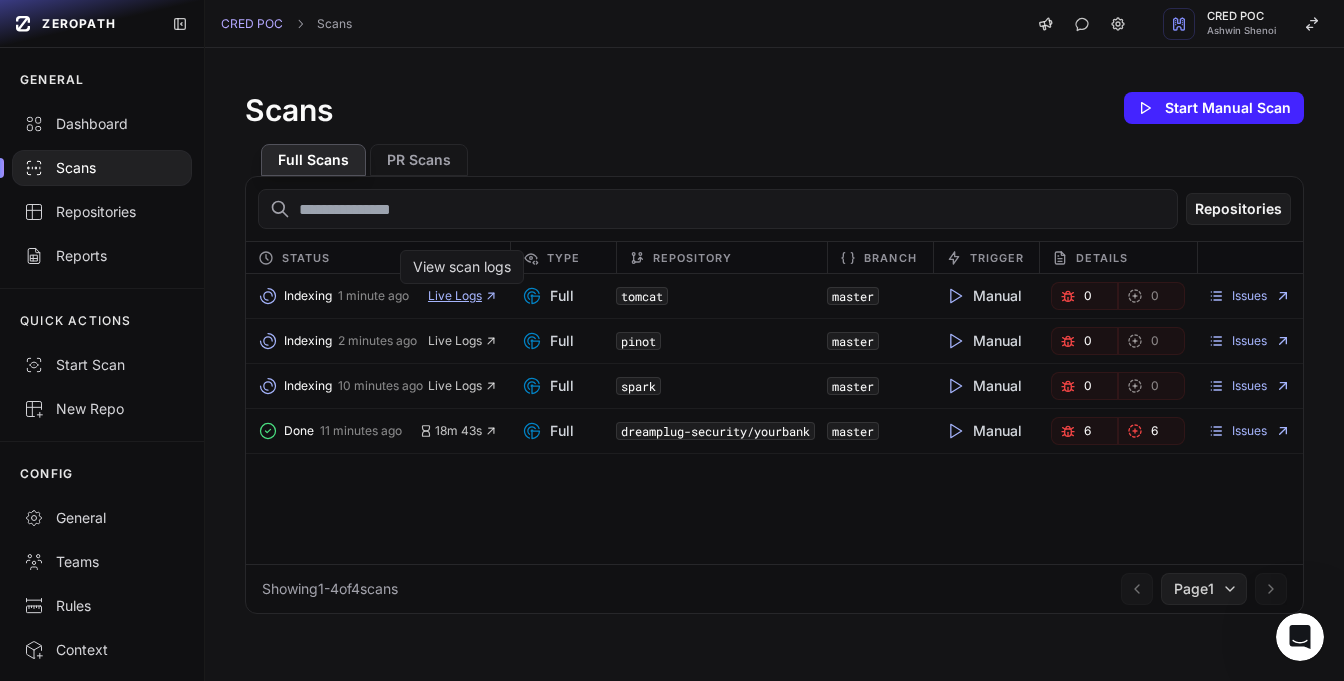 click on "Live Logs" at bounding box center (463, 296) 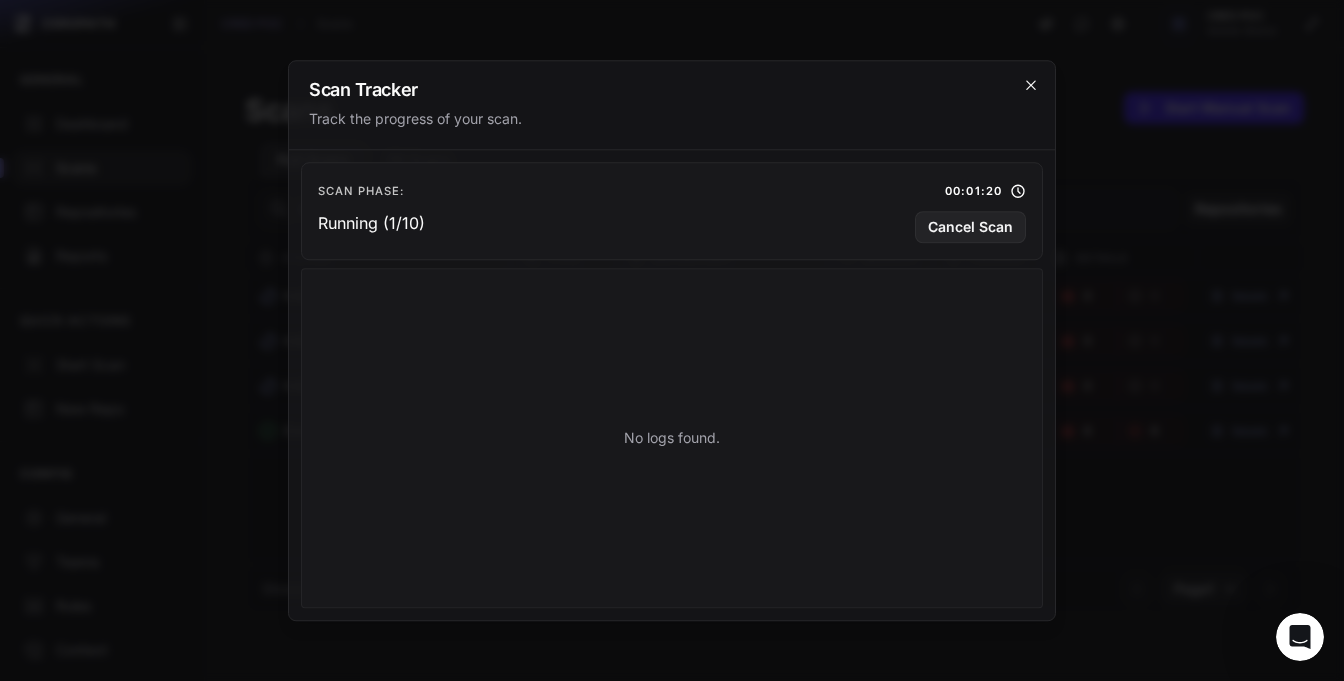 click 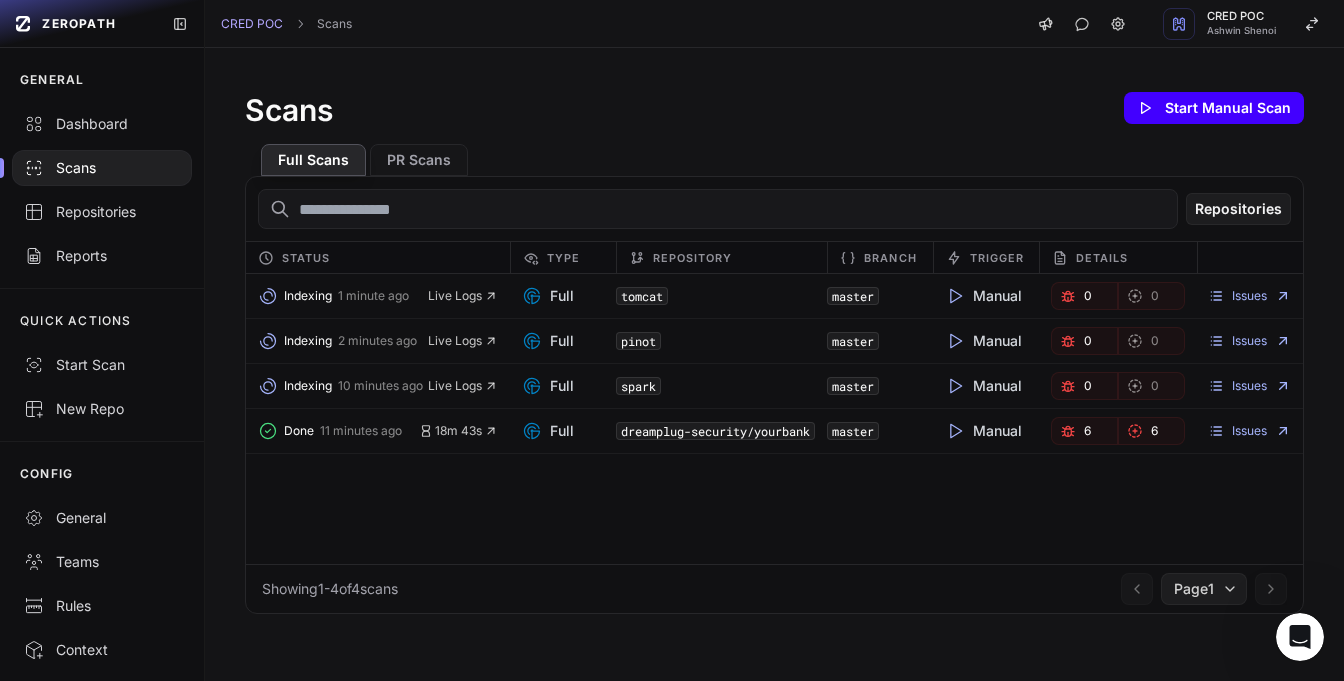 click on "Start Manual Scan" at bounding box center (1214, 108) 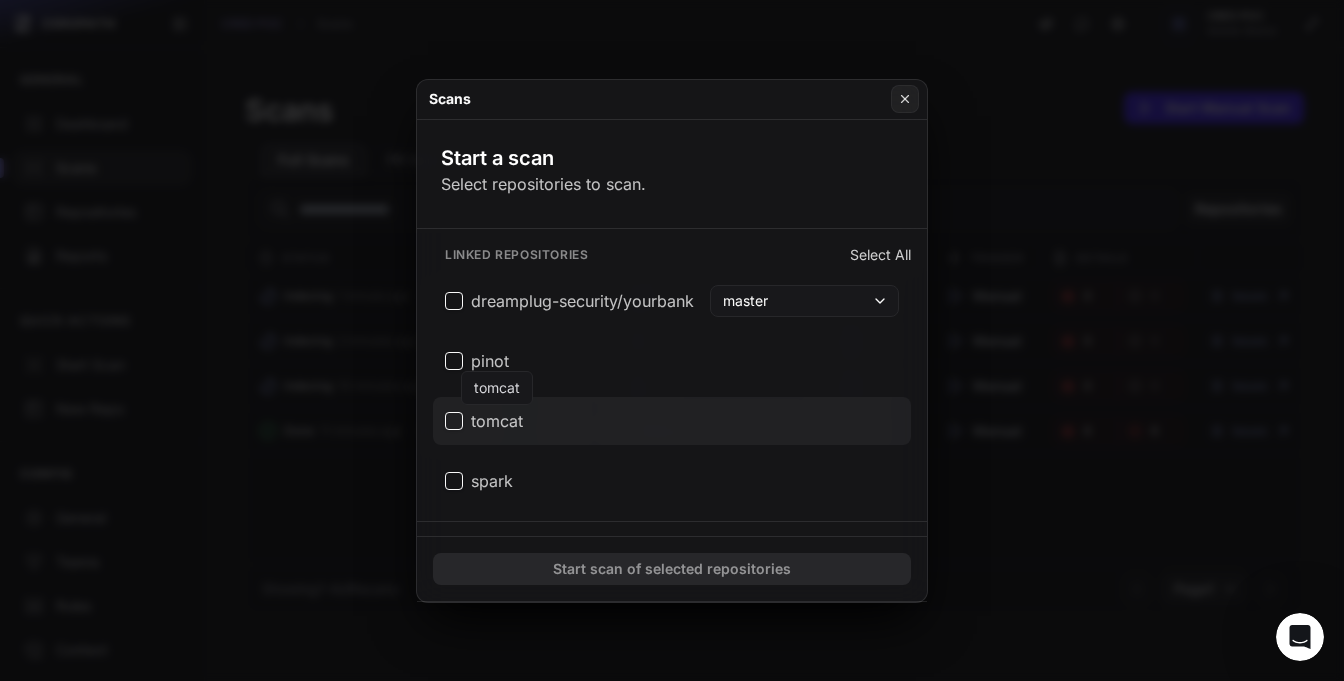 click on "tomcat" 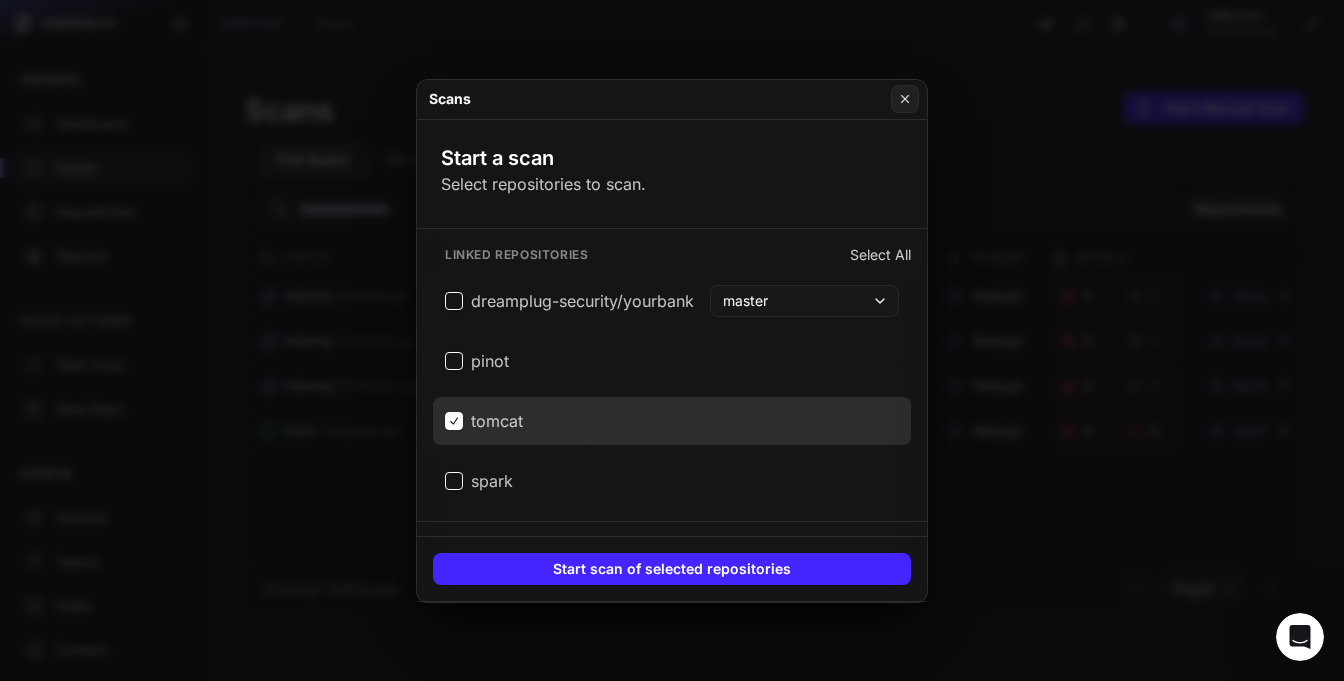 scroll, scrollTop: 0, scrollLeft: 0, axis: both 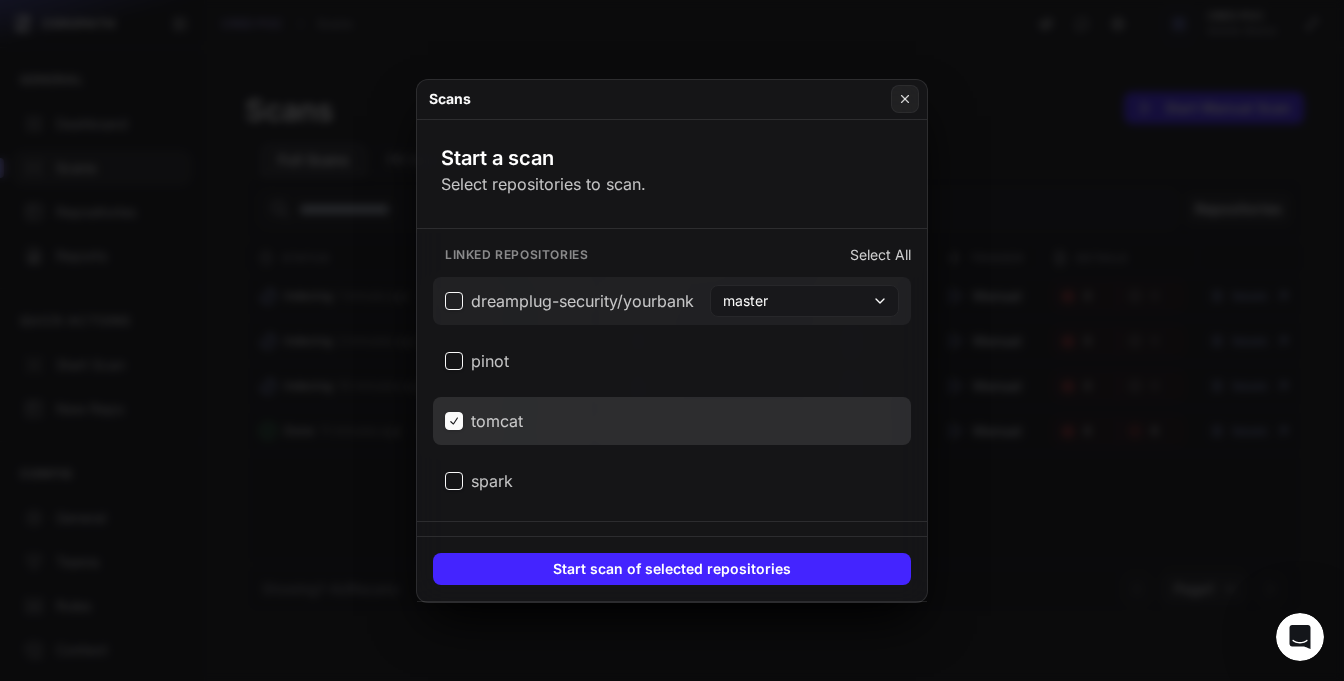 click on "master" at bounding box center [804, 301] 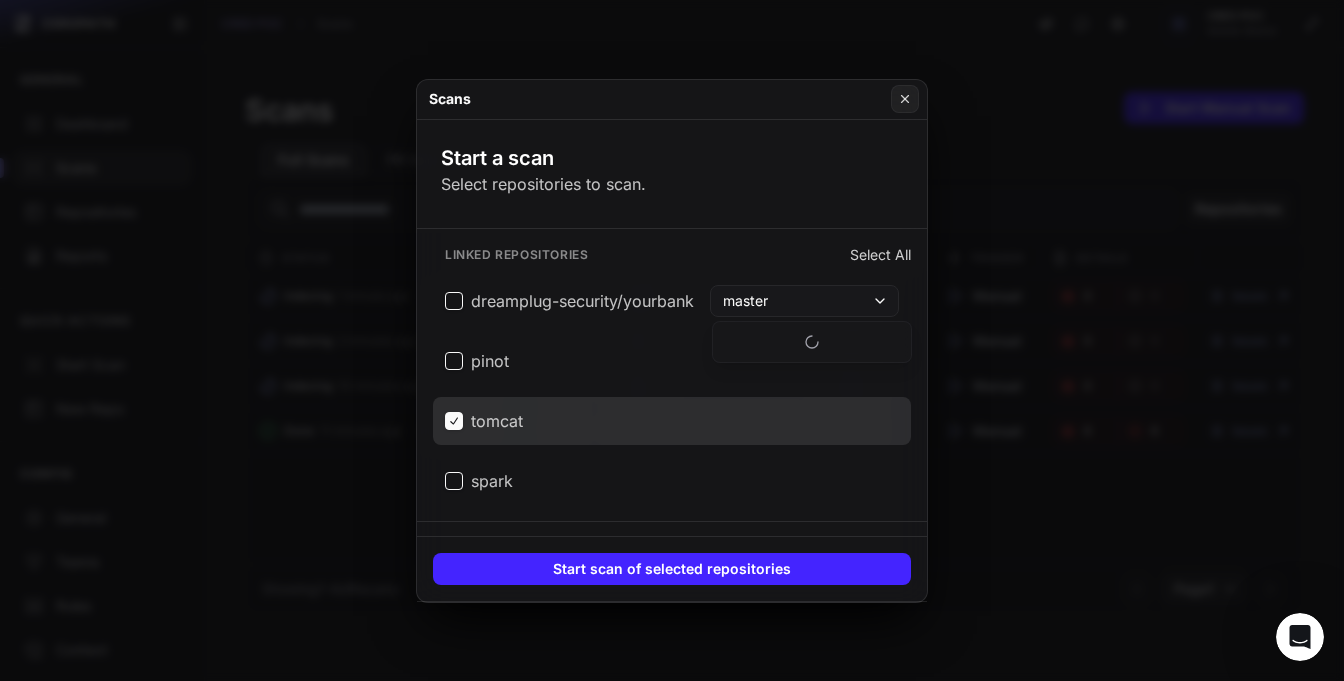 click on "tomcat" at bounding box center (672, 421) 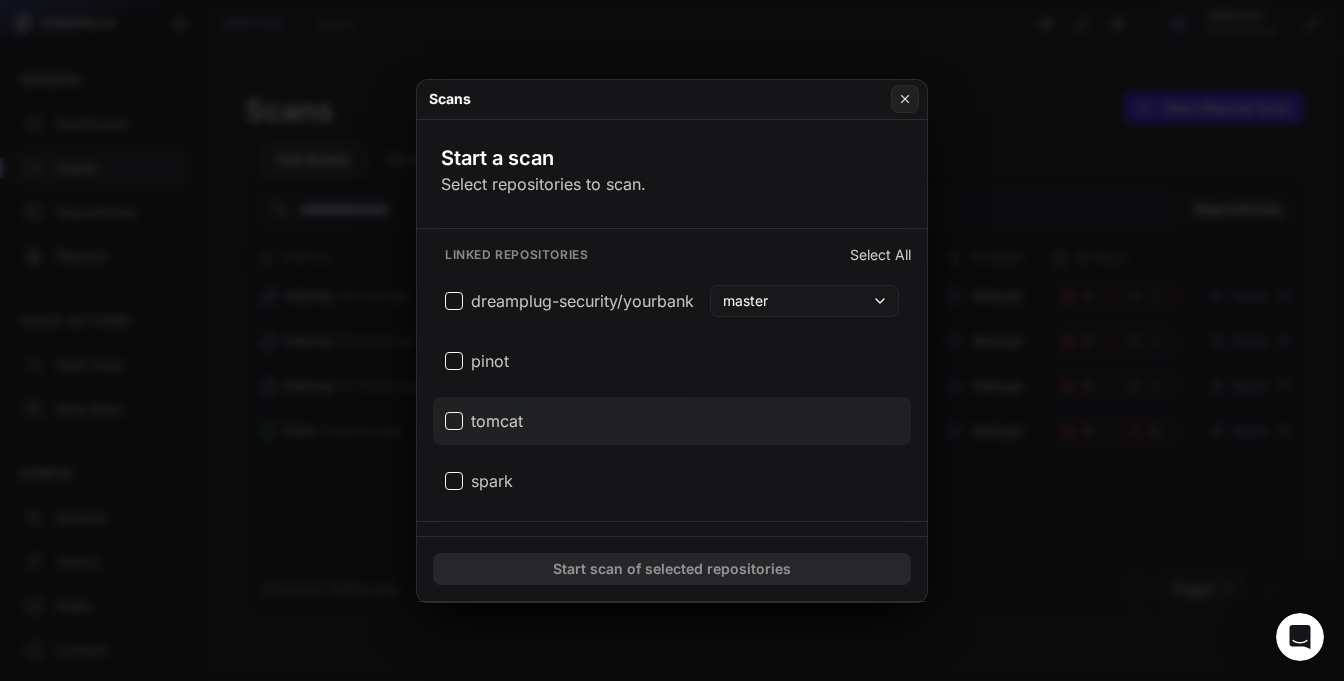 click on "tomcat" at bounding box center [672, 421] 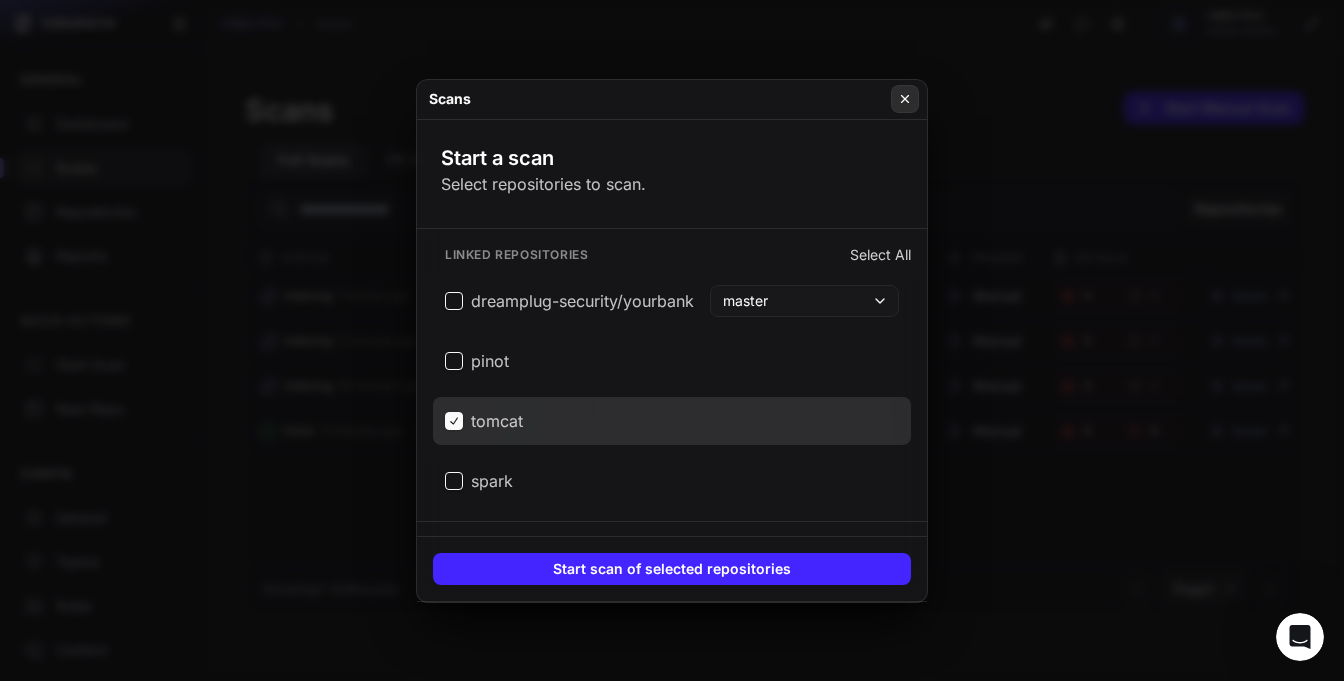click at bounding box center (905, 99) 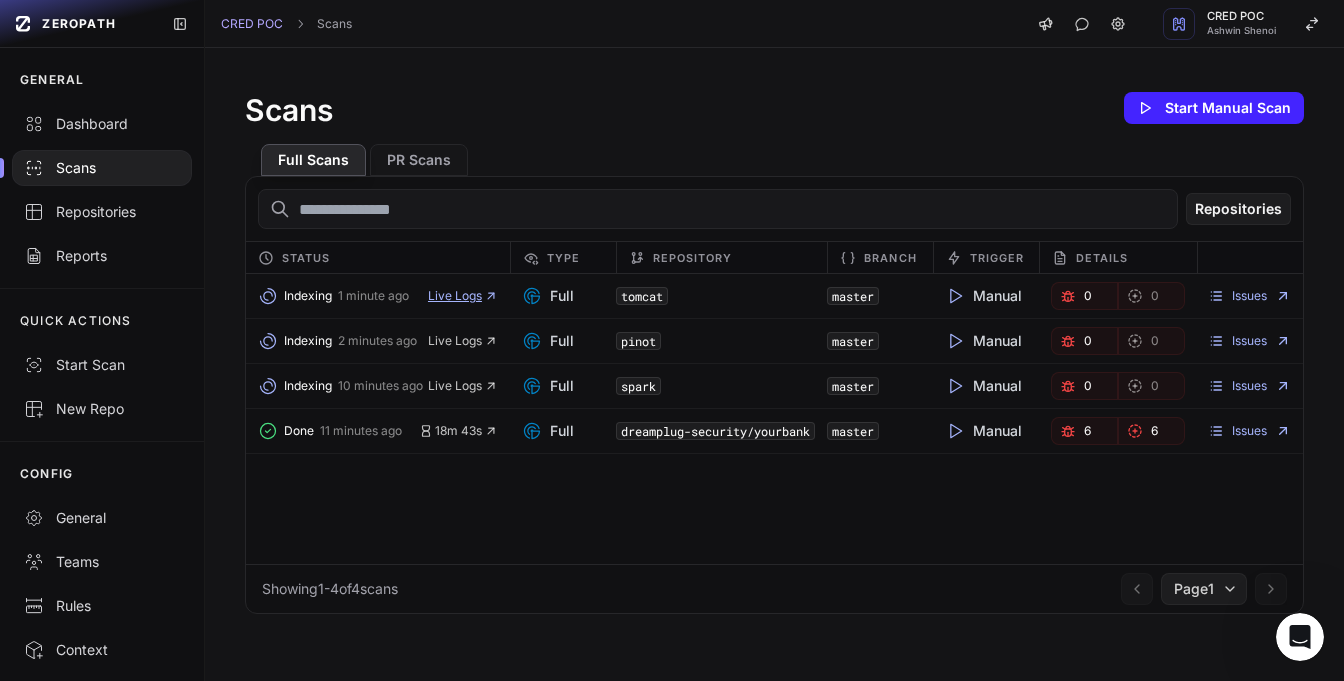 click on "Live Logs" at bounding box center (463, 296) 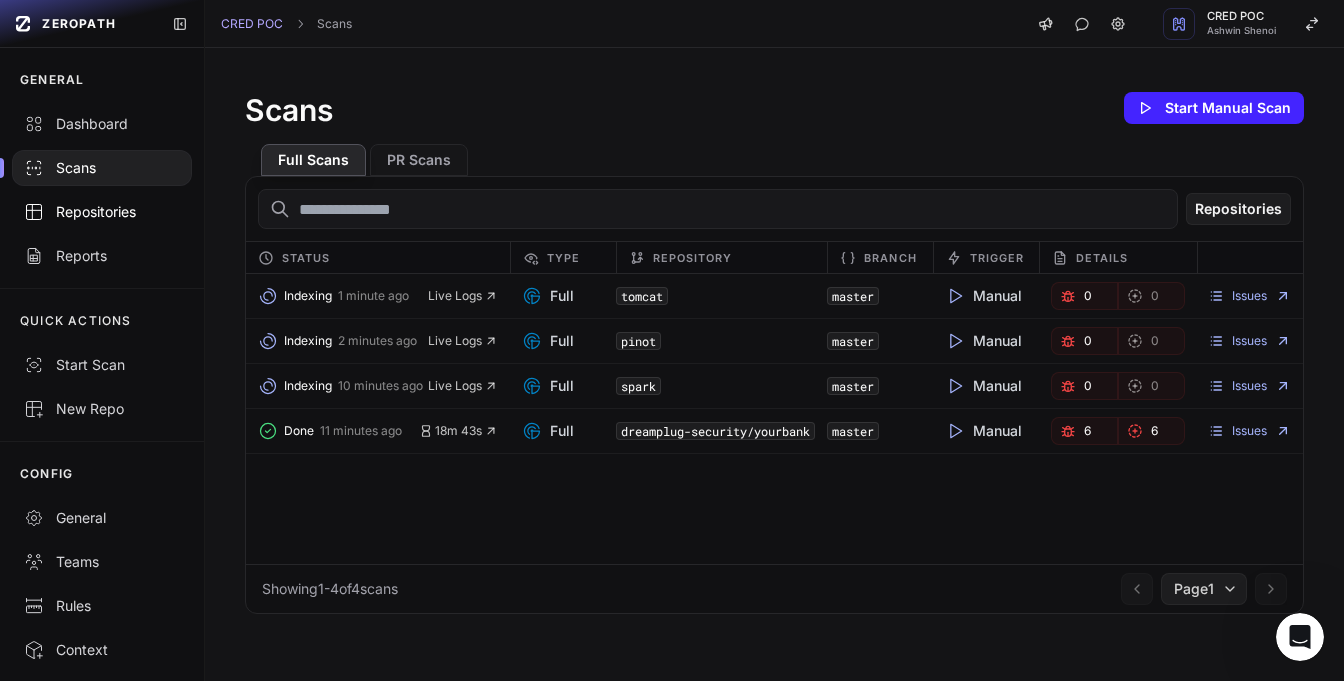 click on "Repositories" at bounding box center (102, 212) 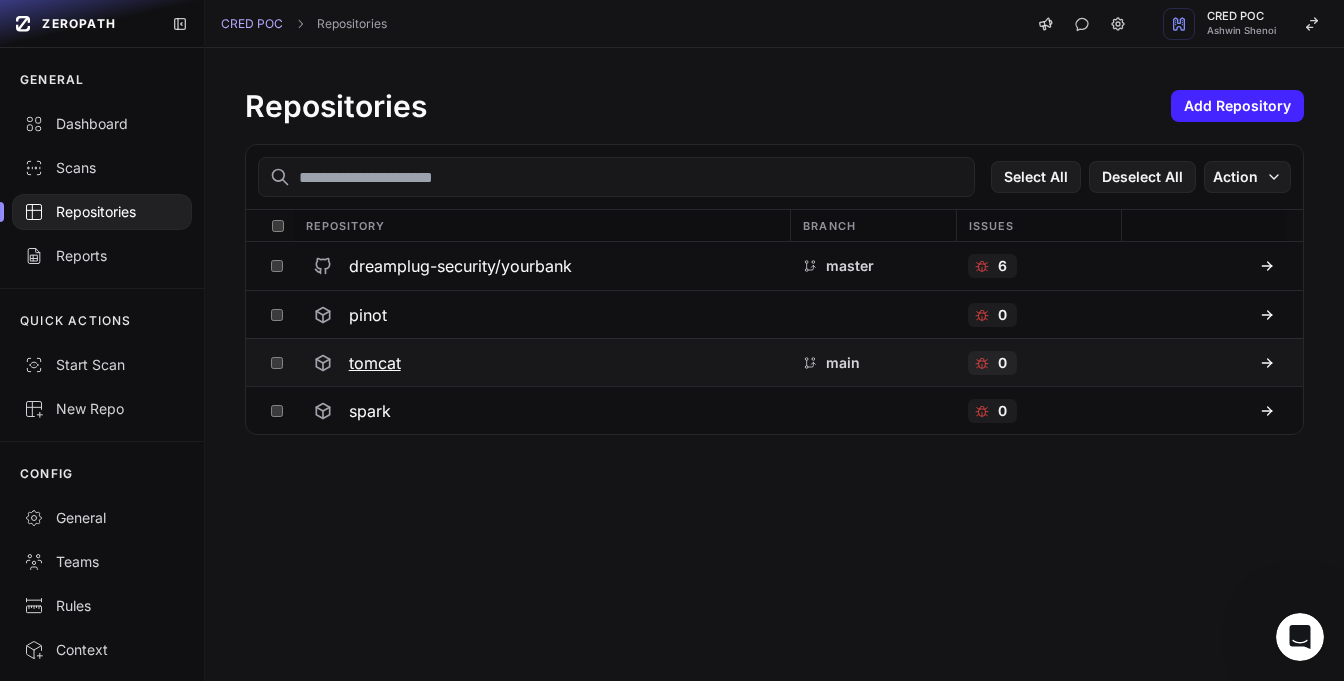 click on "tomcat" at bounding box center (541, 363) 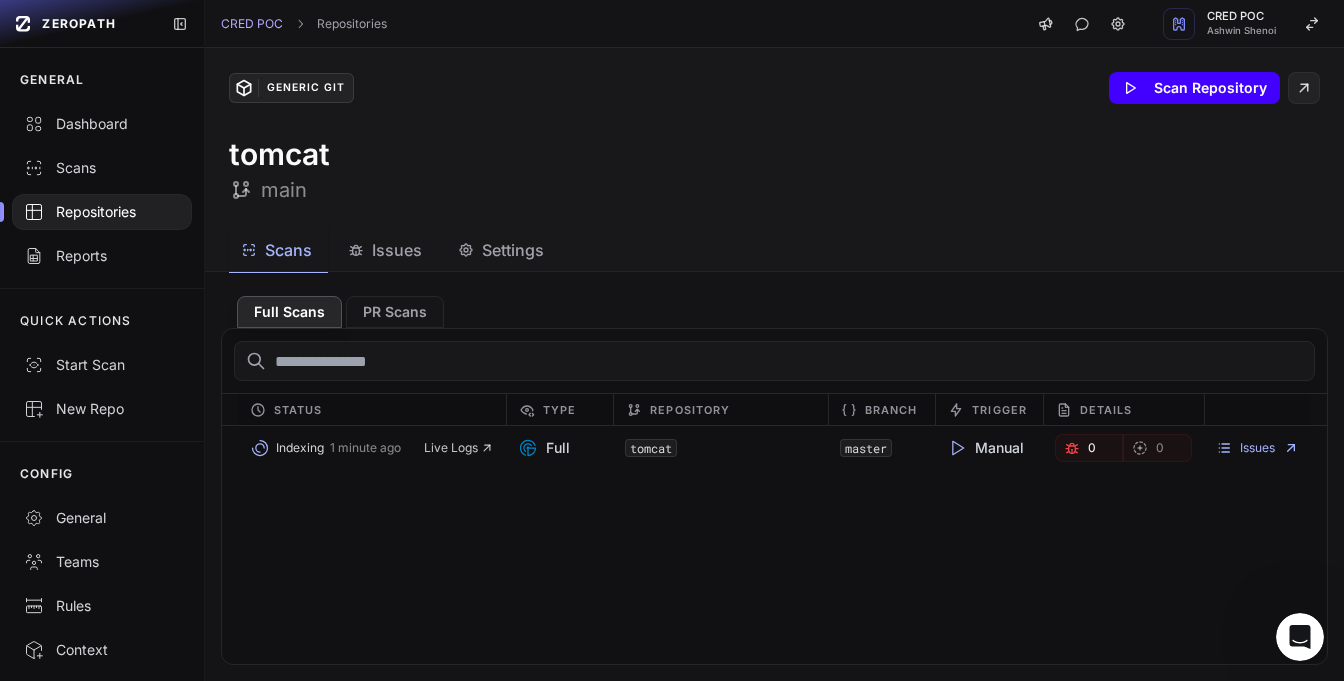 click on "Scan Repository" at bounding box center [1194, 88] 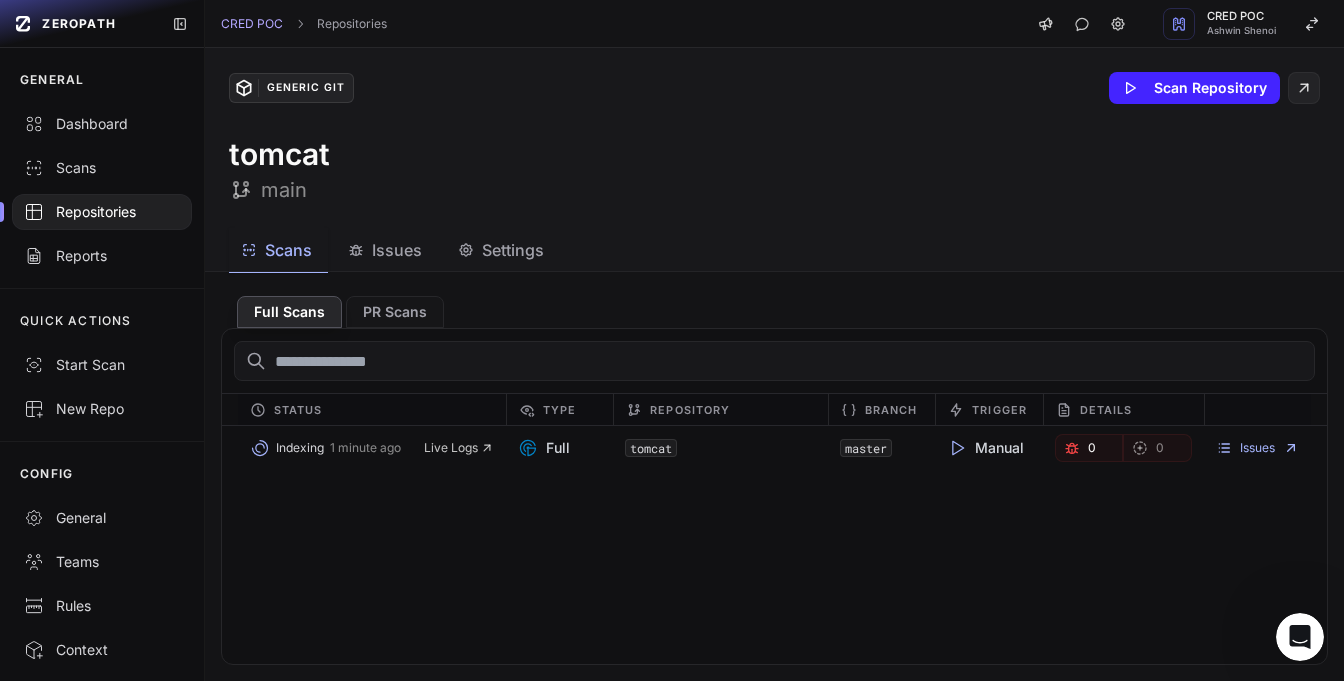 click on "tomcat     main" at bounding box center (774, 170) 